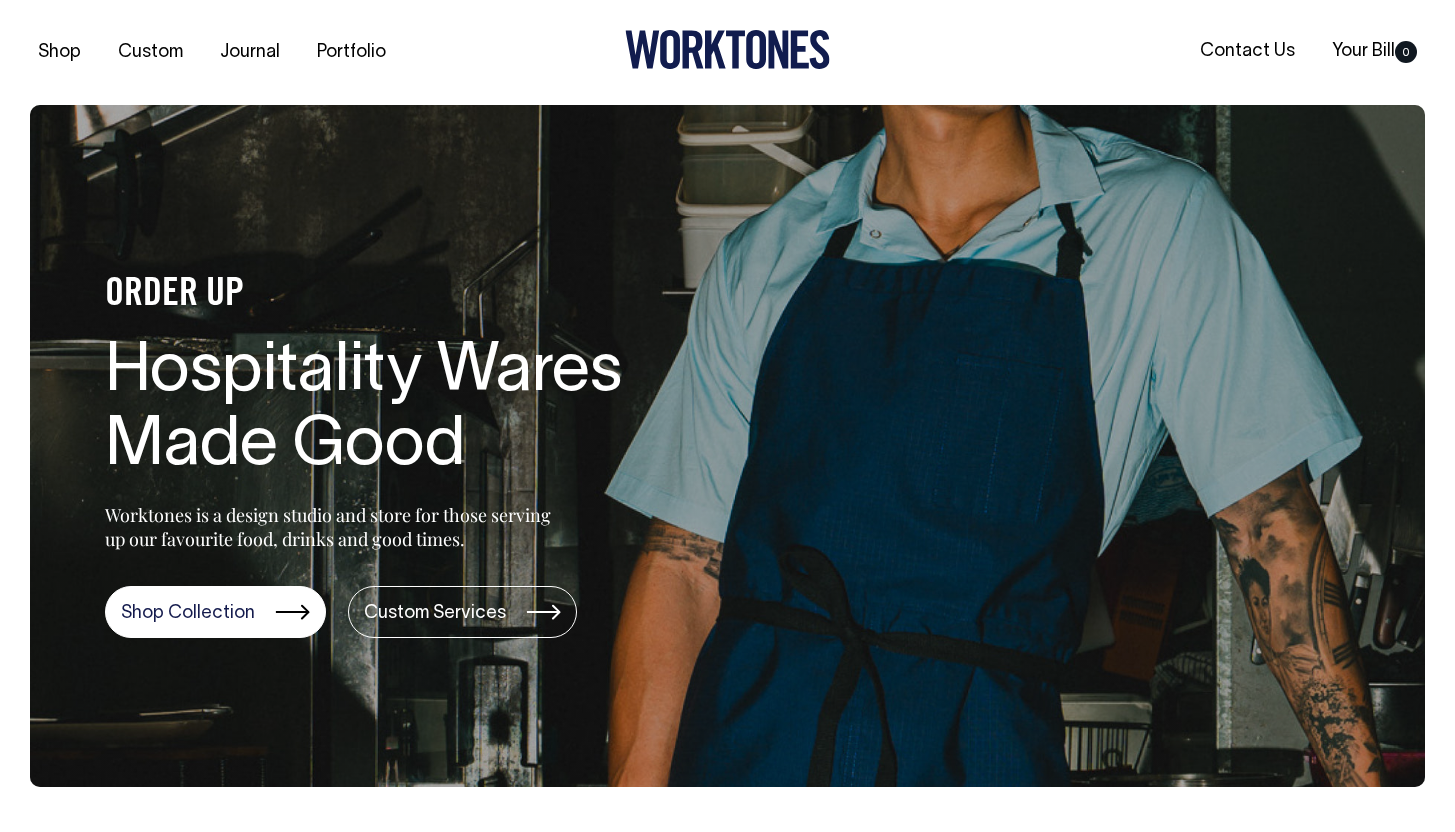 scroll, scrollTop: 0, scrollLeft: 0, axis: both 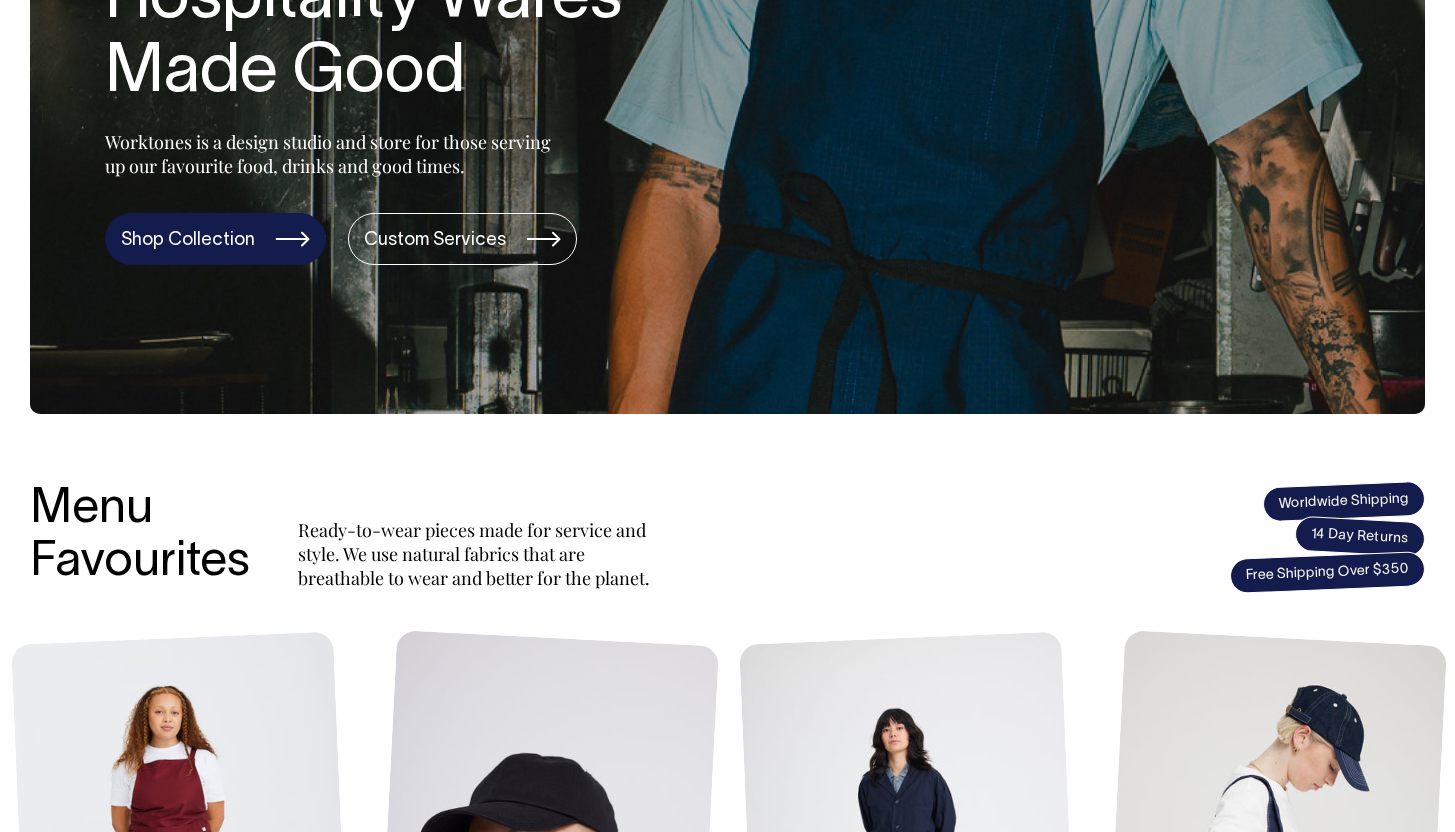 click on "Shop Collection" at bounding box center [215, 239] 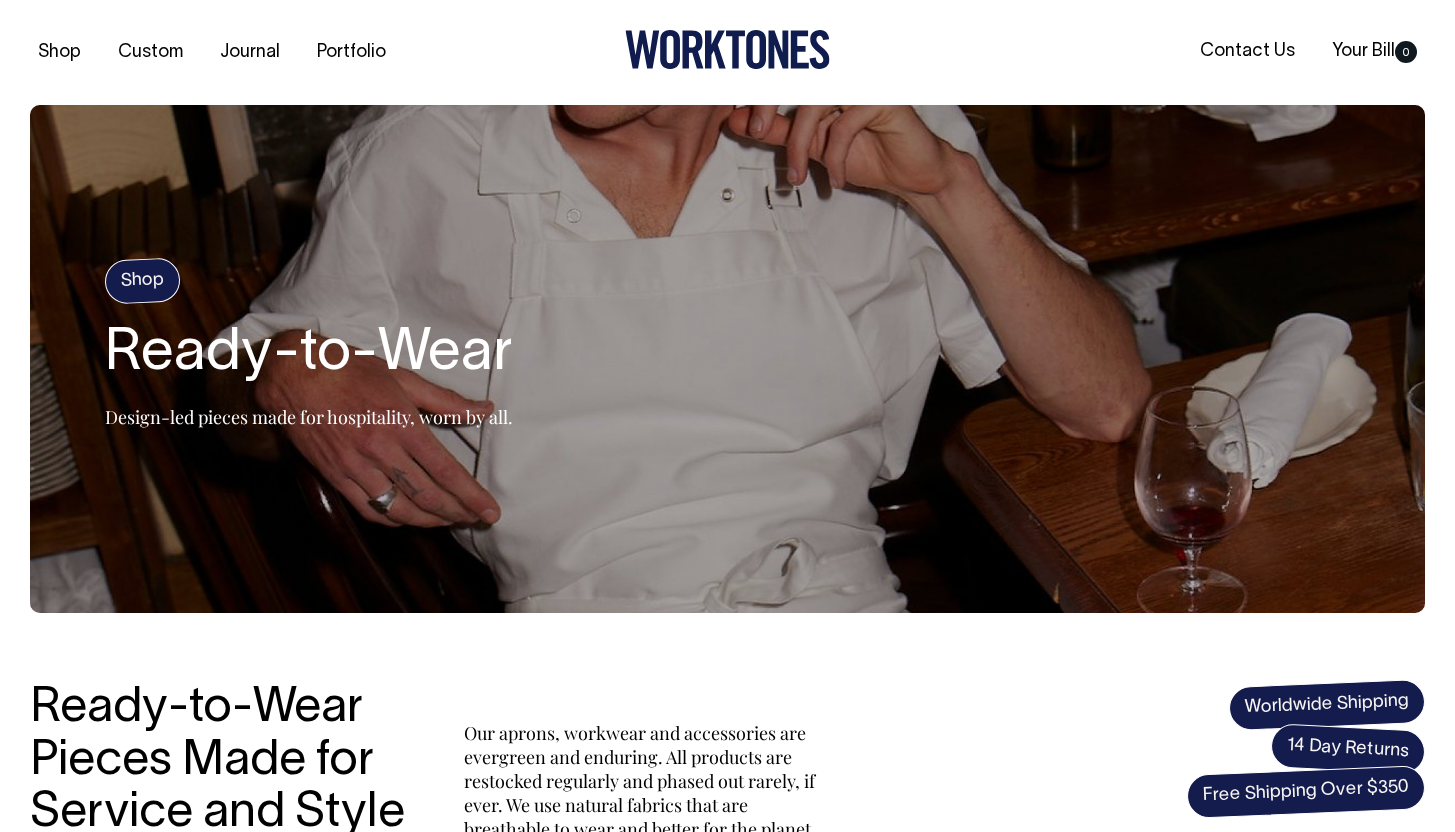 scroll, scrollTop: 0, scrollLeft: 0, axis: both 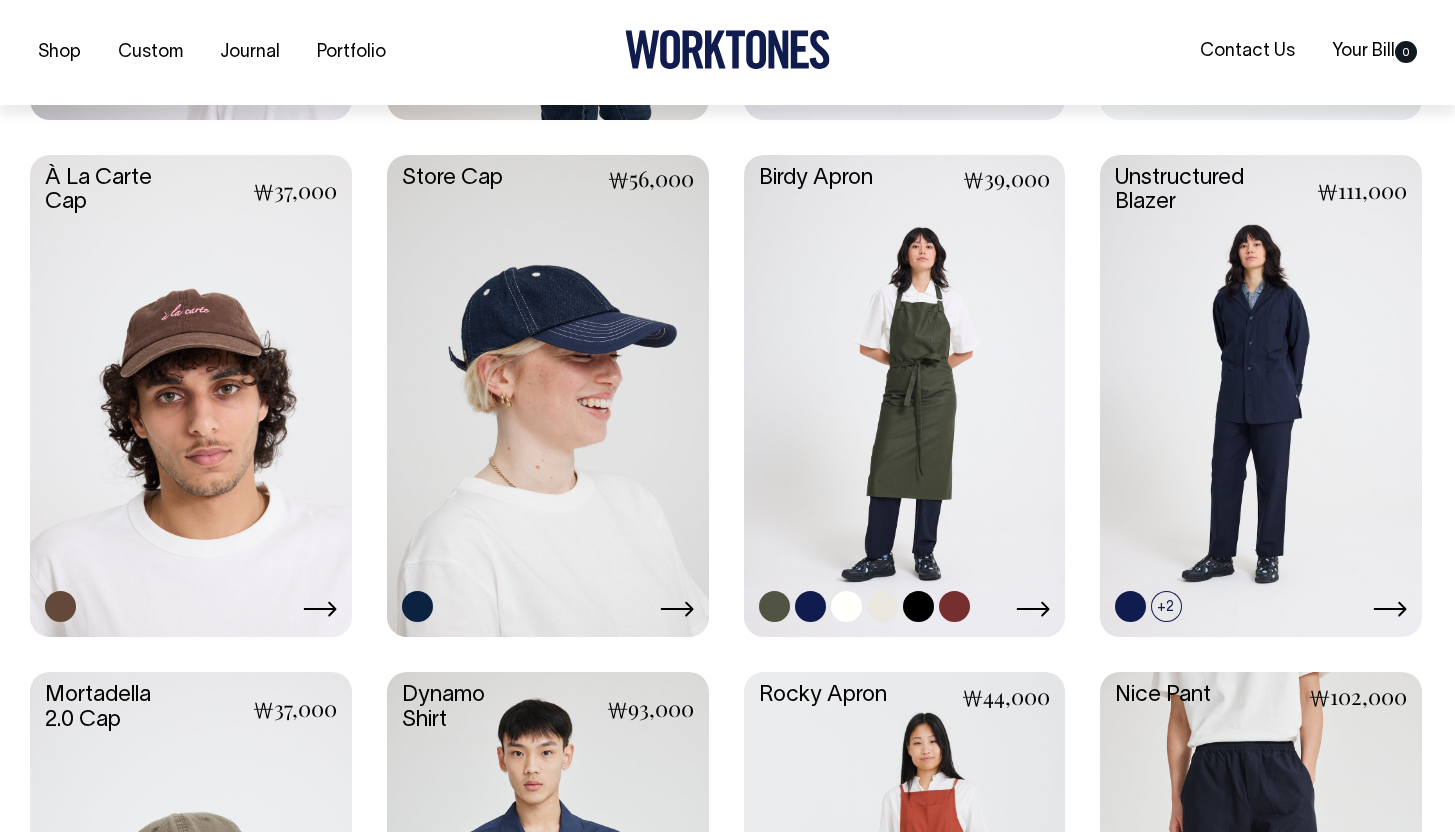 click at bounding box center (810, 606) 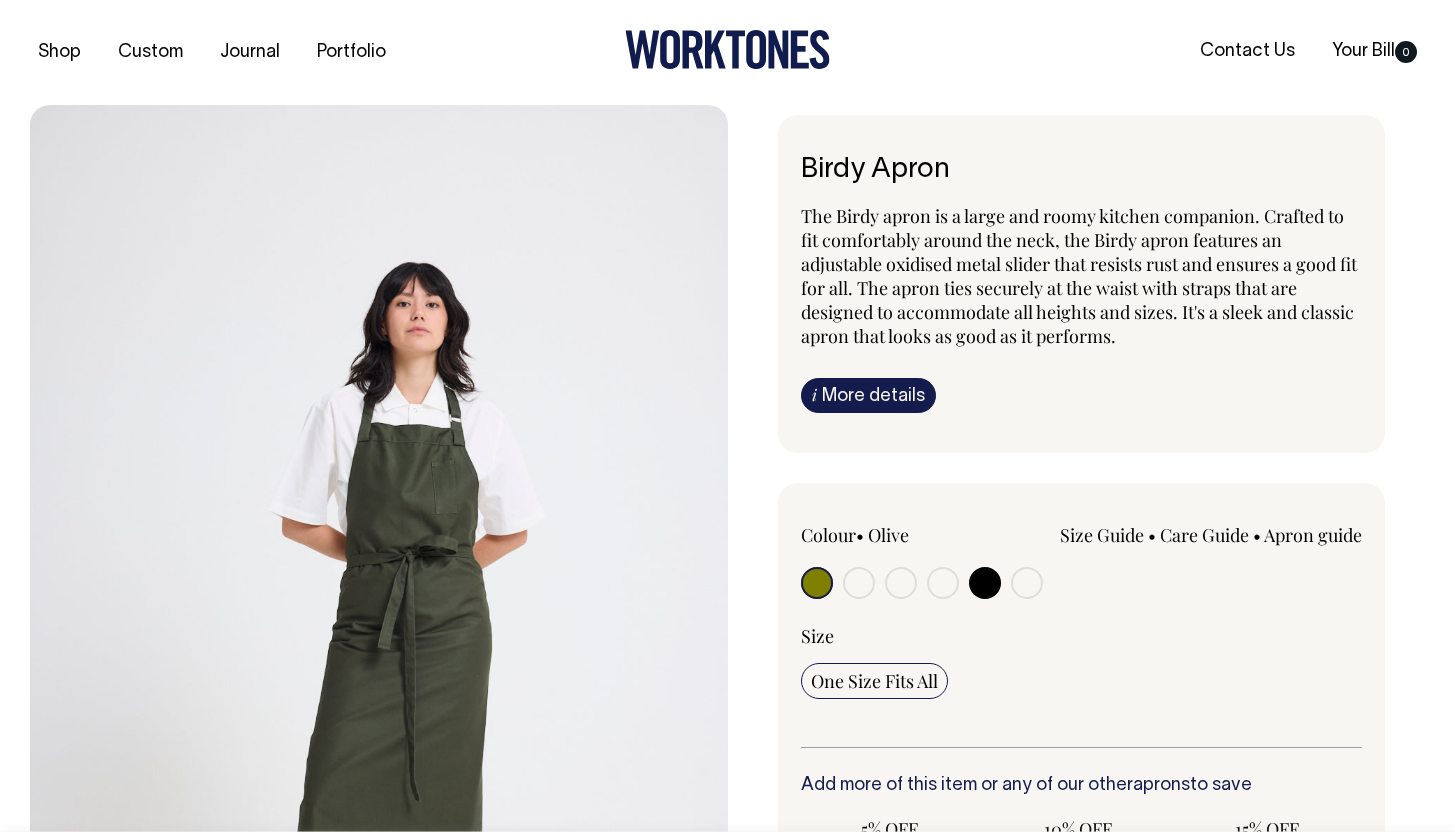 scroll, scrollTop: 0, scrollLeft: 0, axis: both 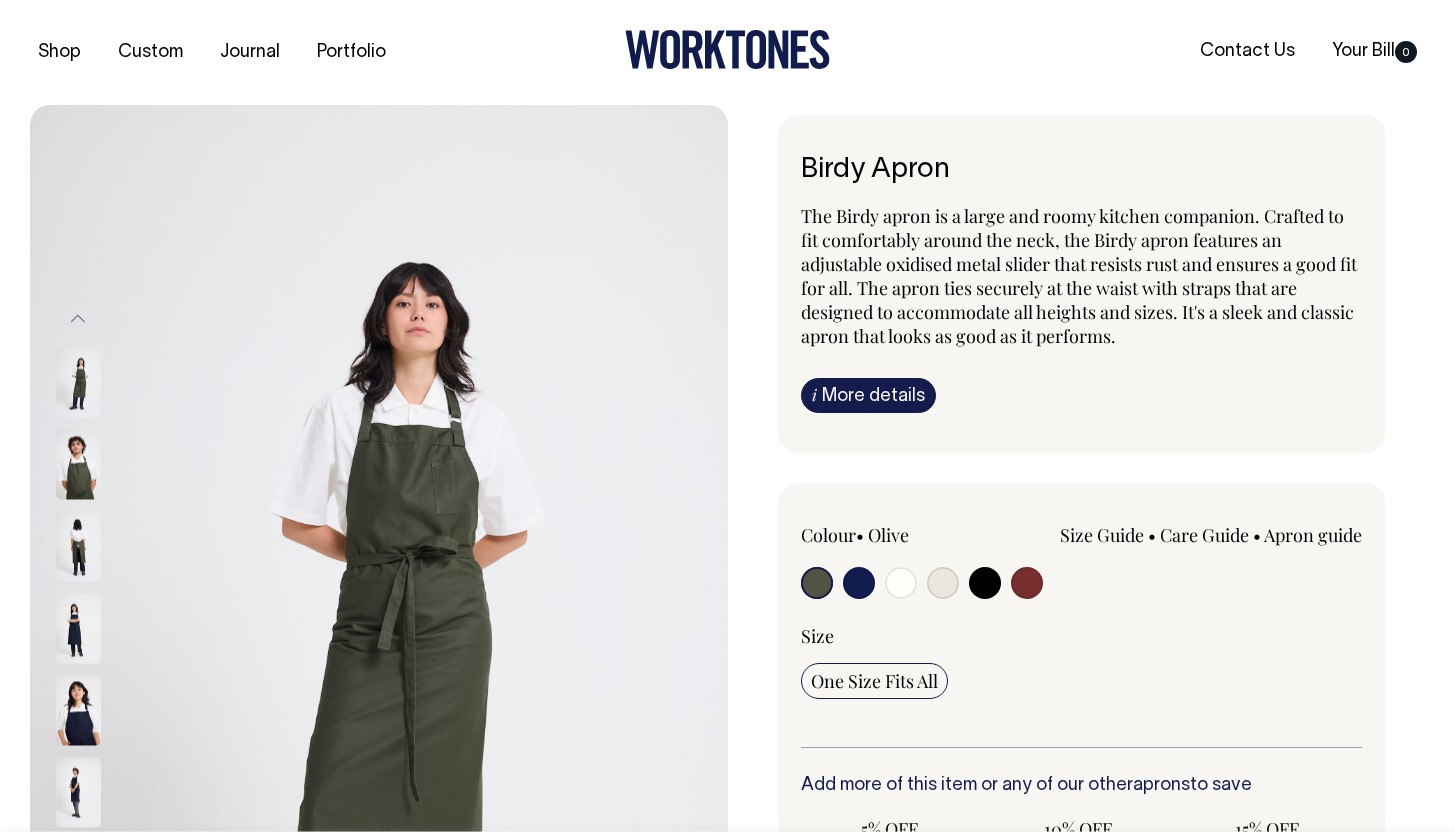 radio on "true" 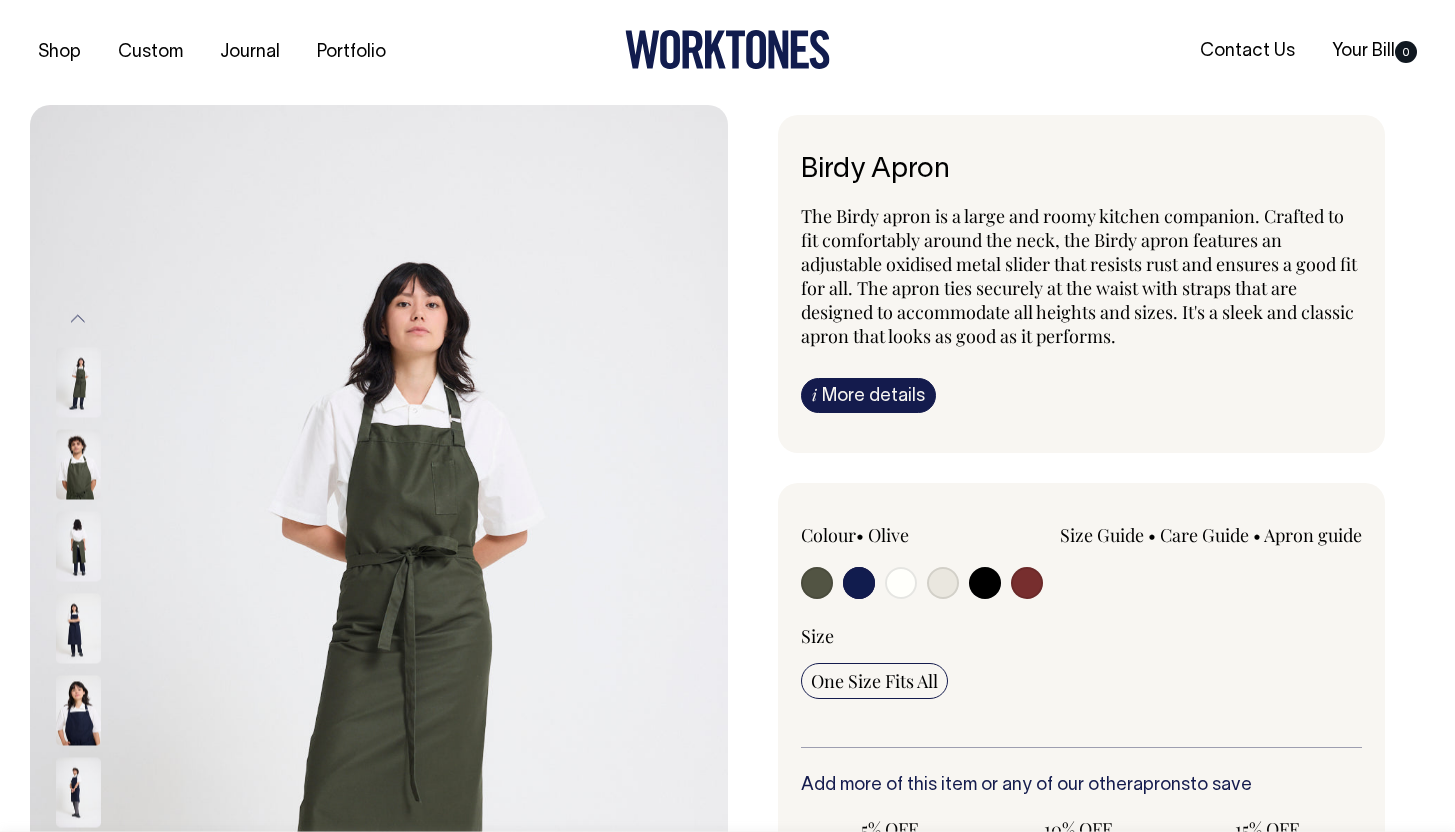 radio on "true" 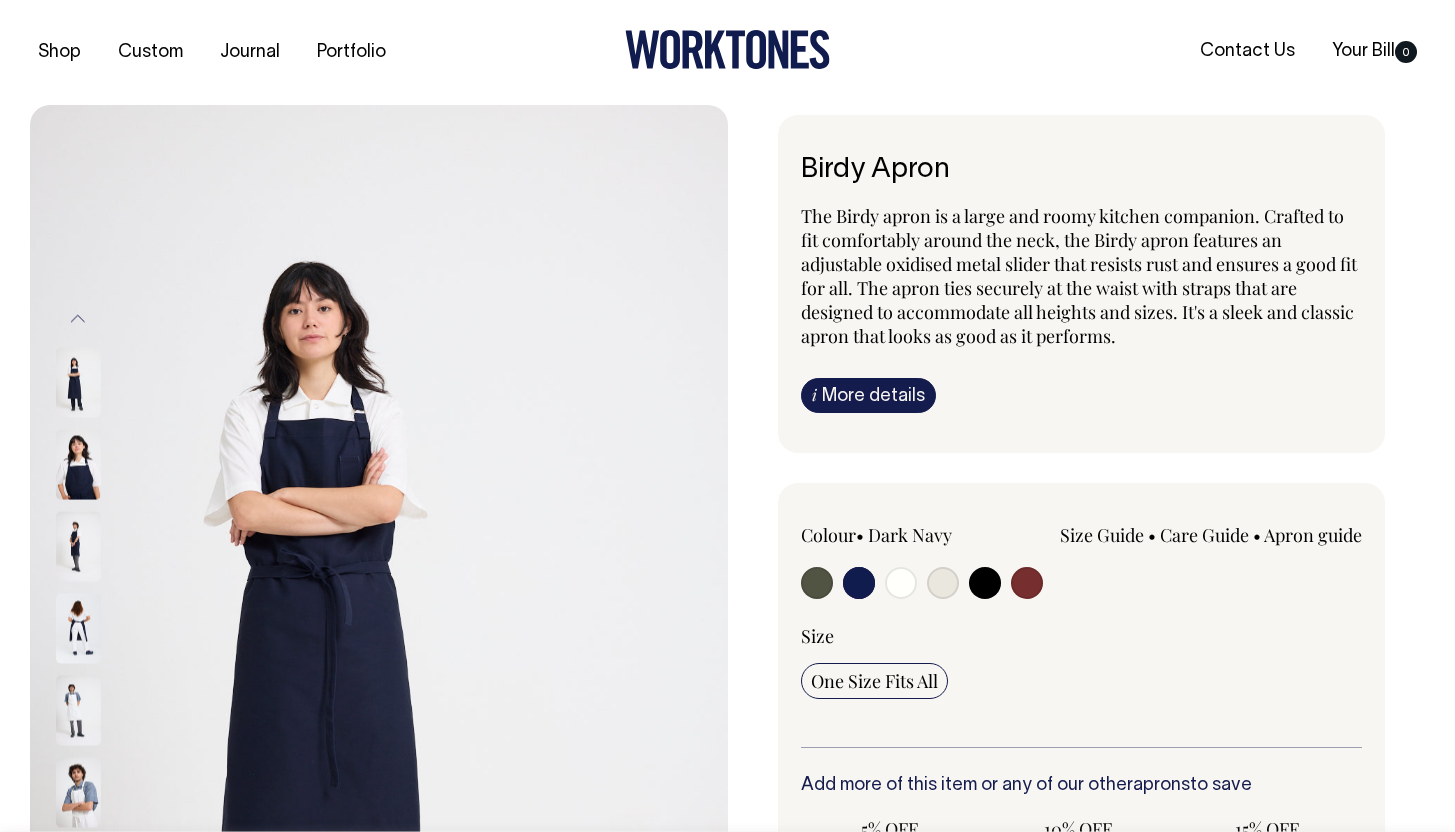 click at bounding box center (901, 583) 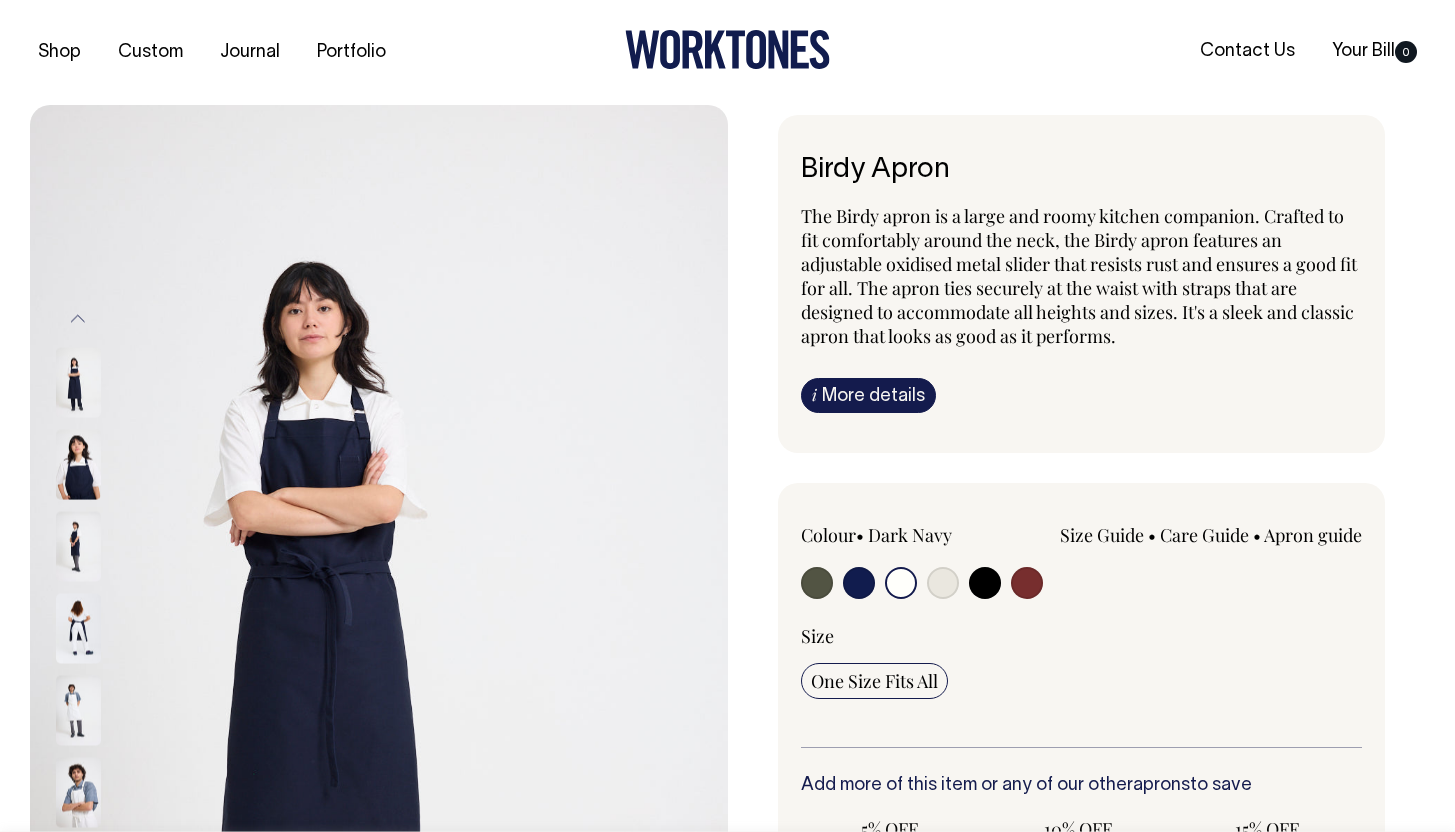 radio on "true" 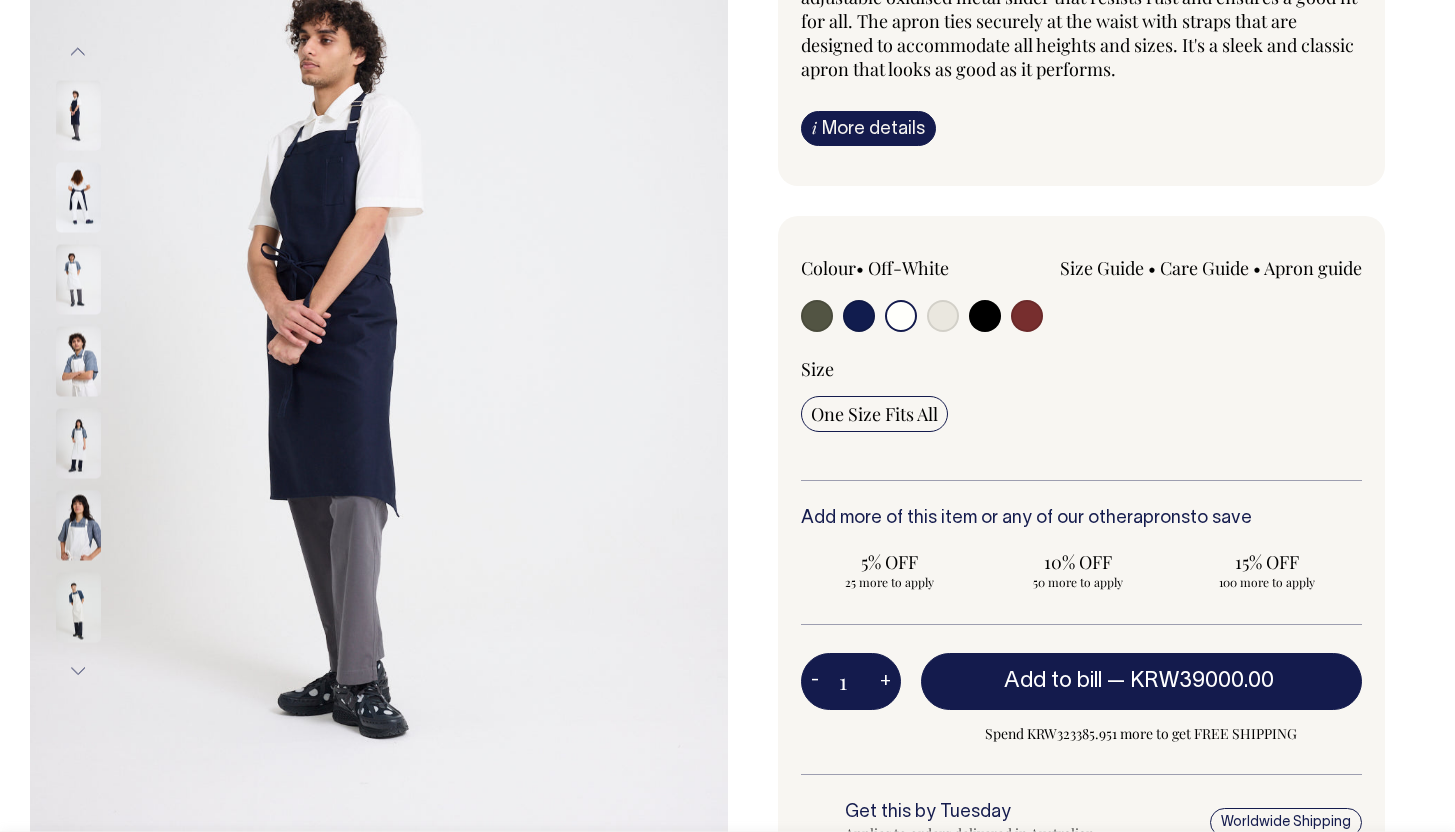 scroll, scrollTop: 267, scrollLeft: 0, axis: vertical 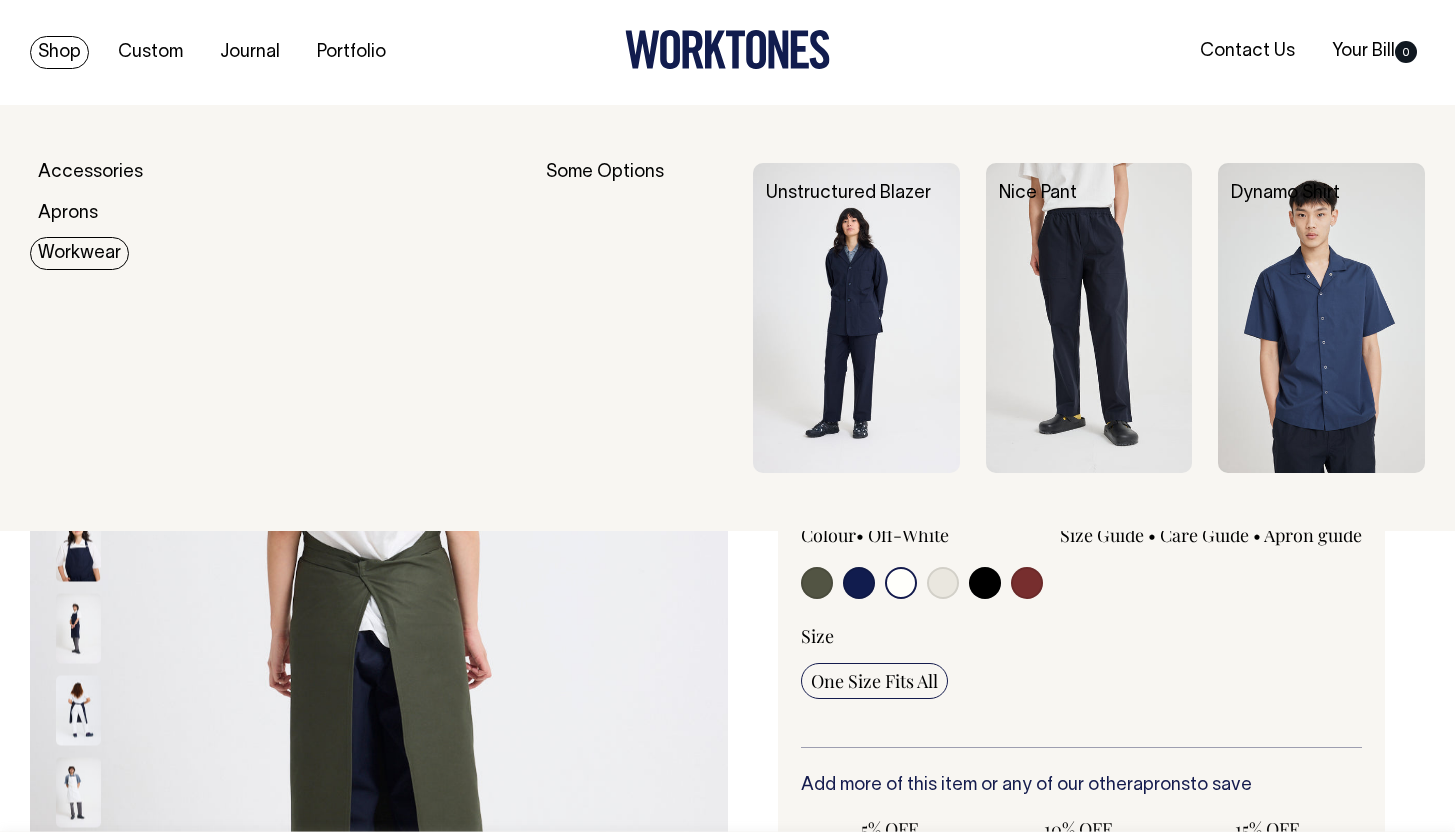 click on "Workwear" at bounding box center (79, 253) 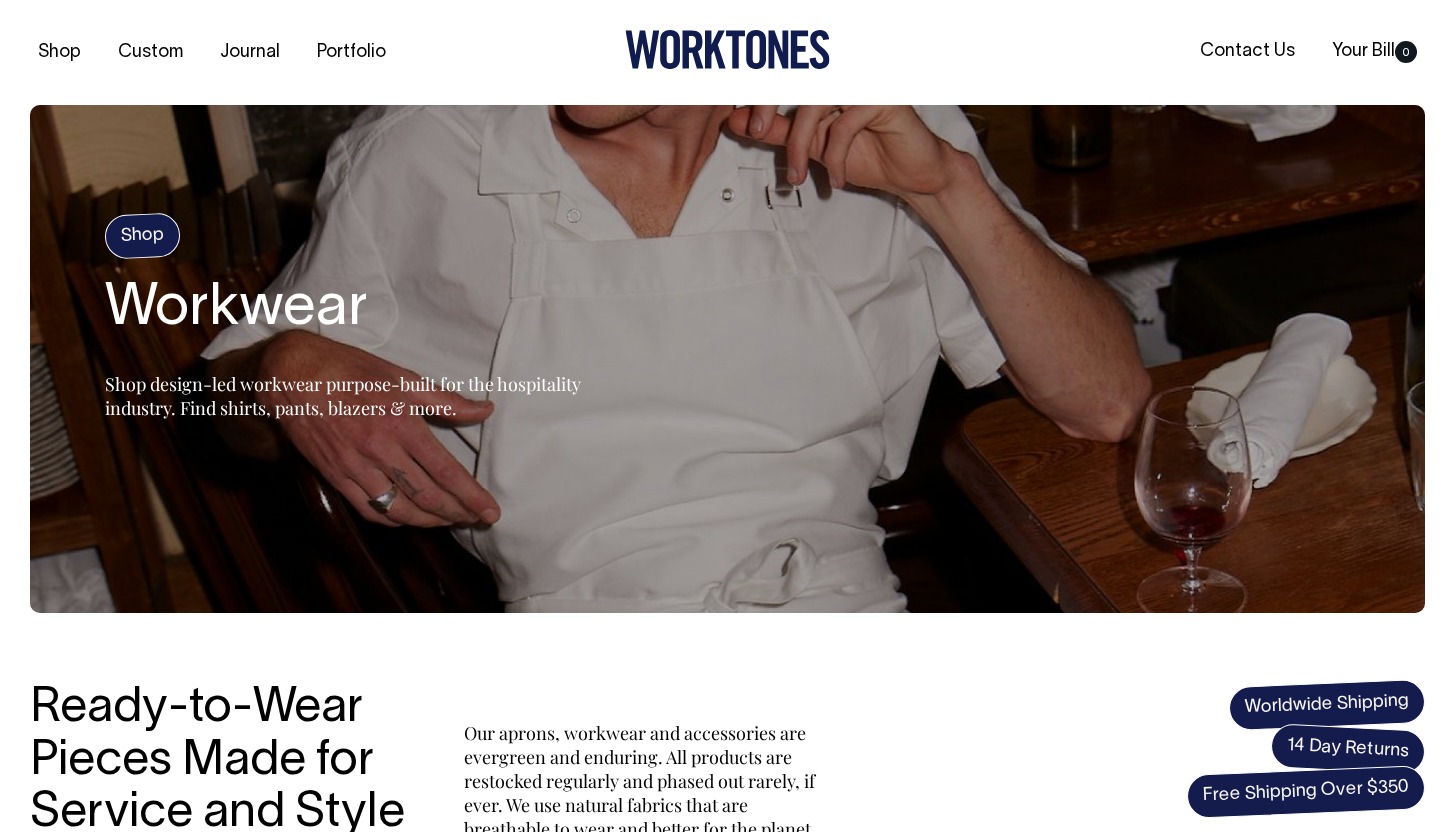 scroll, scrollTop: 0, scrollLeft: 0, axis: both 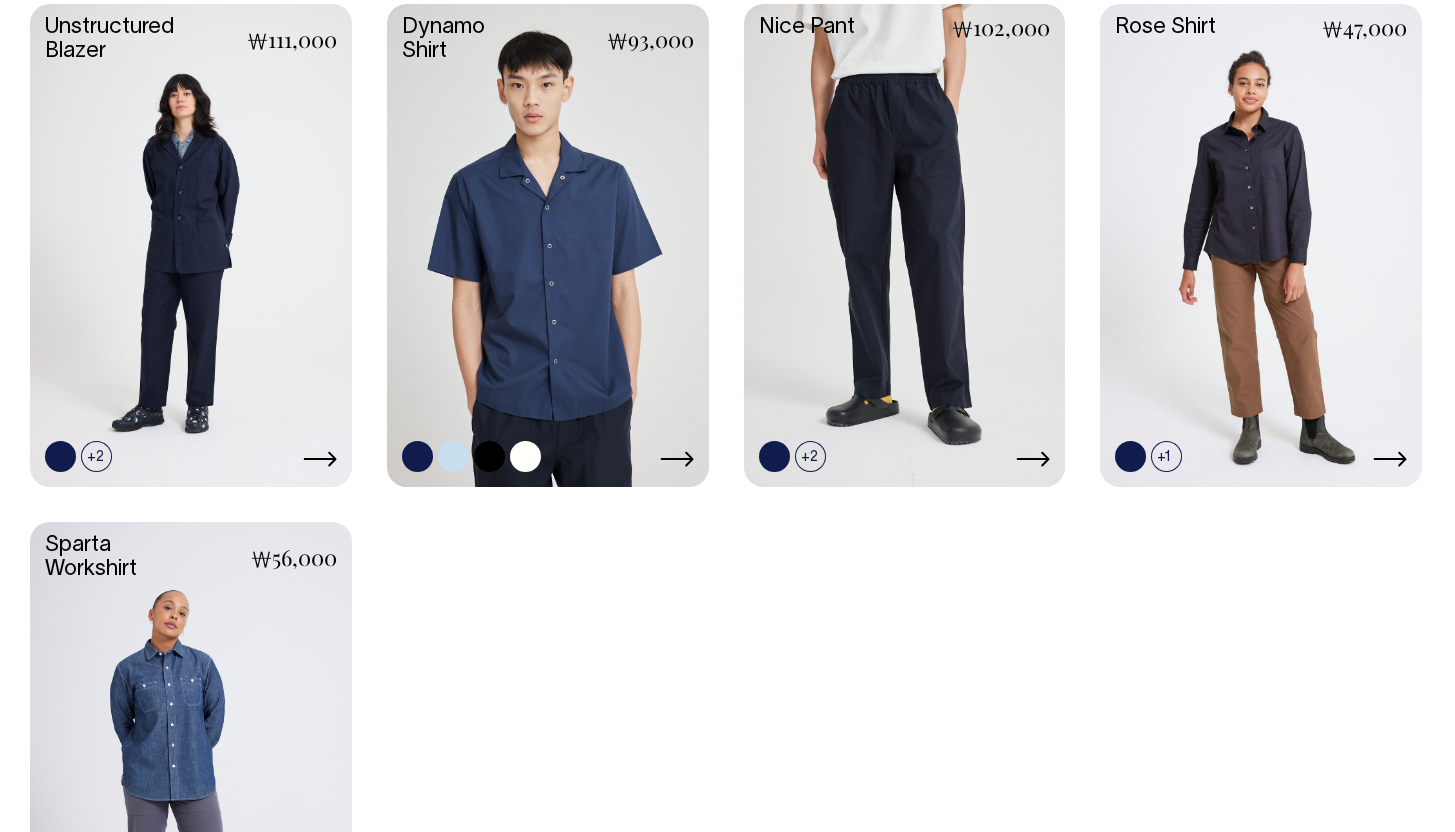 click at bounding box center [548, 243] 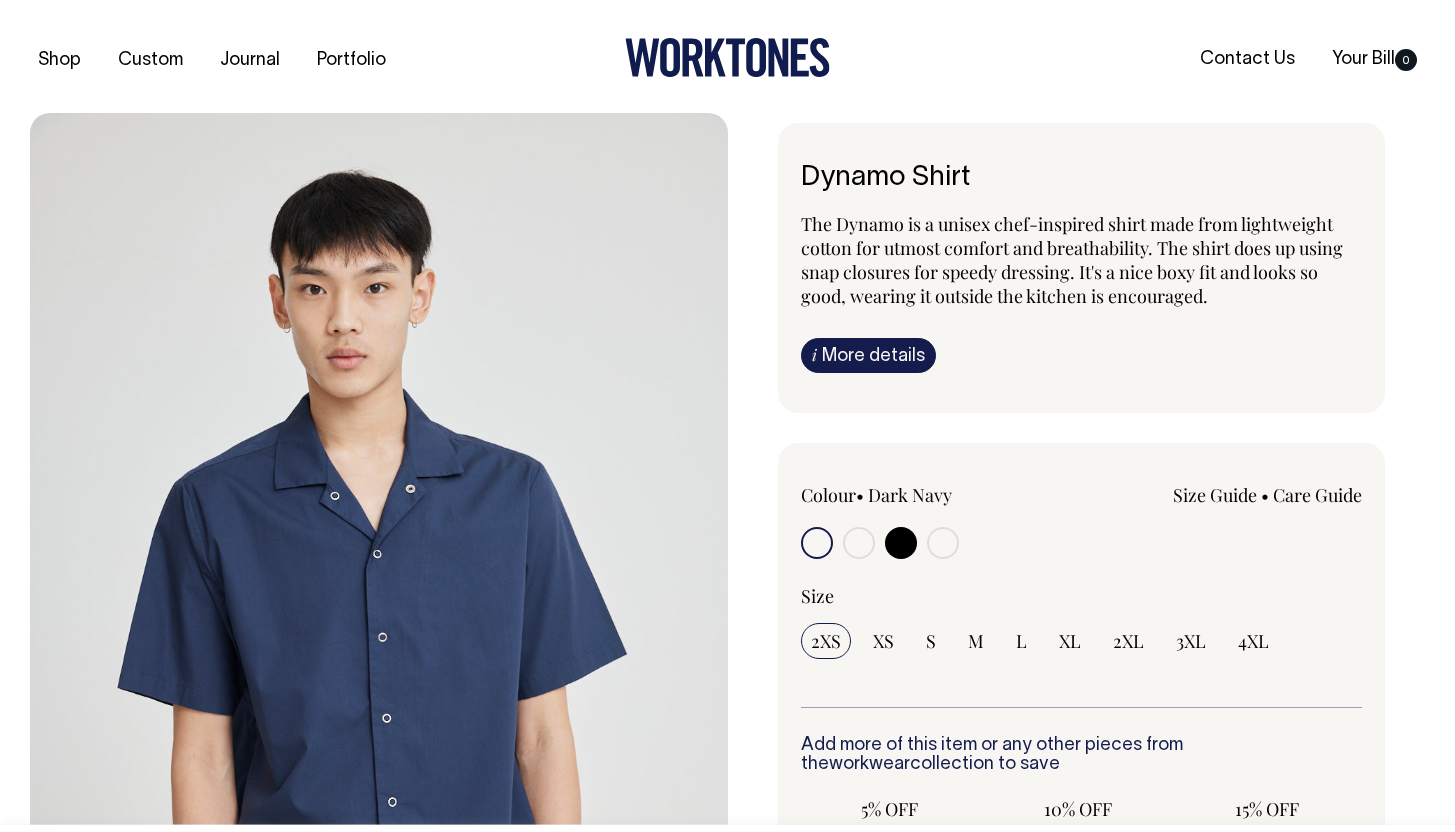 scroll, scrollTop: 0, scrollLeft: 0, axis: both 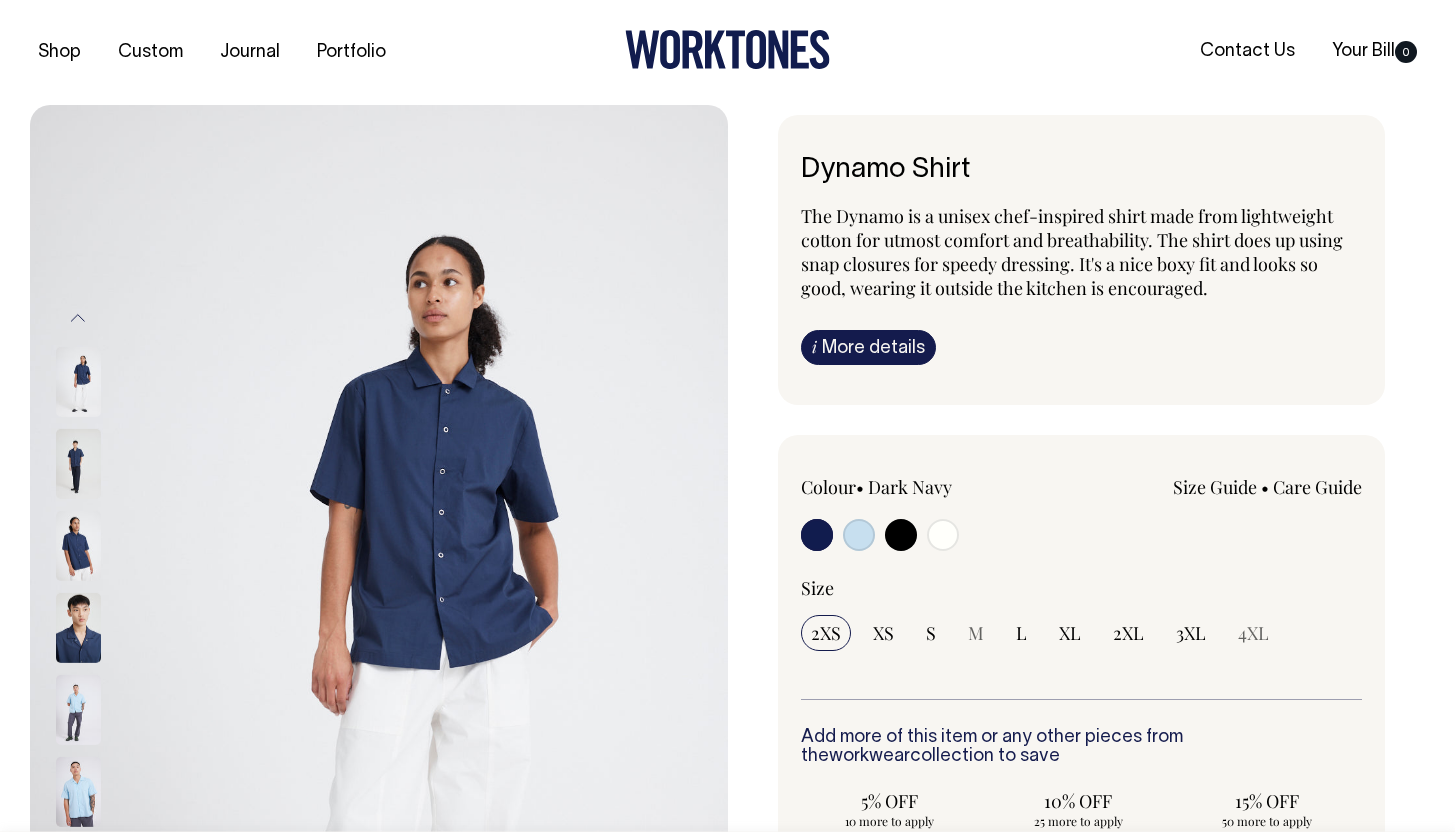 click at bounding box center (943, 535) 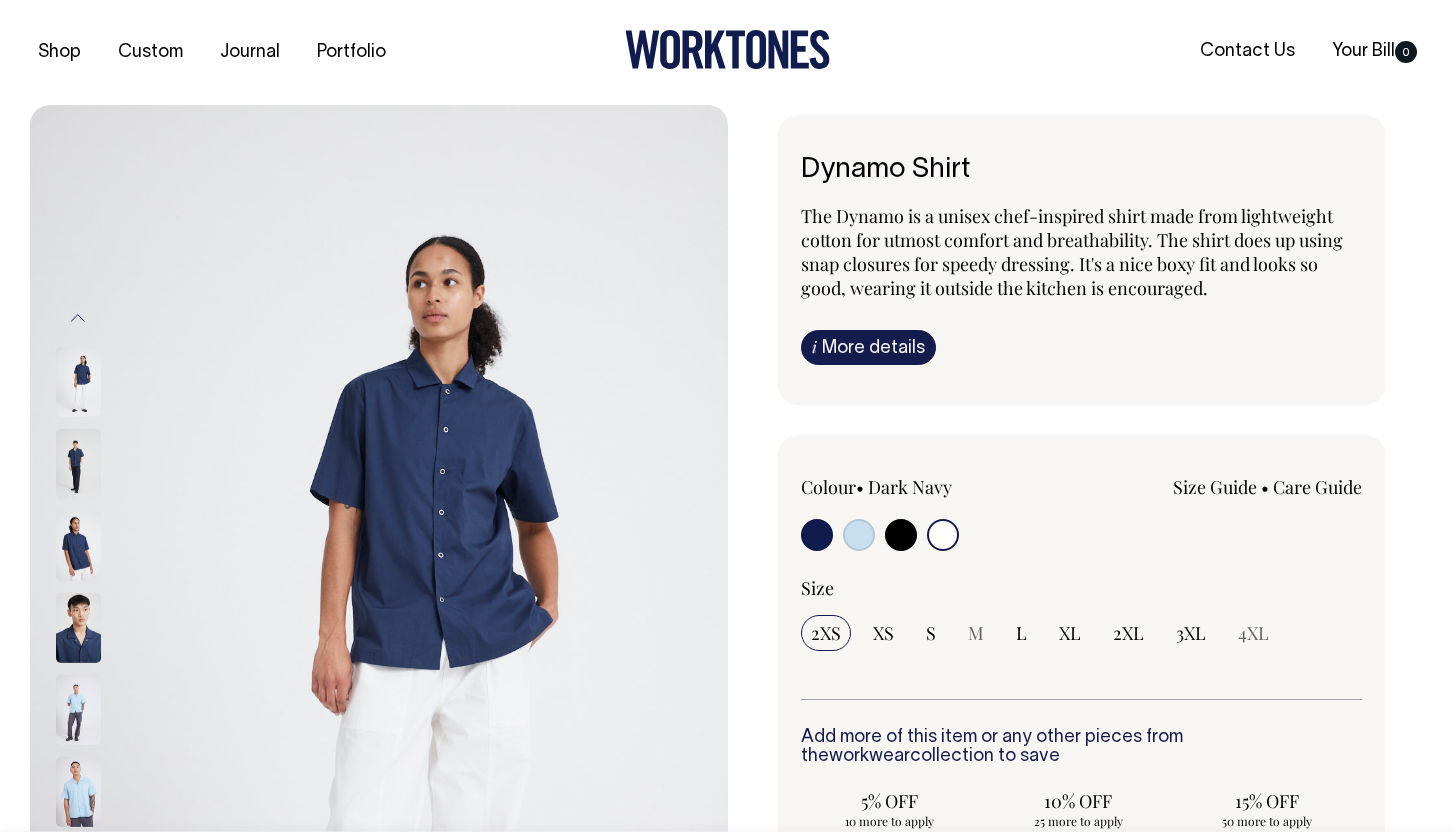 radio on "true" 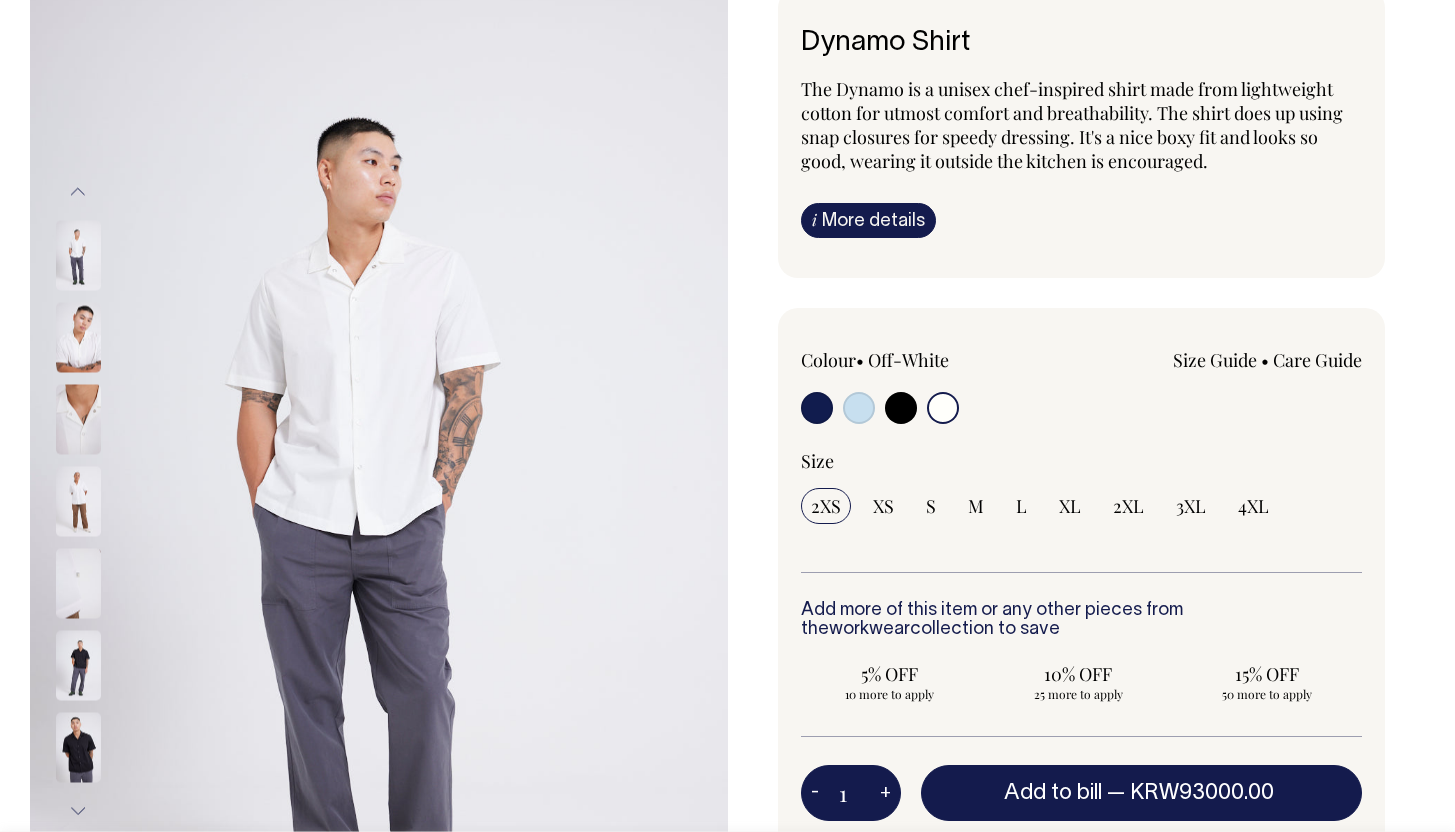 scroll, scrollTop: 128, scrollLeft: 0, axis: vertical 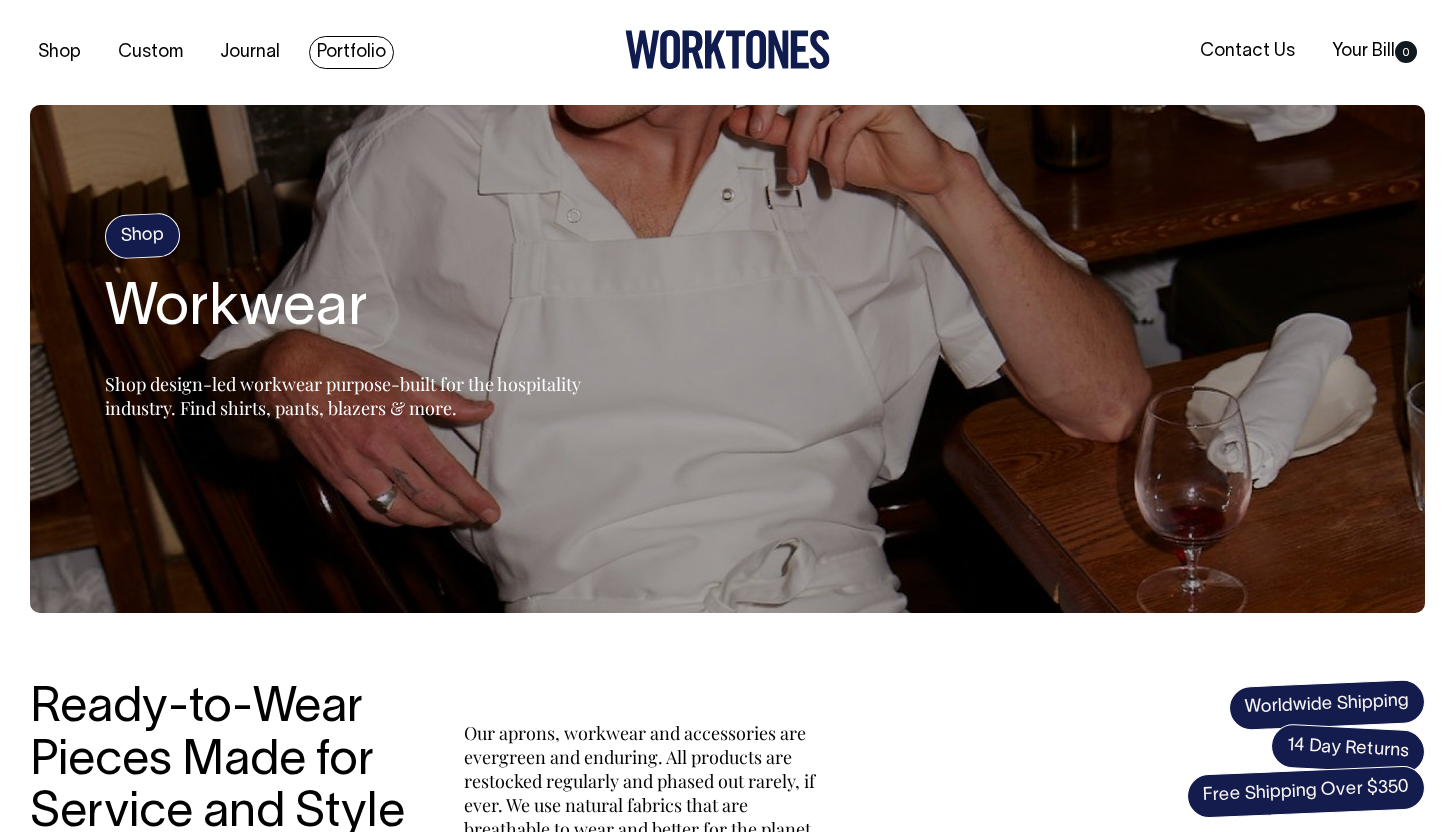 click on "Portfolio" at bounding box center (351, 52) 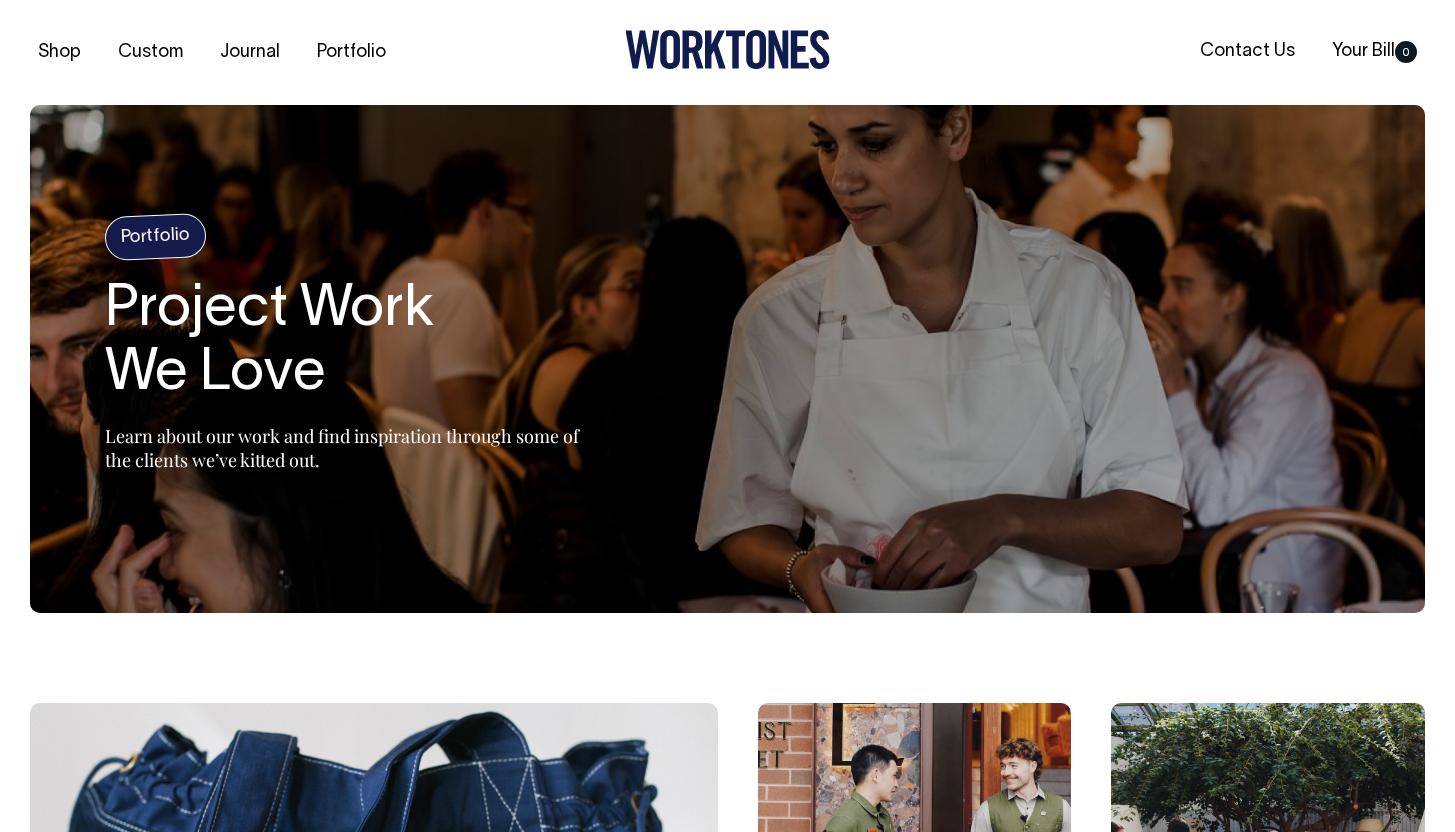 scroll, scrollTop: 0, scrollLeft: 0, axis: both 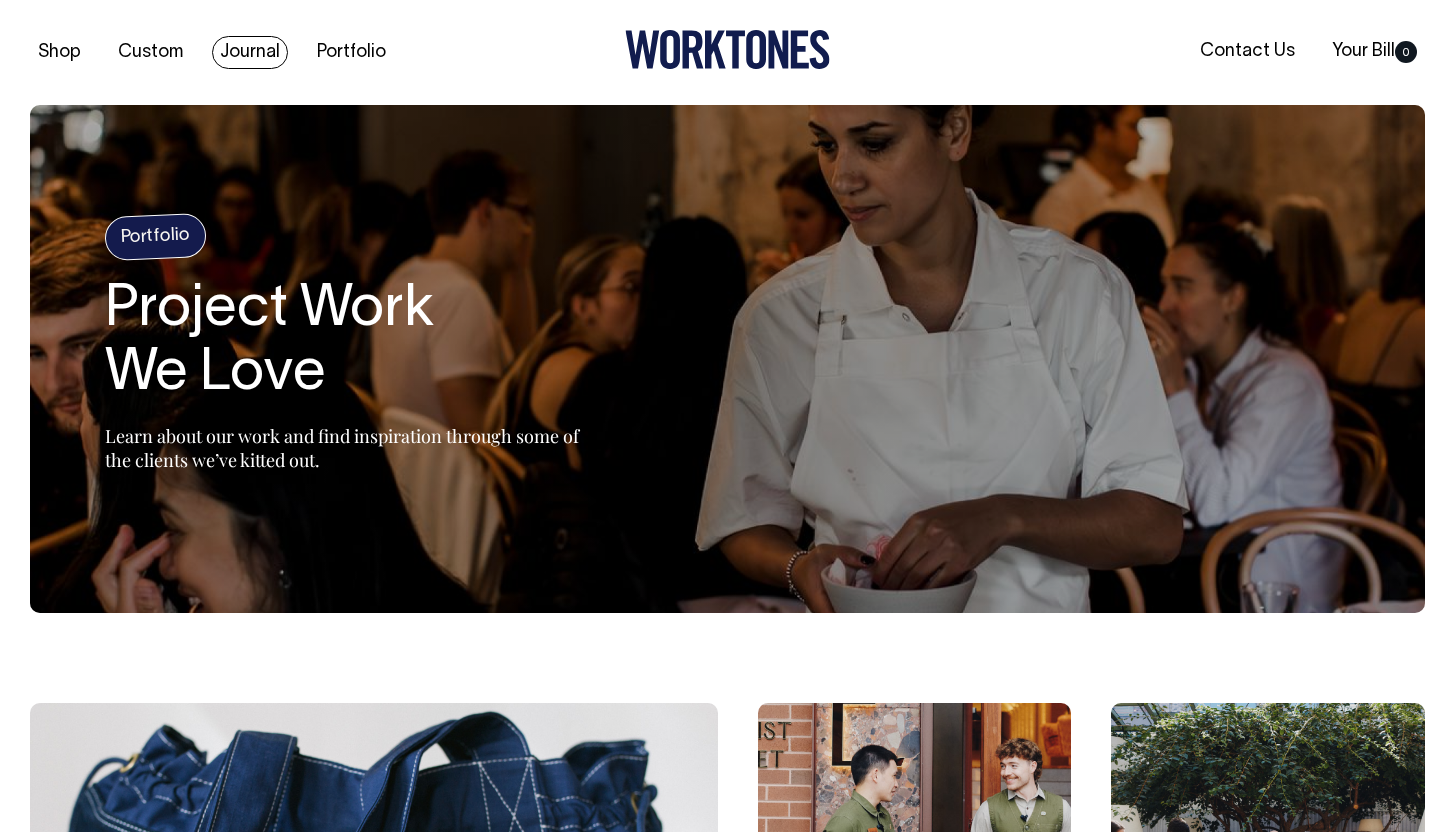 click on "Journal" at bounding box center [250, 52] 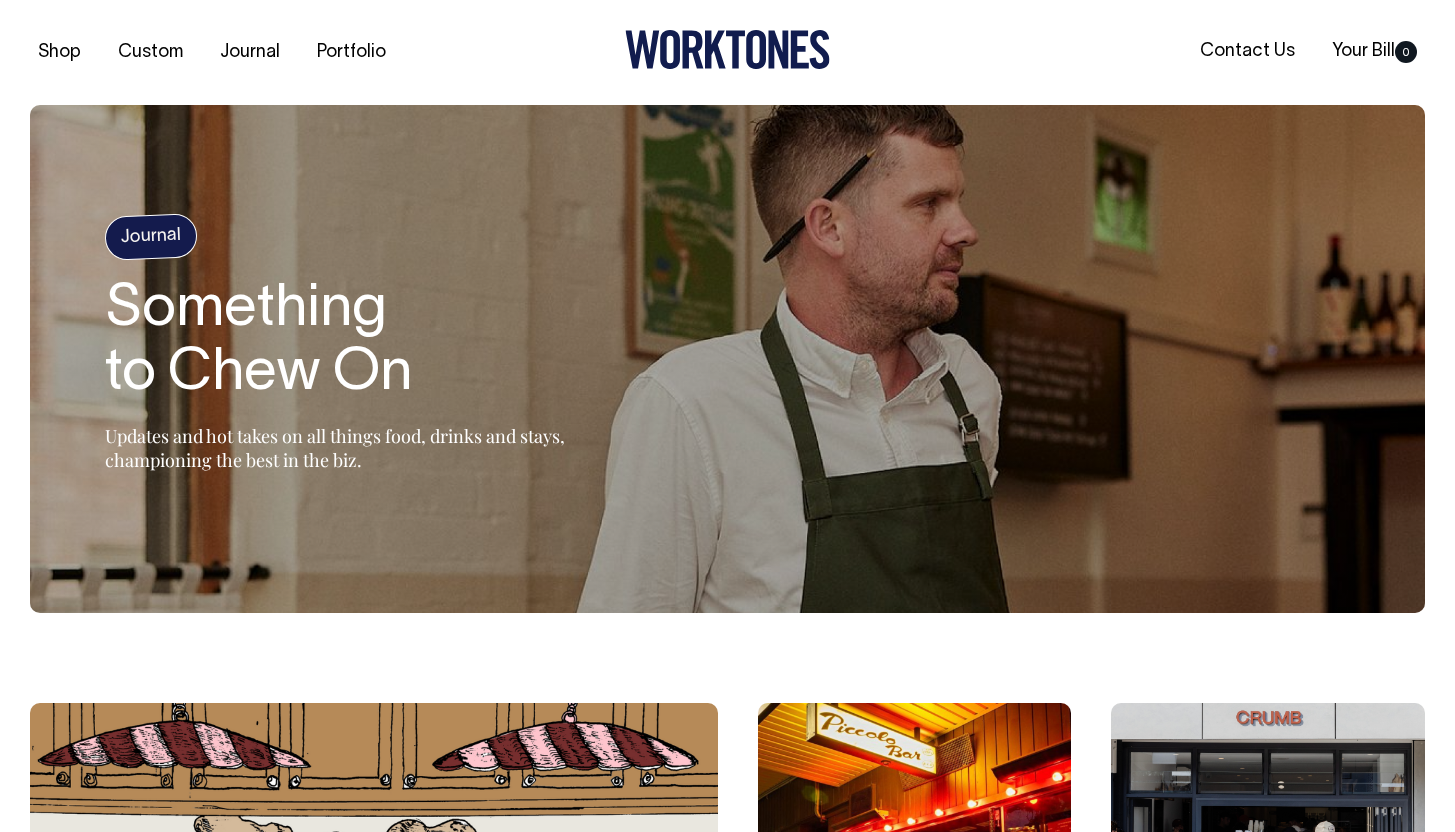 scroll, scrollTop: 0, scrollLeft: 0, axis: both 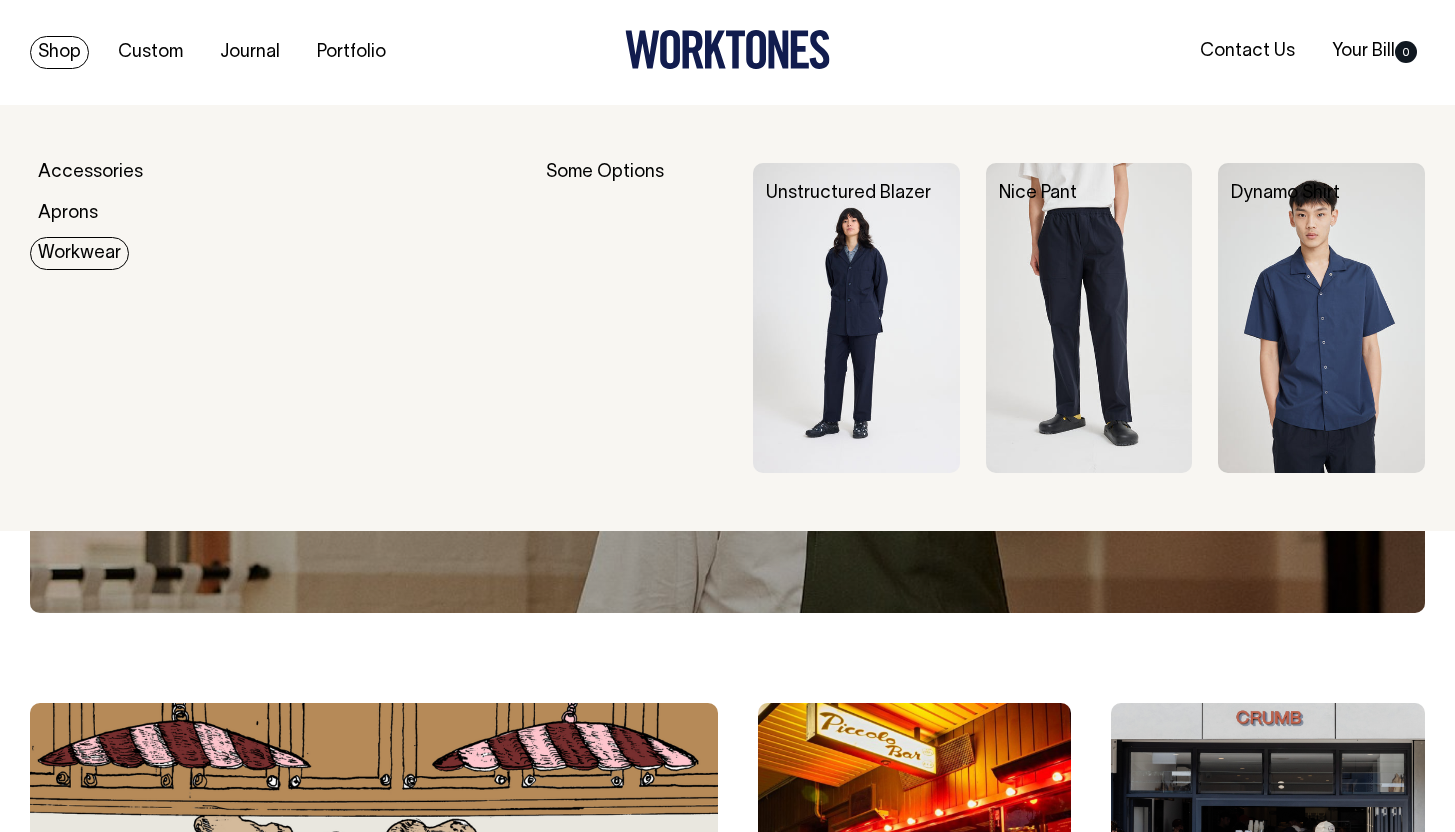 click on "Workwear" at bounding box center [79, 253] 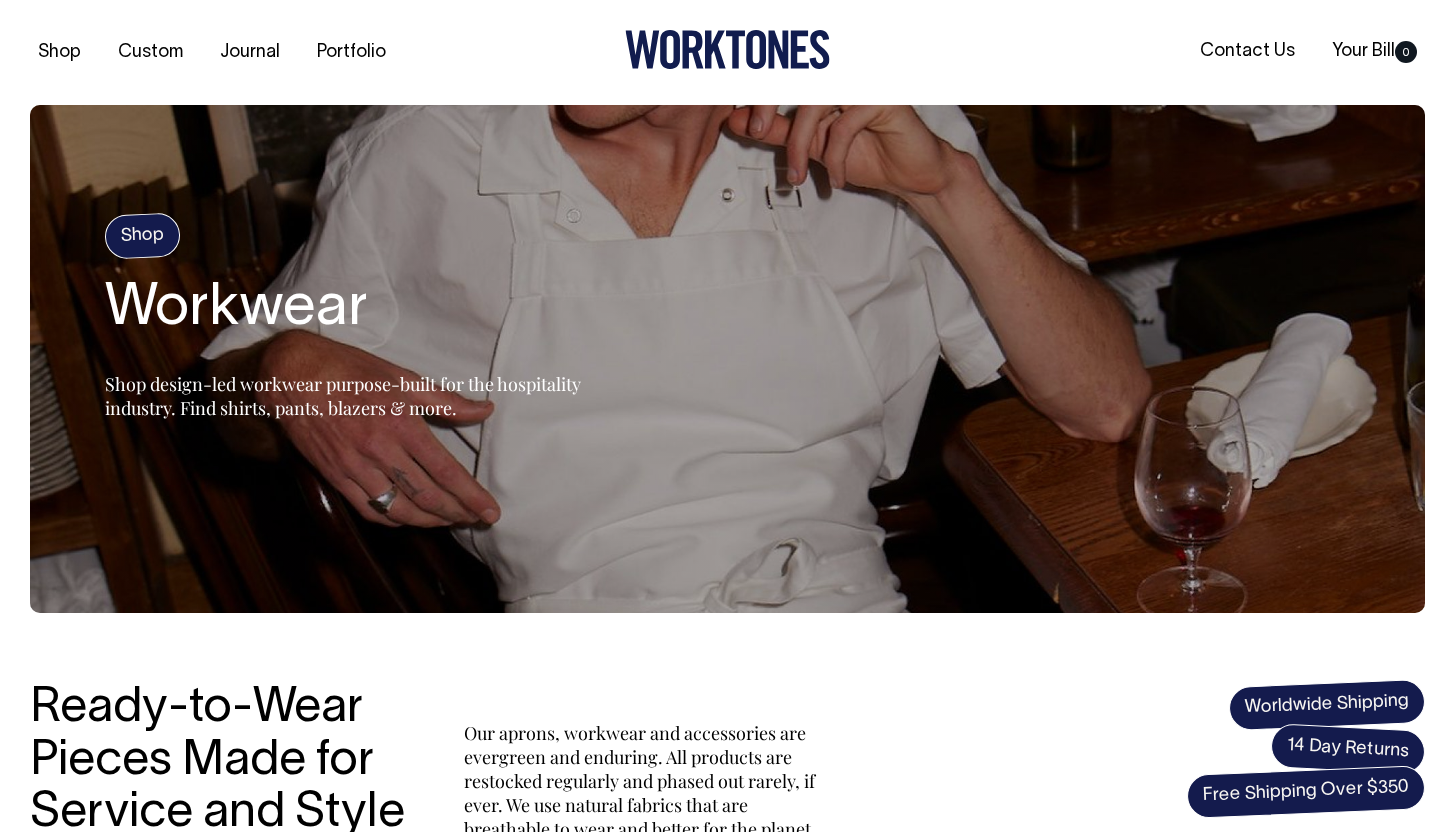 scroll, scrollTop: 0, scrollLeft: 0, axis: both 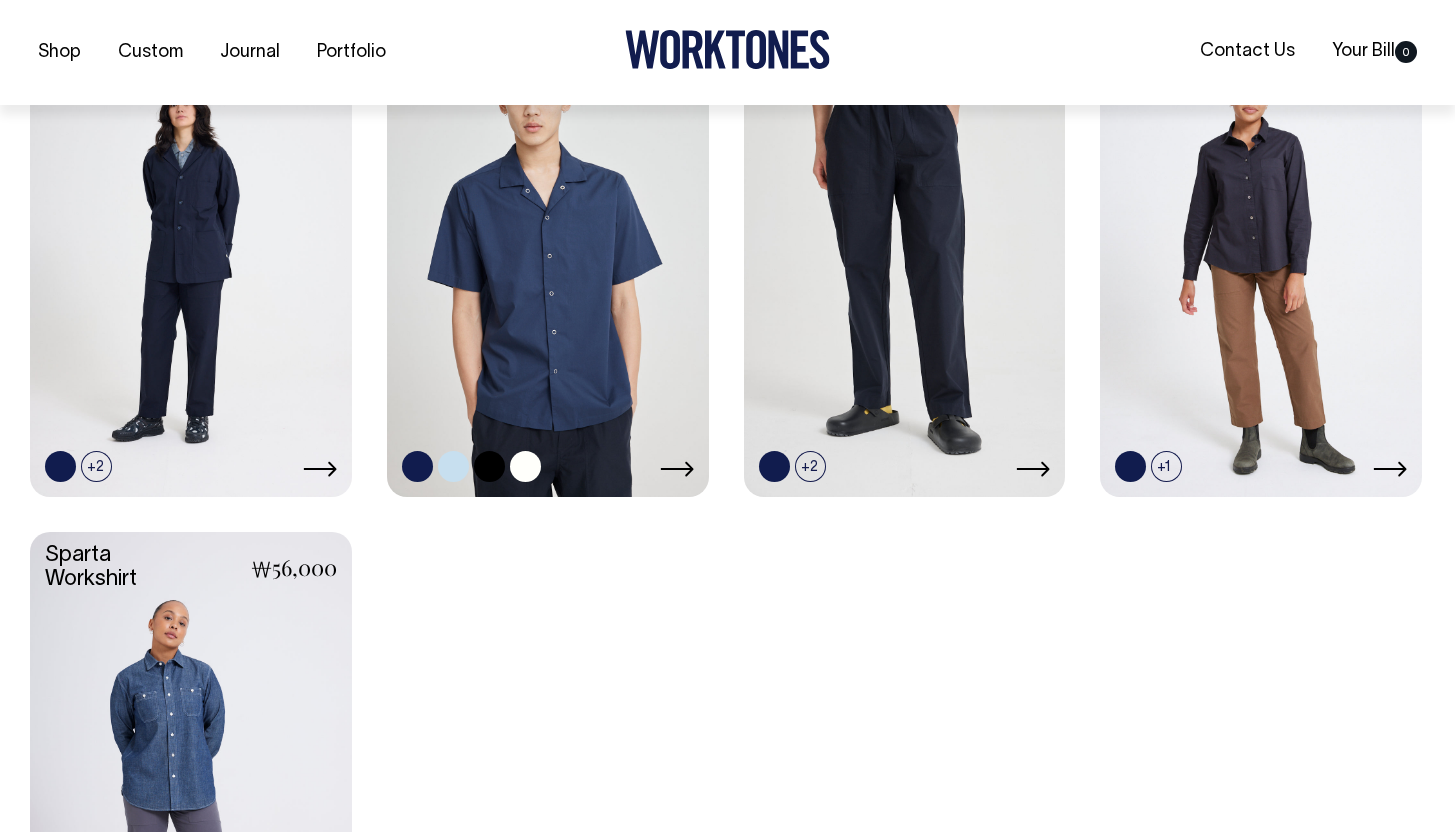 click at bounding box center (548, 253) 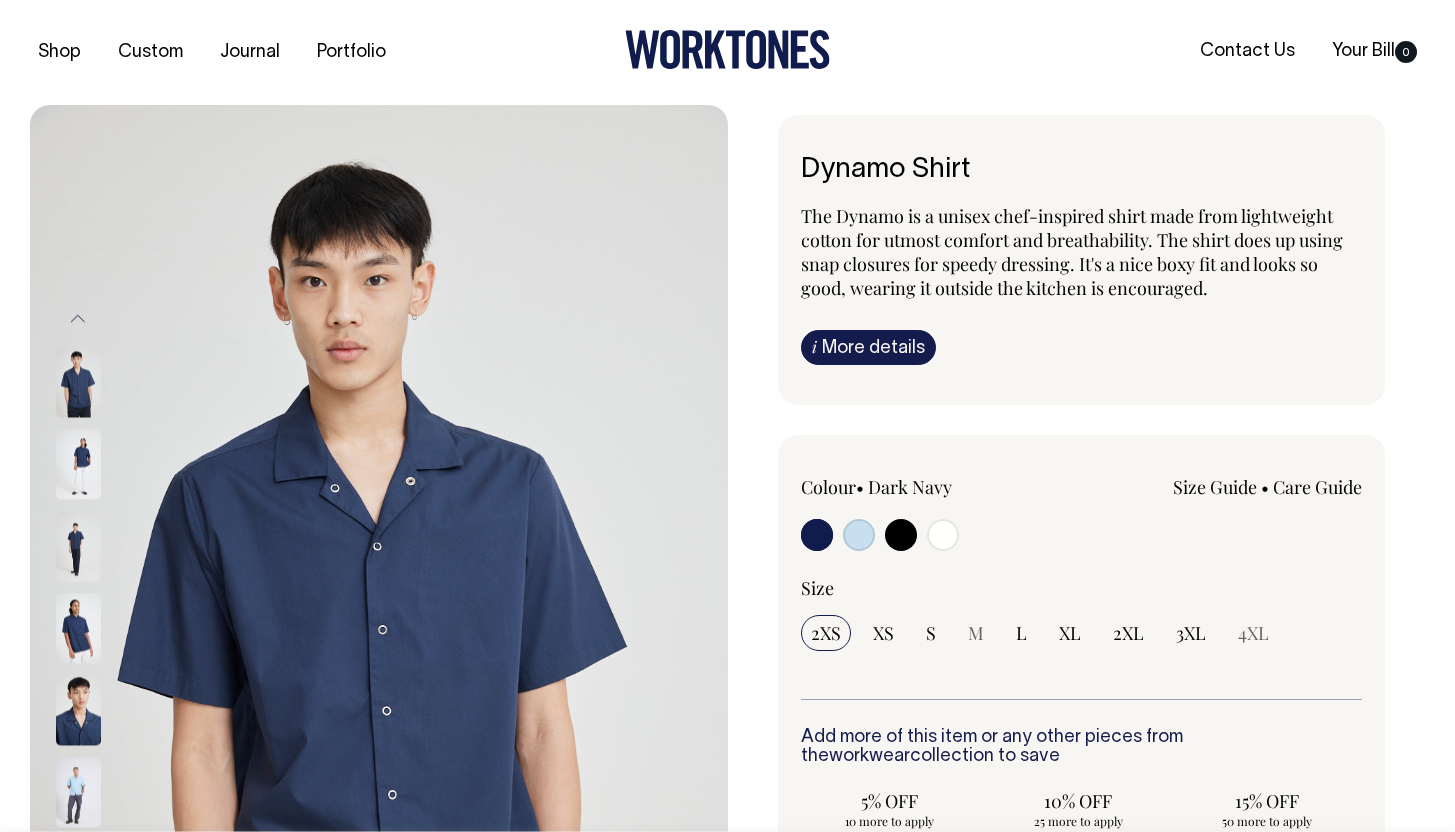 scroll, scrollTop: 0, scrollLeft: 0, axis: both 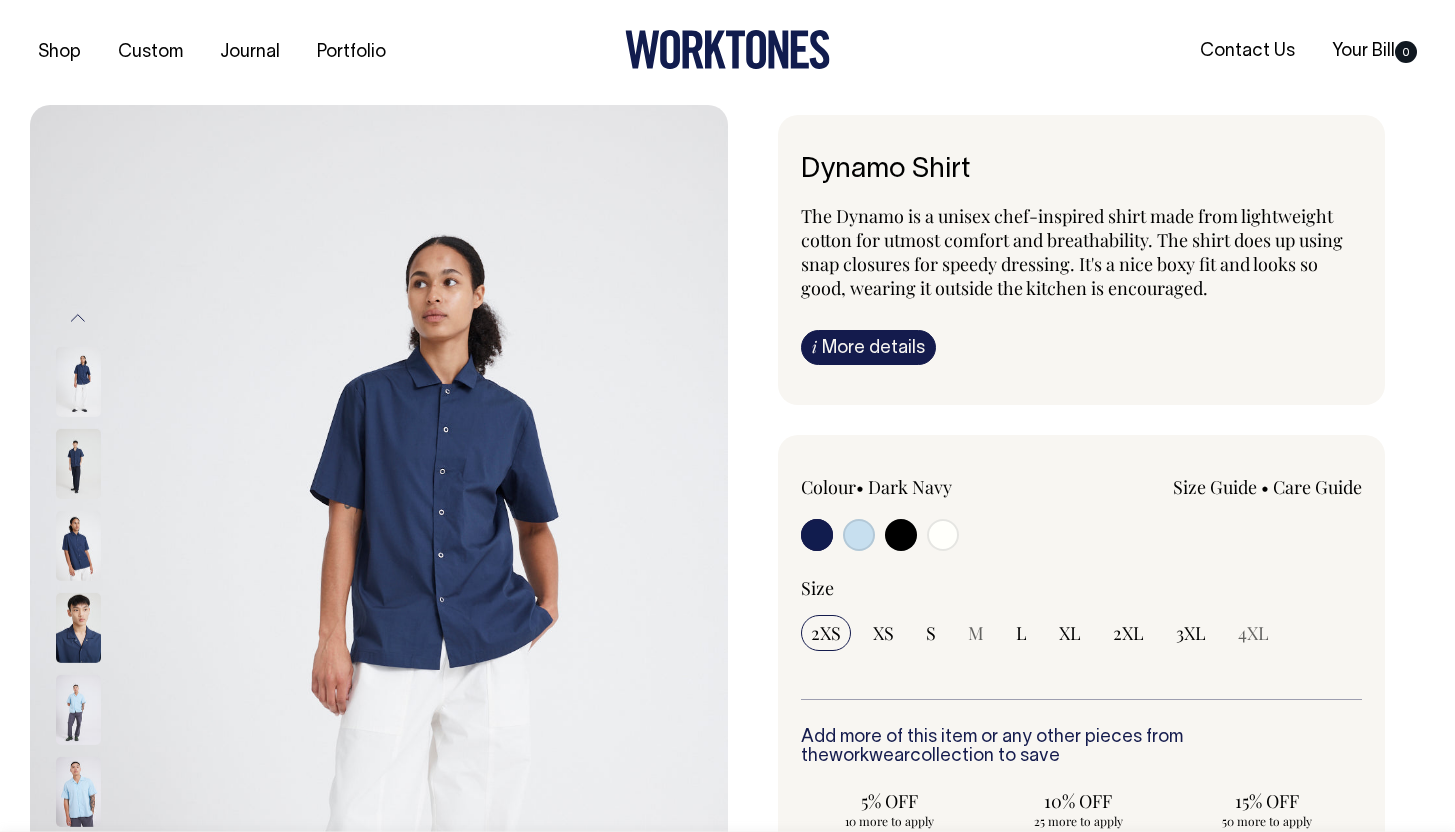 click at bounding box center [105, 546] 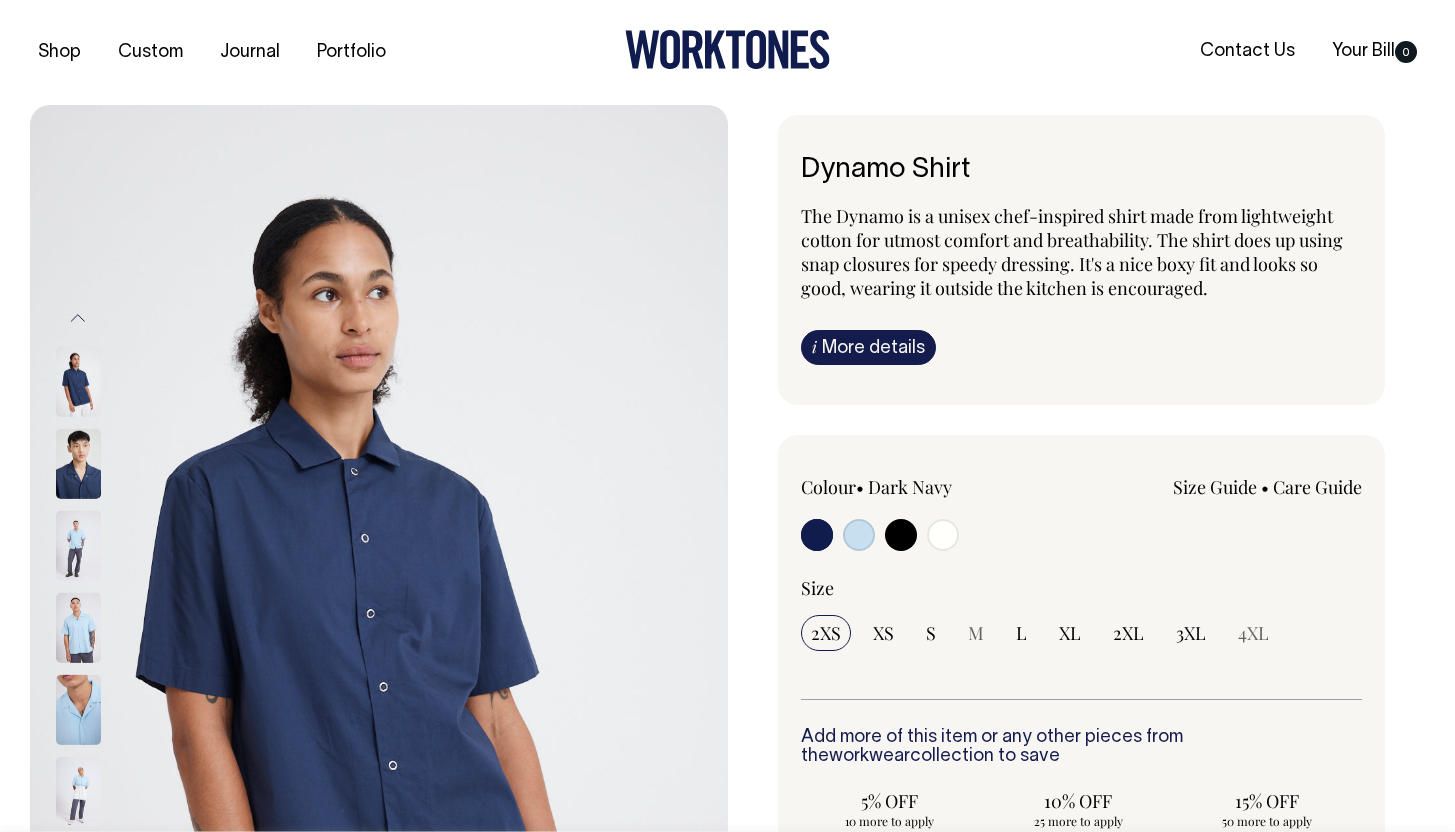 click at bounding box center (78, 710) 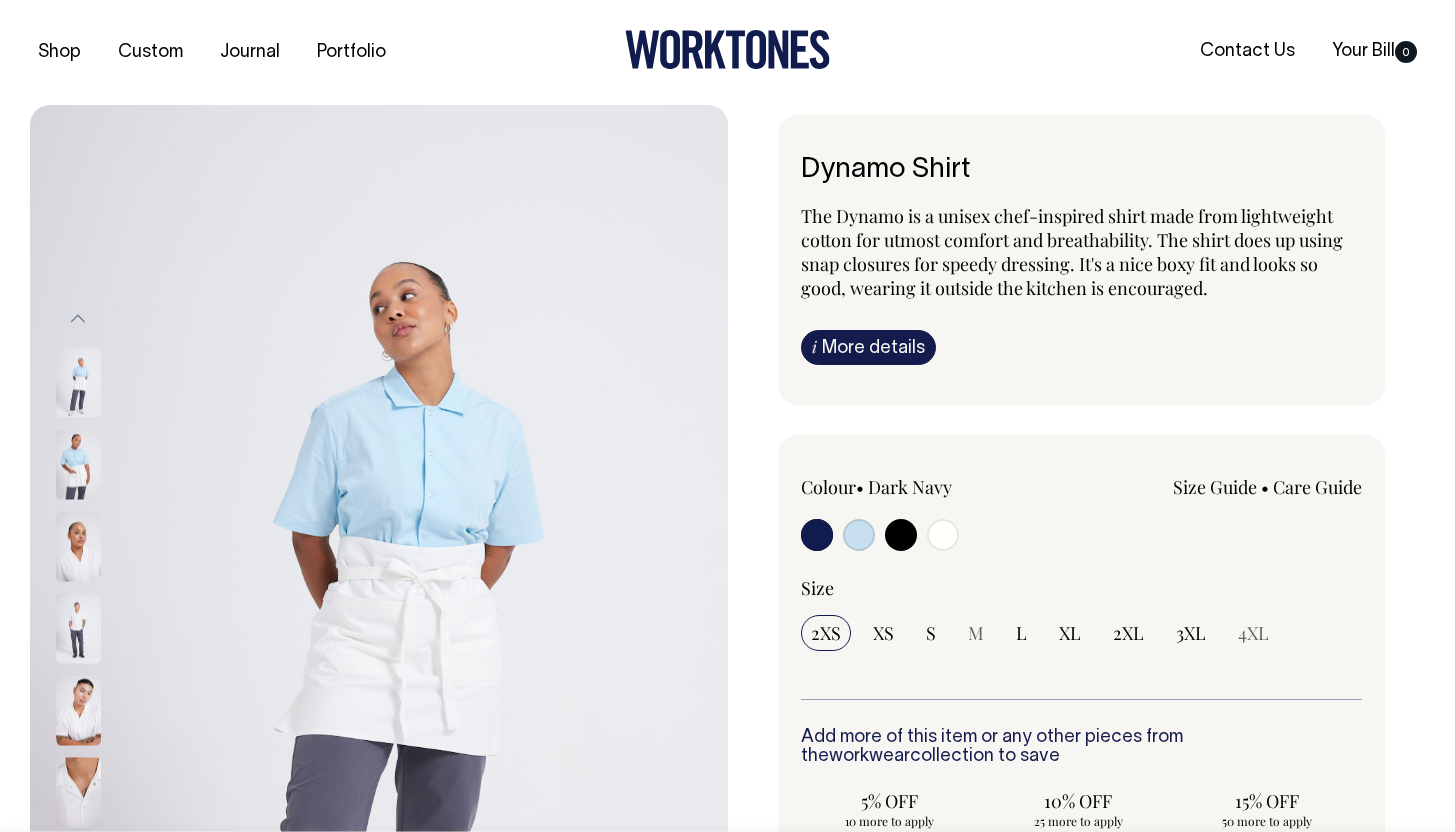 click at bounding box center (943, 535) 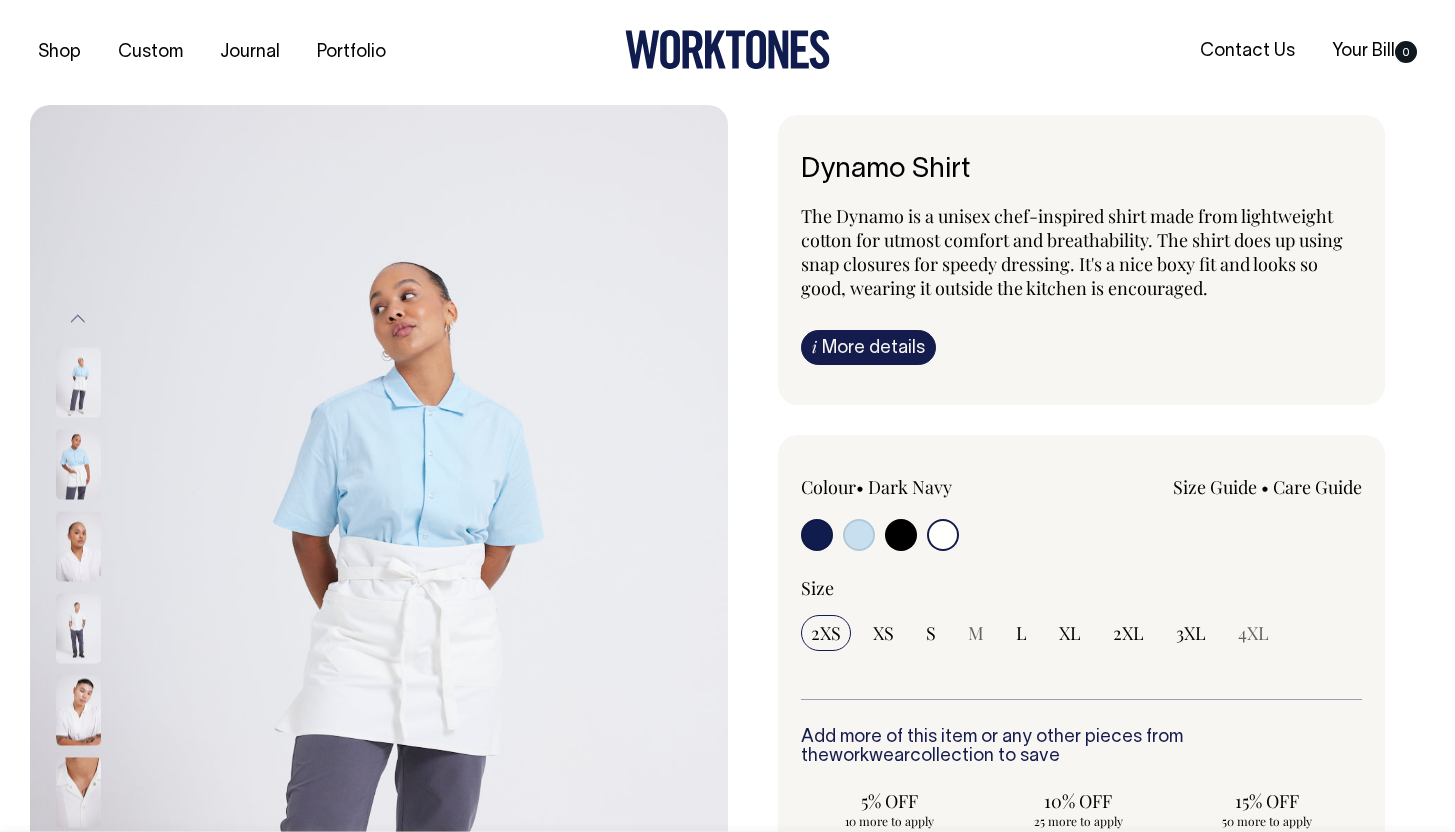 radio on "true" 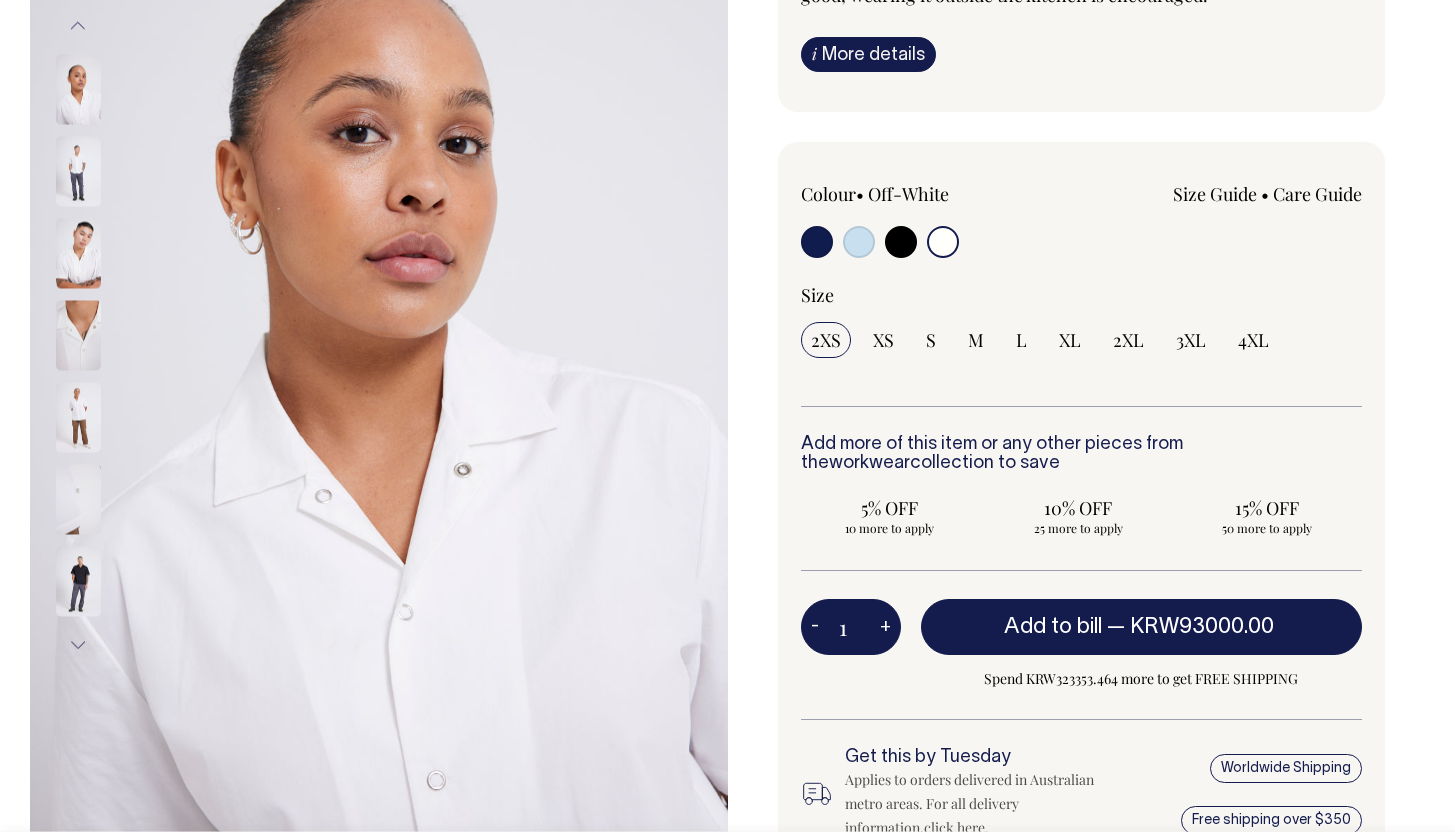 scroll, scrollTop: 294, scrollLeft: 0, axis: vertical 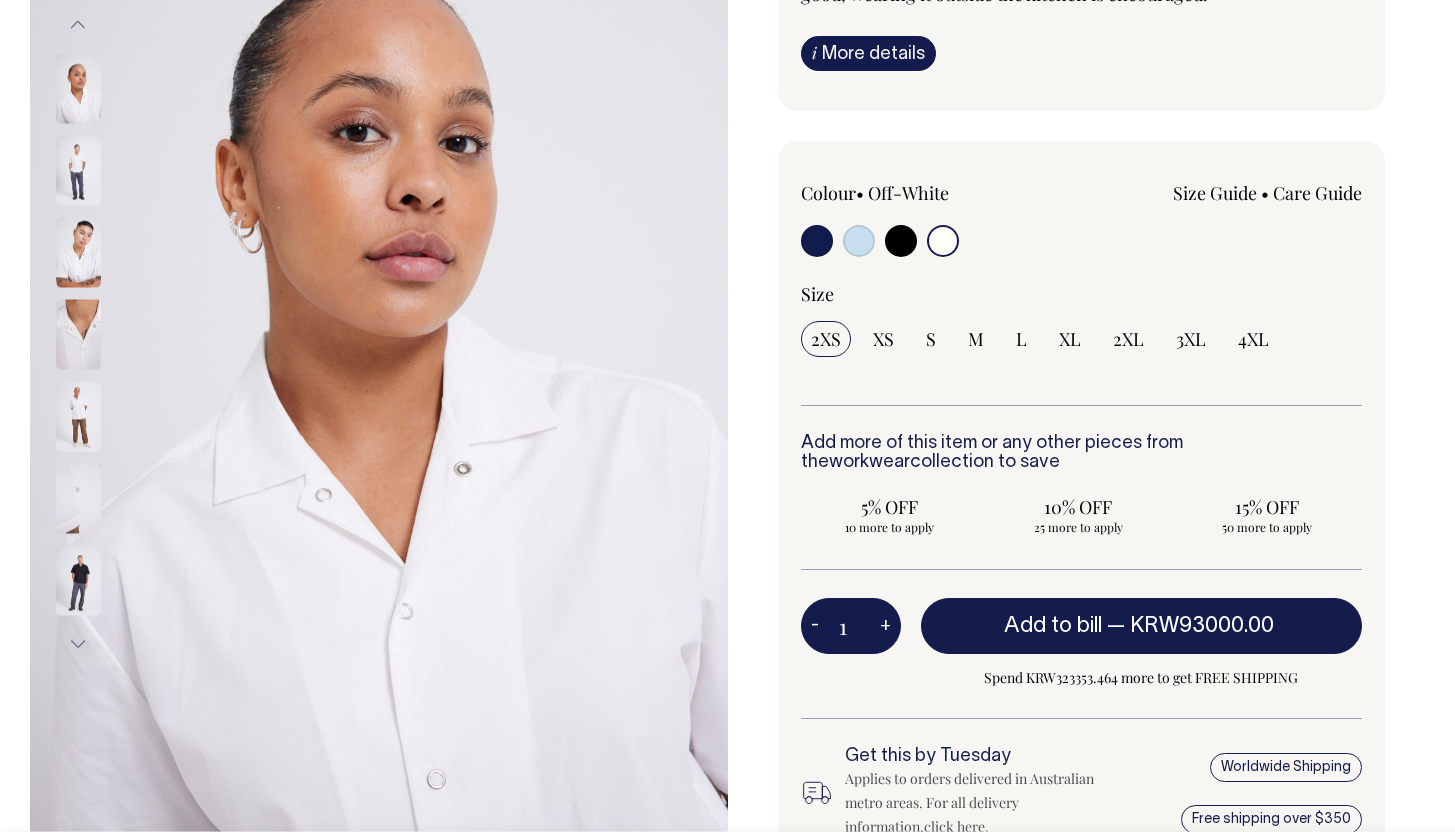 click at bounding box center [78, 498] 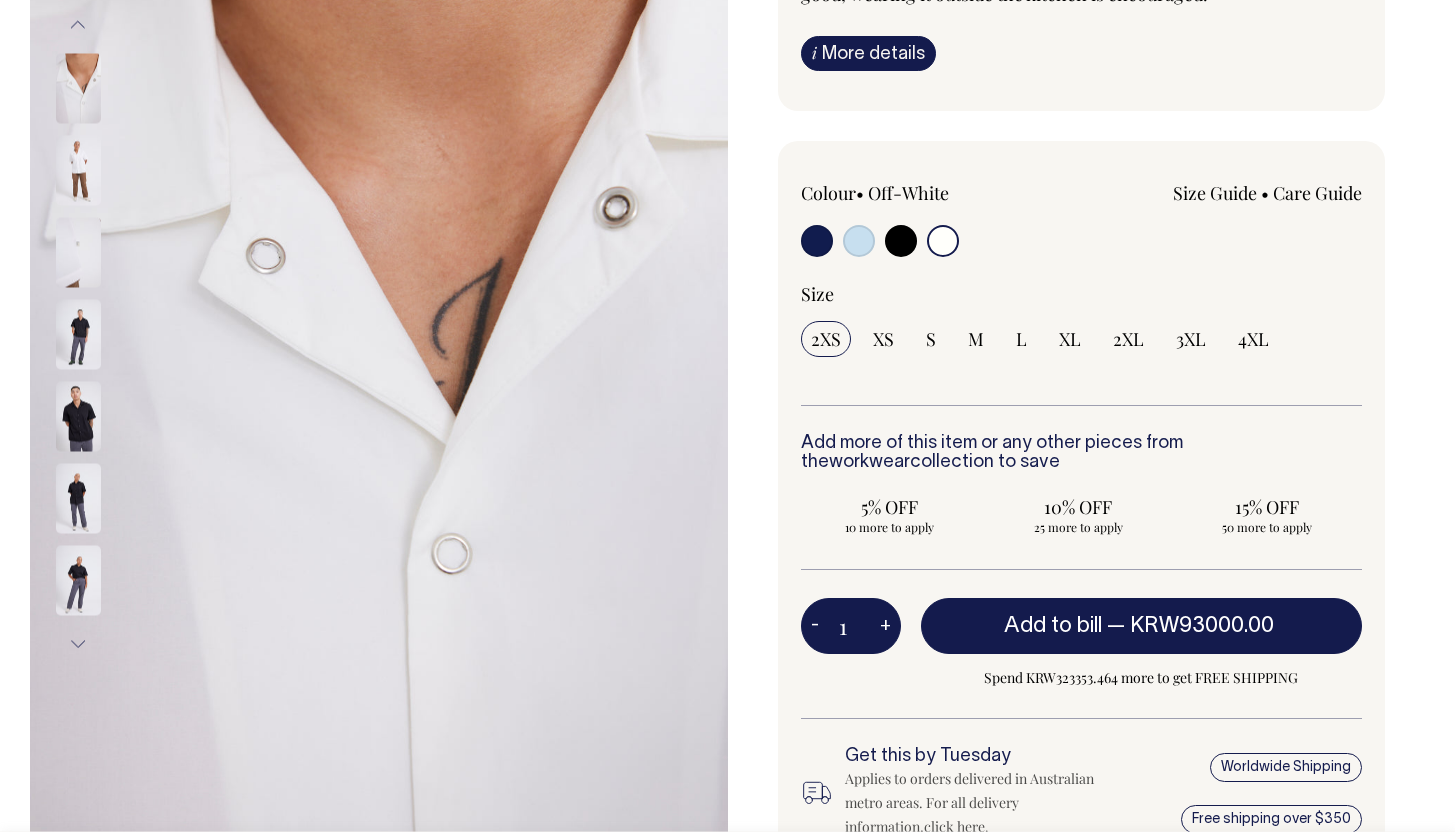click at bounding box center [78, 498] 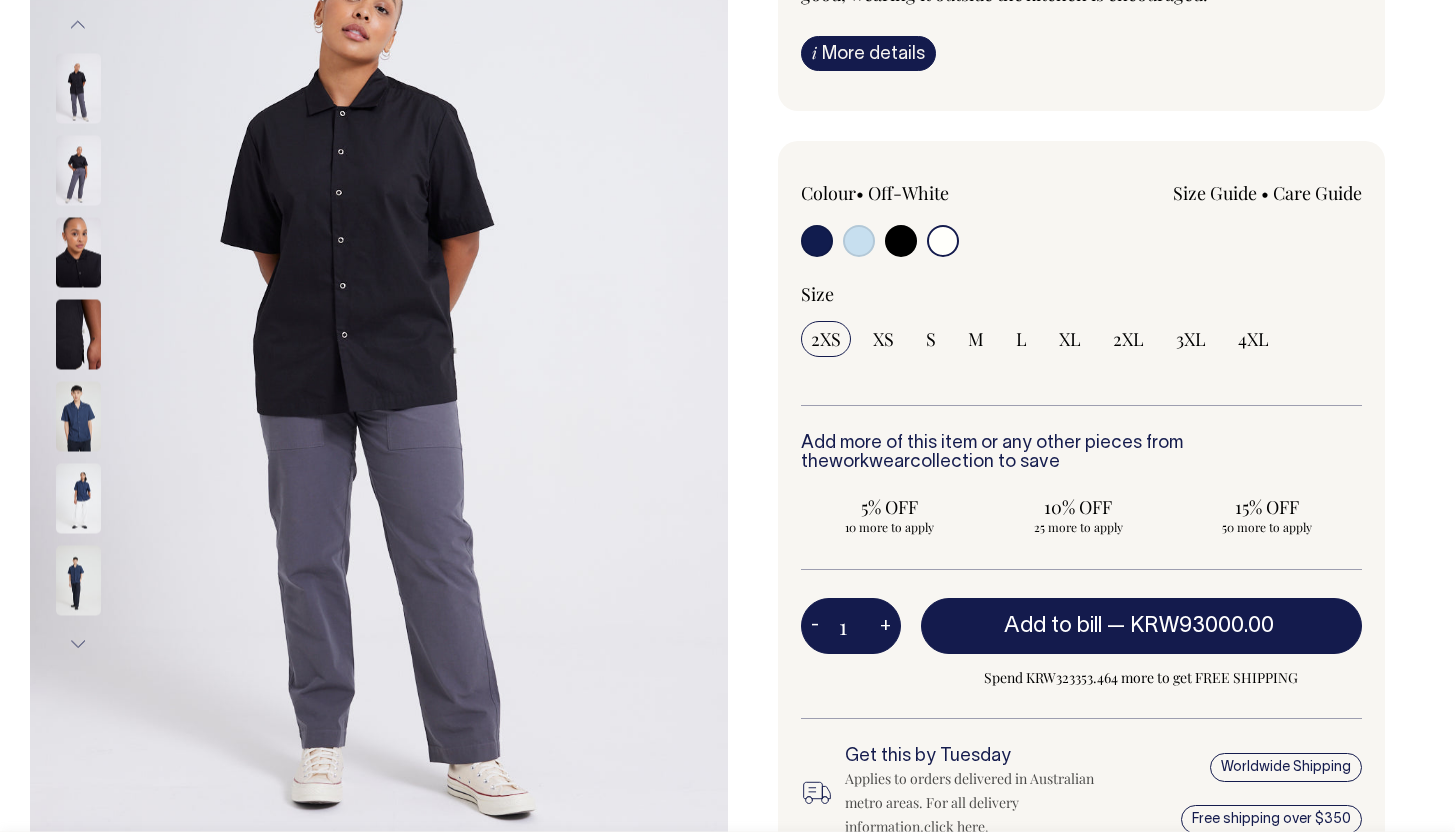 click at bounding box center [105, 88] 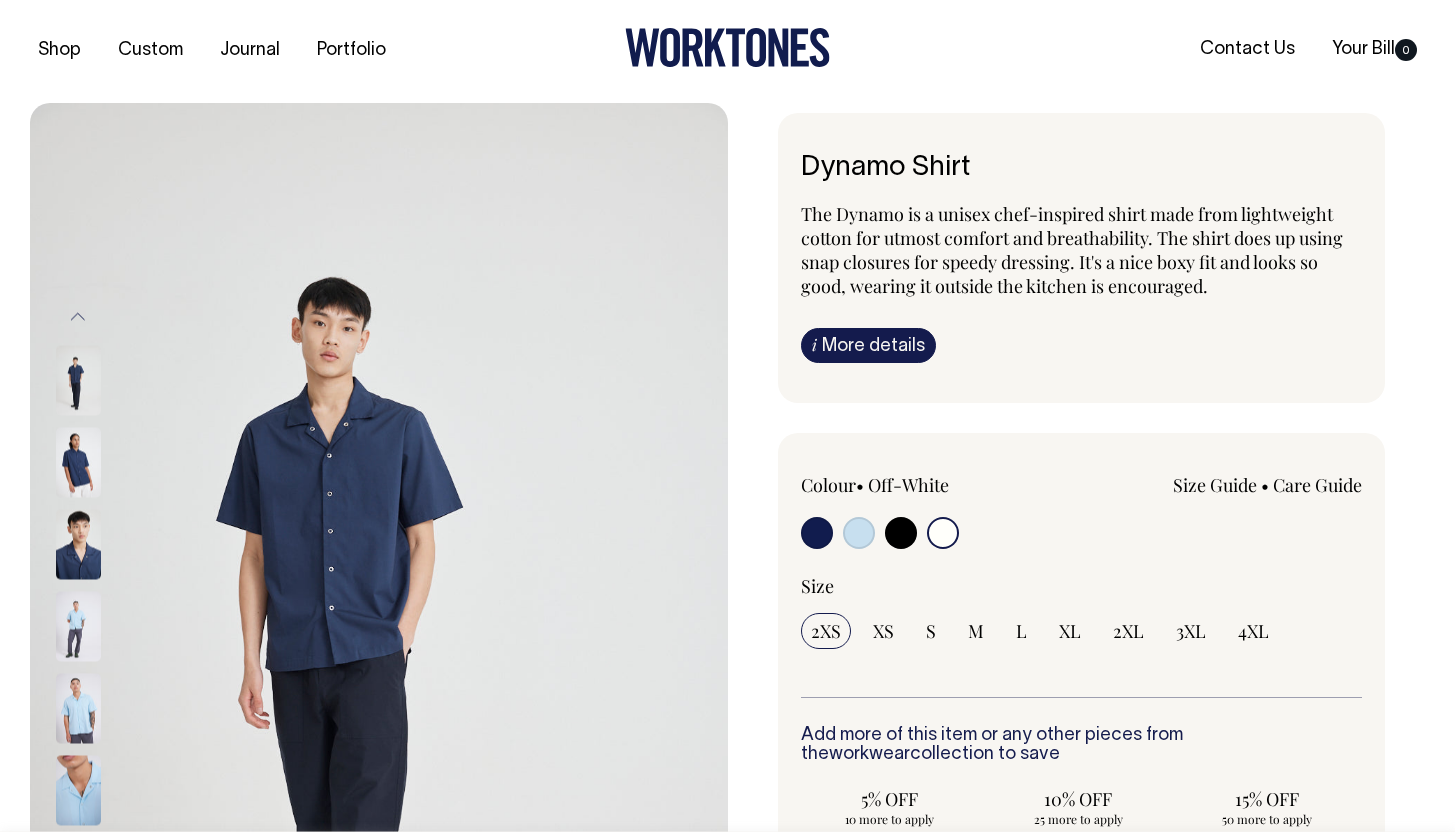 scroll, scrollTop: 0, scrollLeft: 0, axis: both 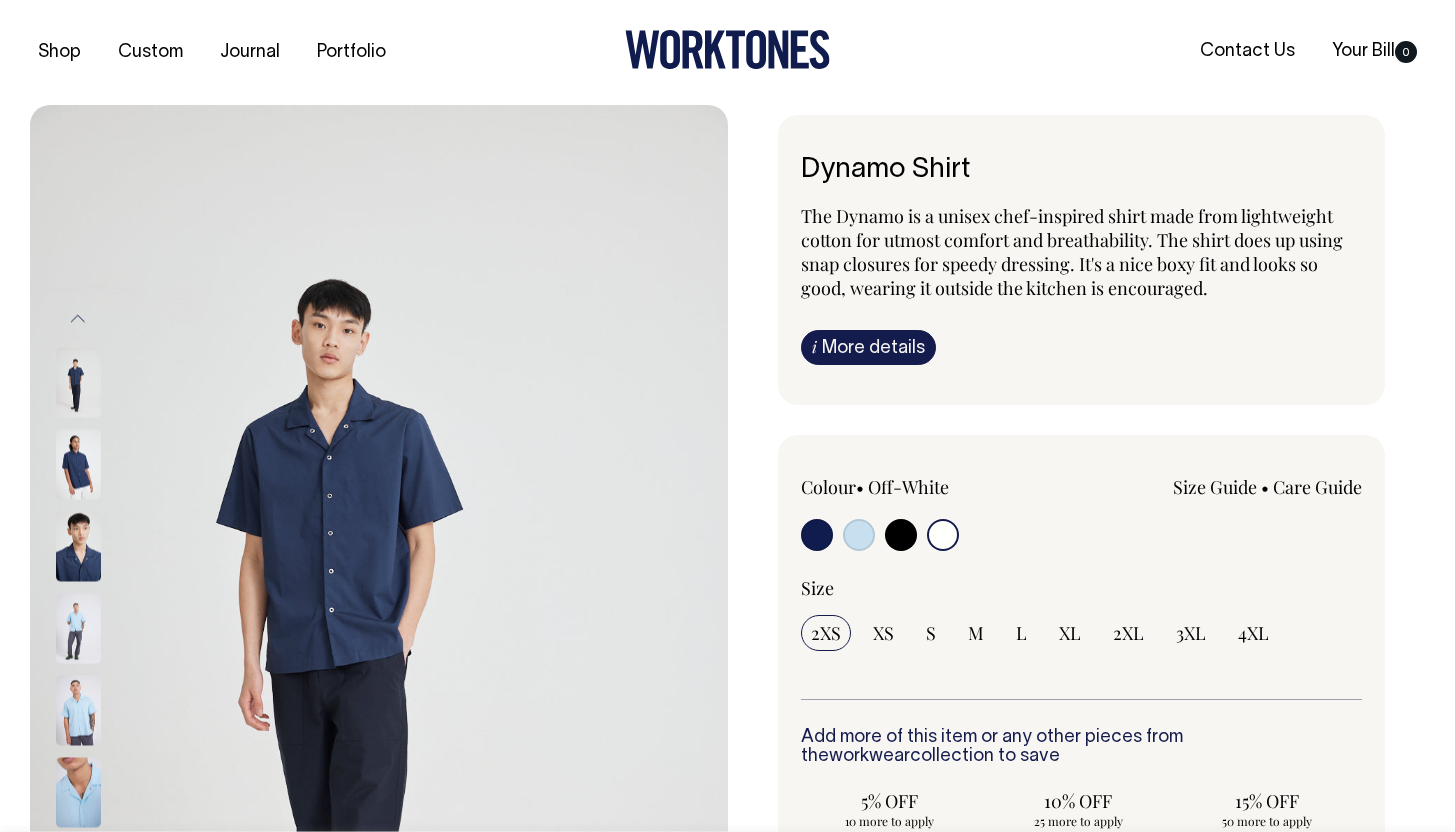 click at bounding box center [943, 535] 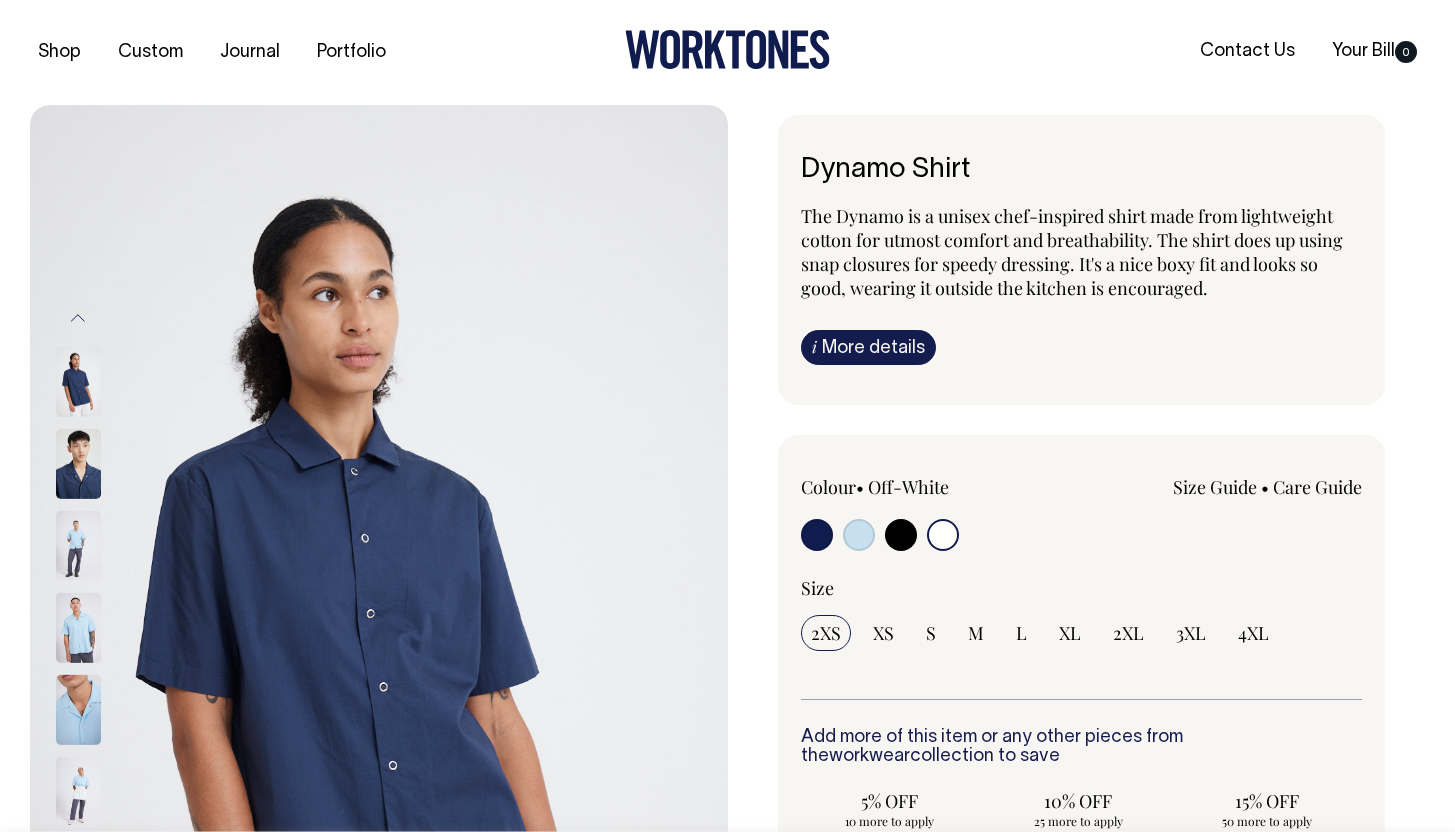 click on "Size Guide
Size Guide Conan (he) wears a size large and is 183cm. Shanae (she) wears a small and is 170cm. Measurement (cm) XXS XS S M L XL 2XL 3XL Width at chest 51.5 54 56.5 59 61.5 64 66.5 69 Length 69.5 71 72.5 74 75.5  77 78.5 80 Shoulders 42 43.5 45 46.5 48 49.5 51 52.5 • Care Guide" at bounding box center (1193, 508) 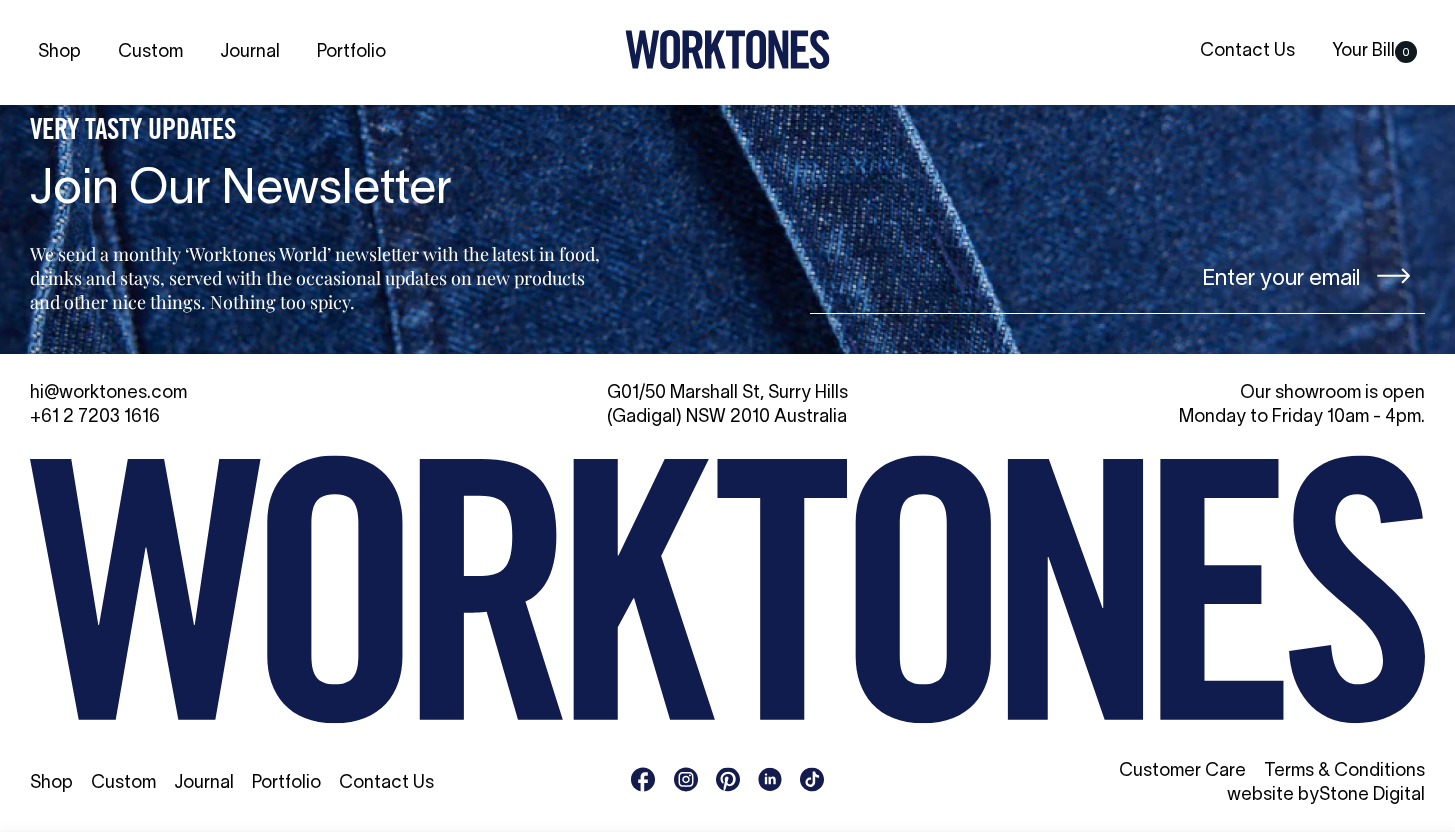 scroll, scrollTop: 3062, scrollLeft: 0, axis: vertical 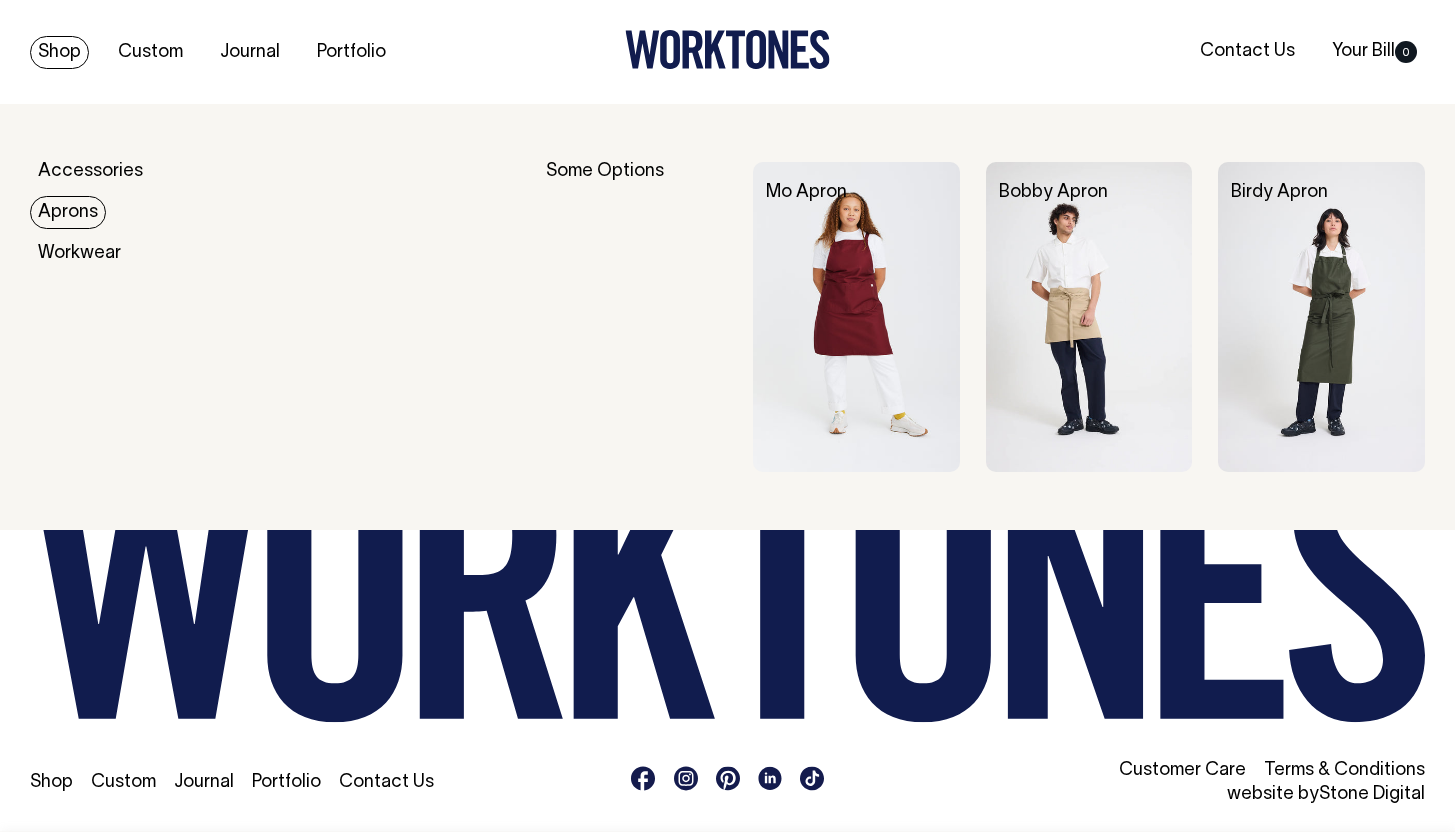 click at bounding box center [1321, 317] 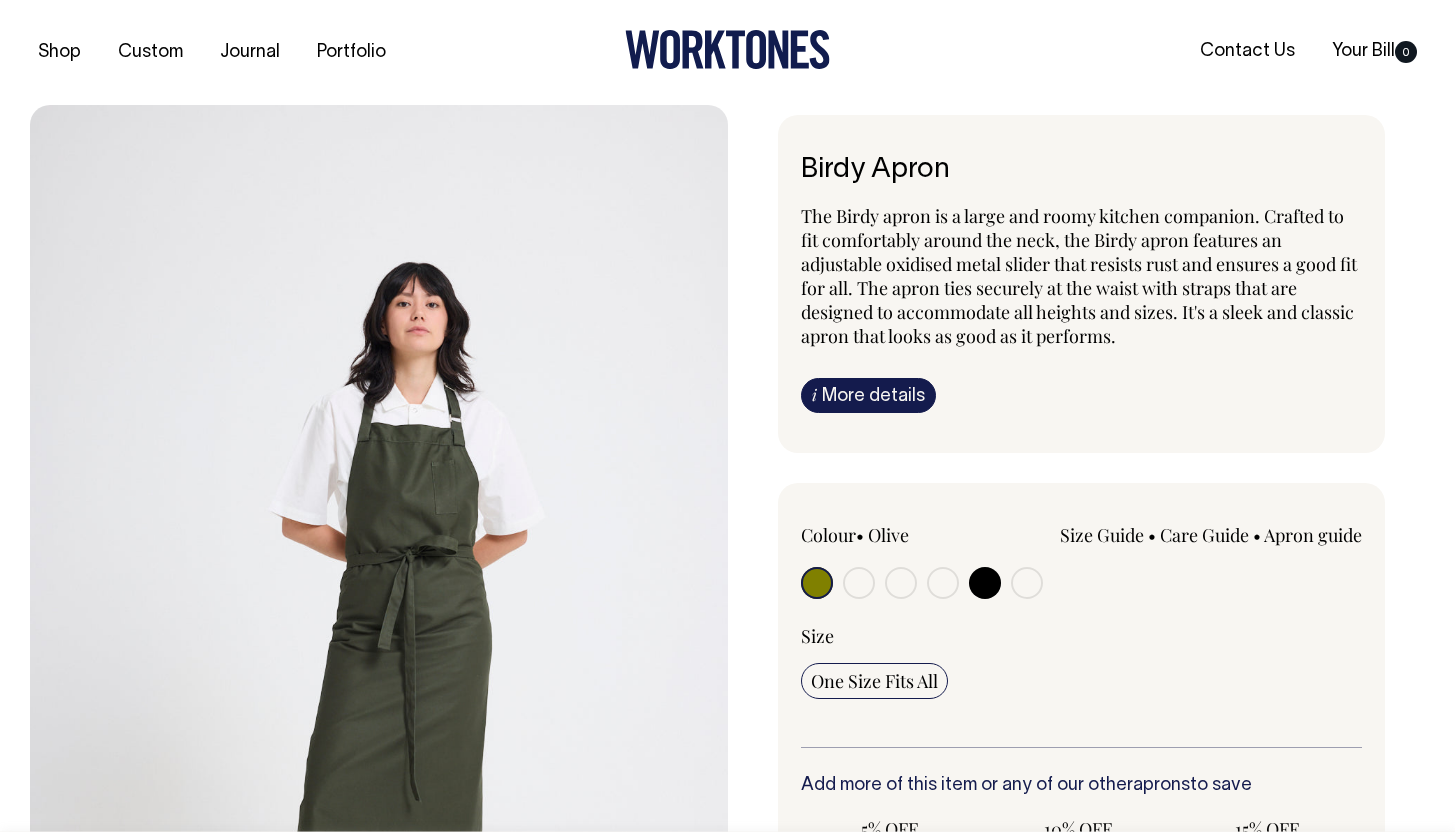 scroll, scrollTop: 0, scrollLeft: 0, axis: both 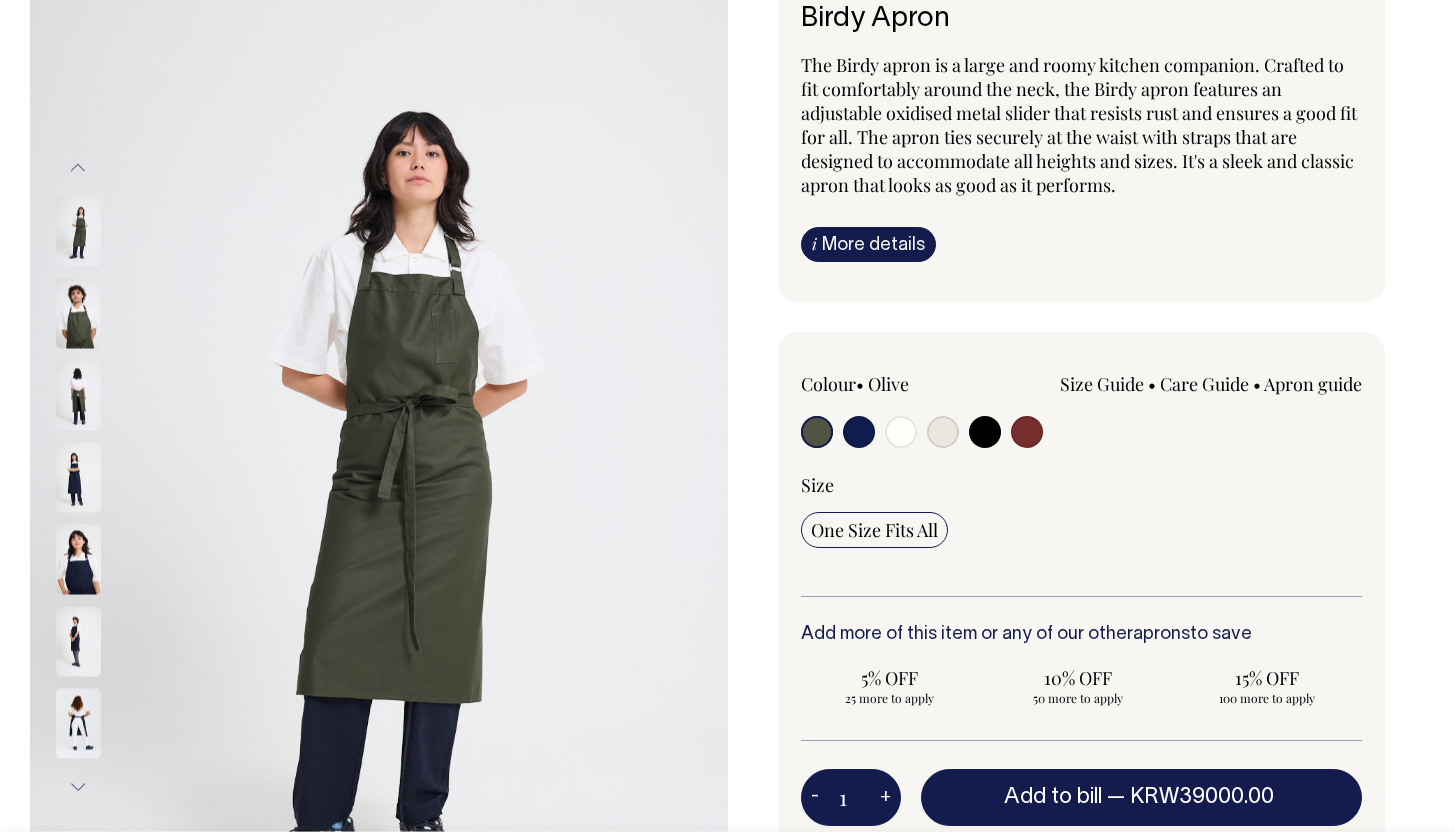 click at bounding box center (78, 313) 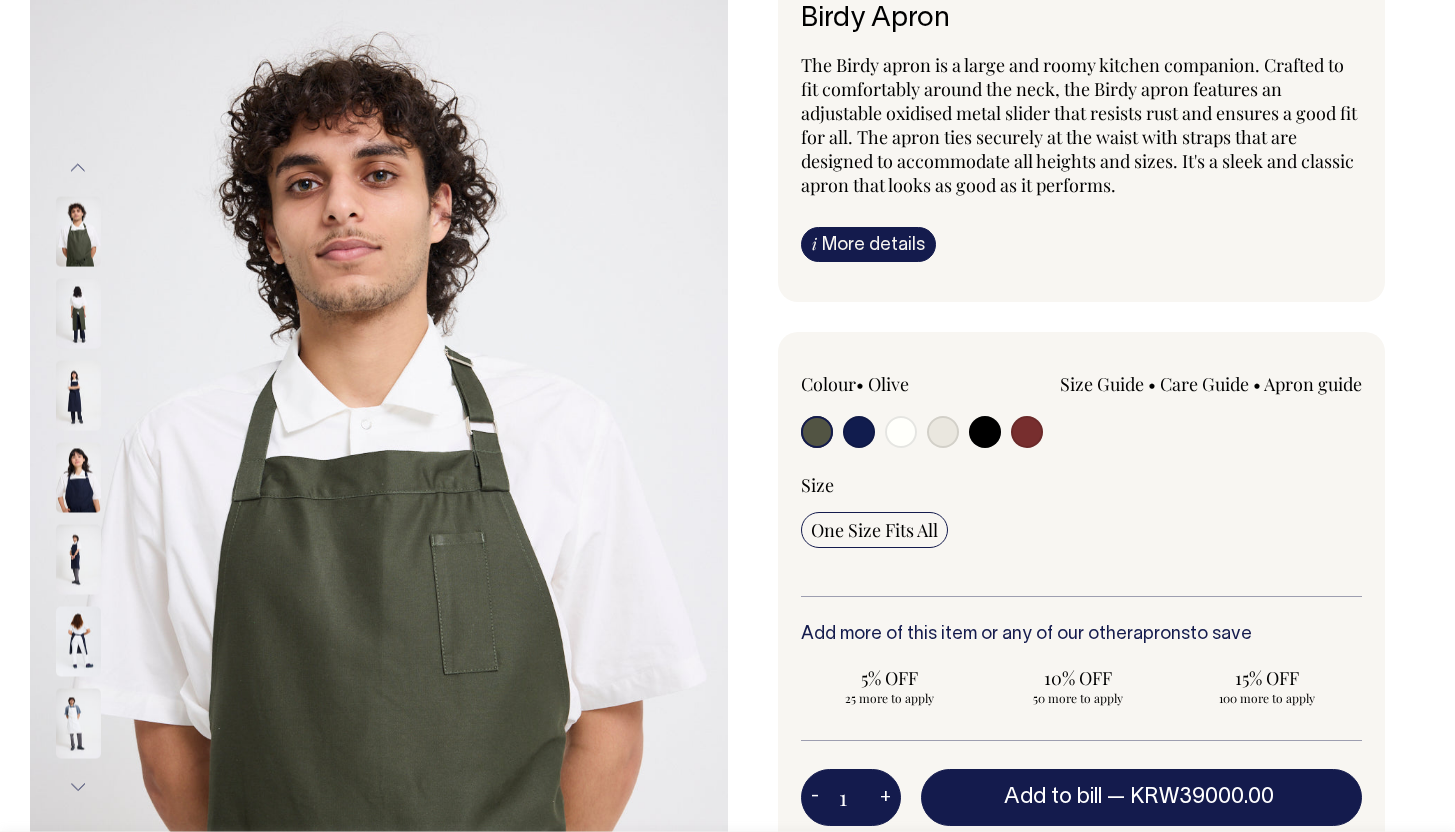 click at bounding box center [78, 395] 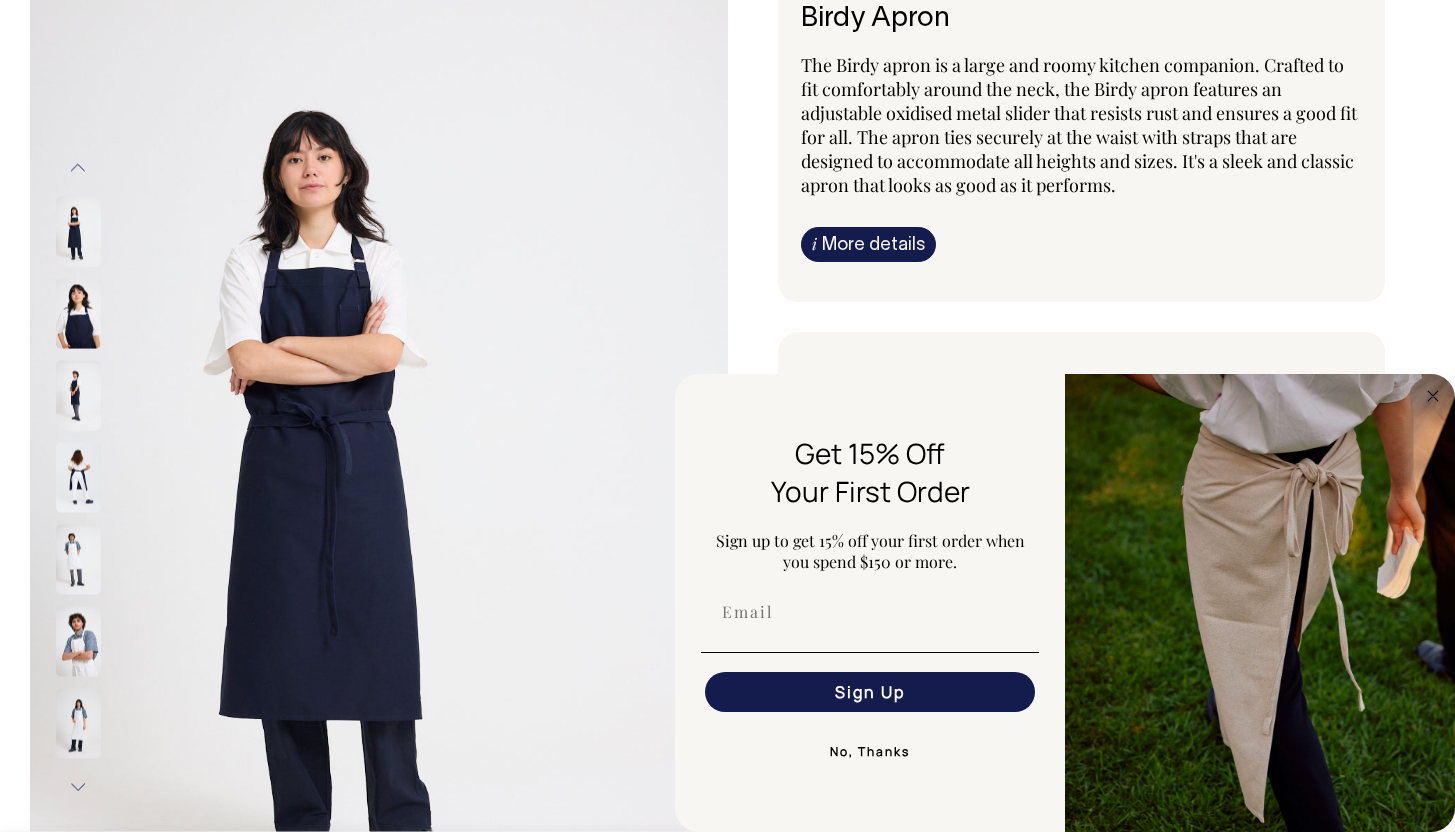 click on "Birdy Apron
The Birdy apron is a large and roomy kitchen companion. Crafted to fit comfortably around the neck, the Birdy apron features an adjustable oxidised metal slider that resists rust and ensures a good fit for all. The apron ties securely at the waist with straps that are designed to accommodate all heights and sizes. It's a sleek and classic apron that looks as good as it performs.
i More details
Material Ingredients" at bounding box center (1077, 588) 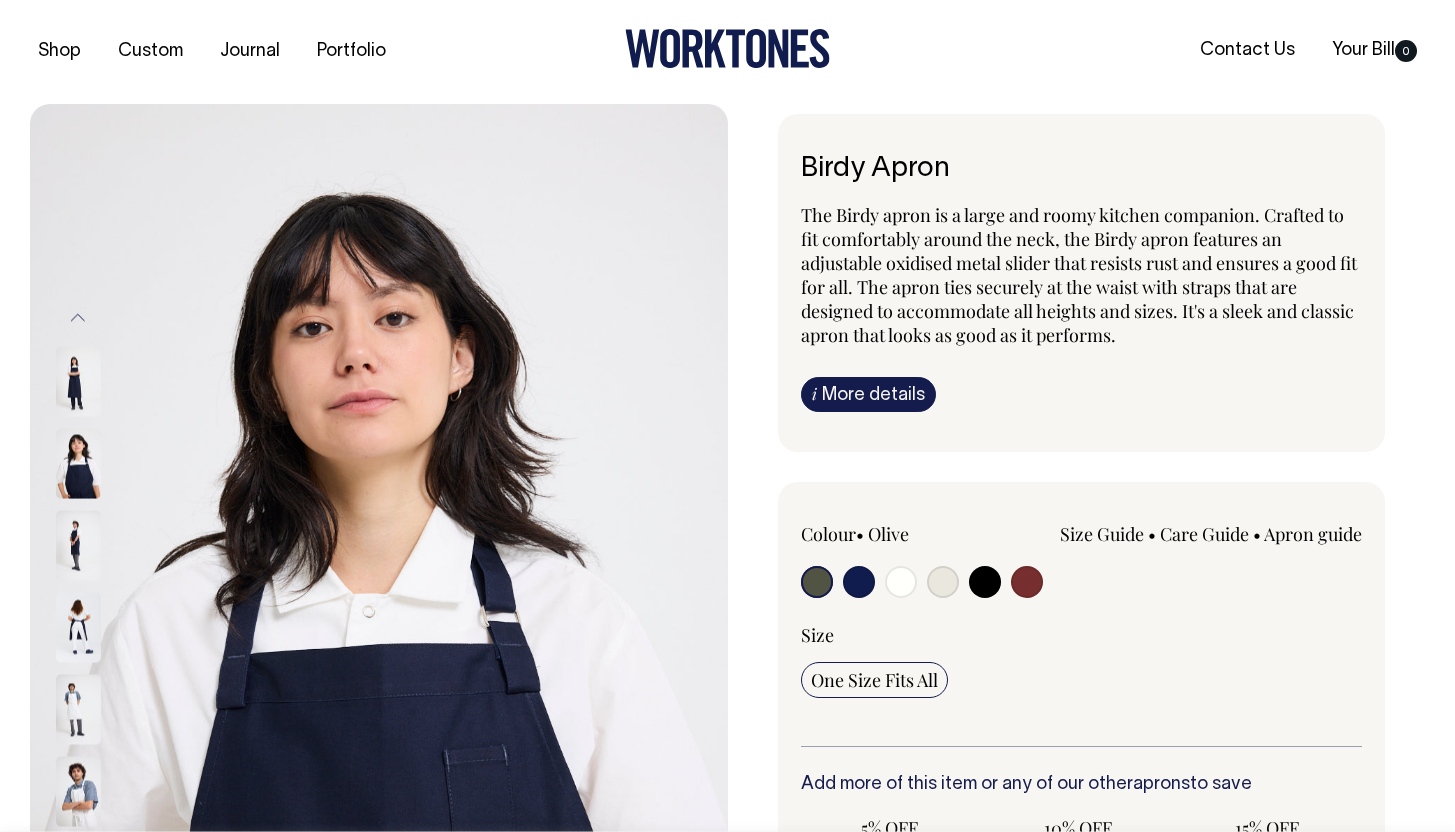 scroll, scrollTop: 0, scrollLeft: 0, axis: both 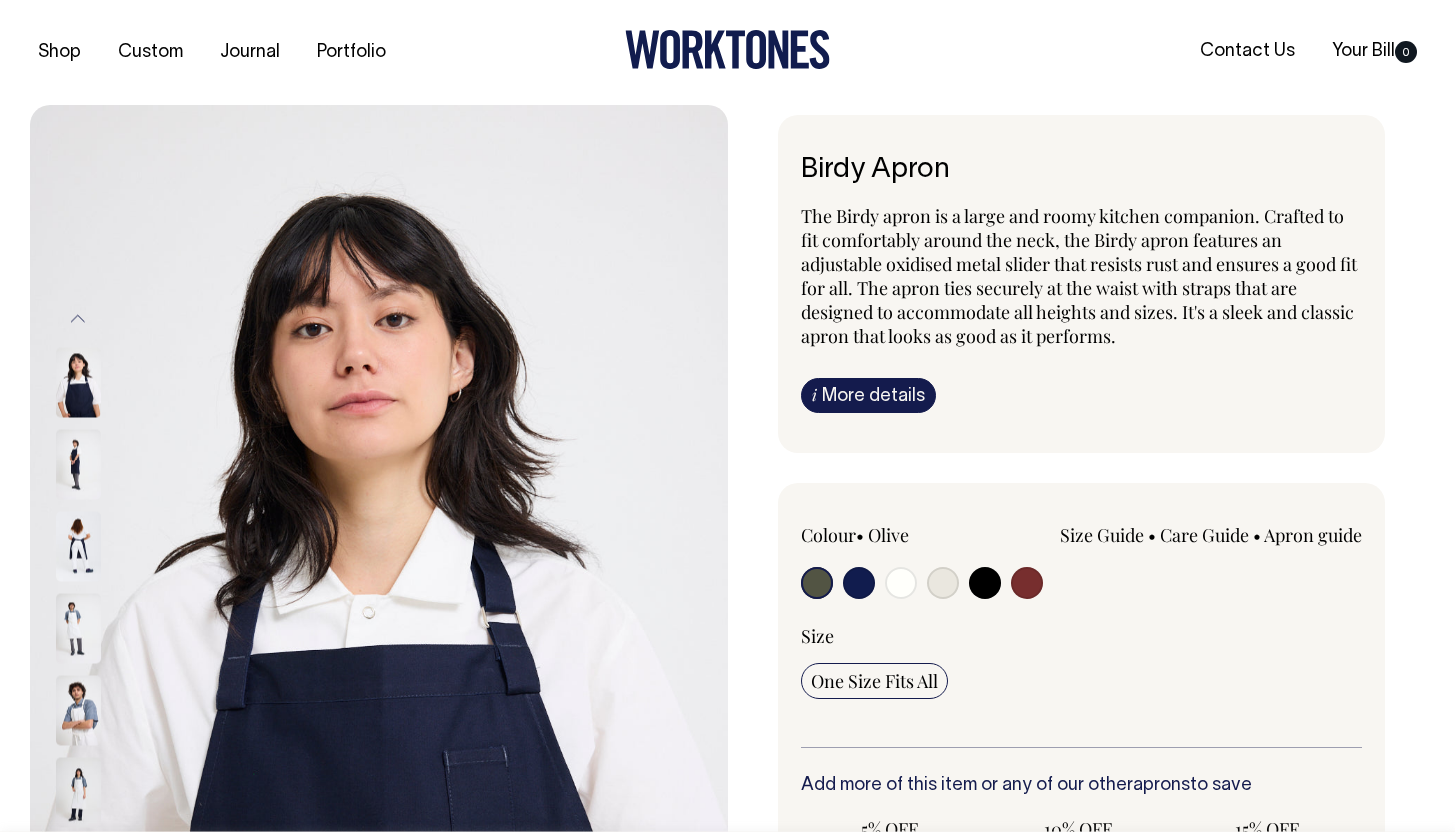 click at bounding box center (78, 628) 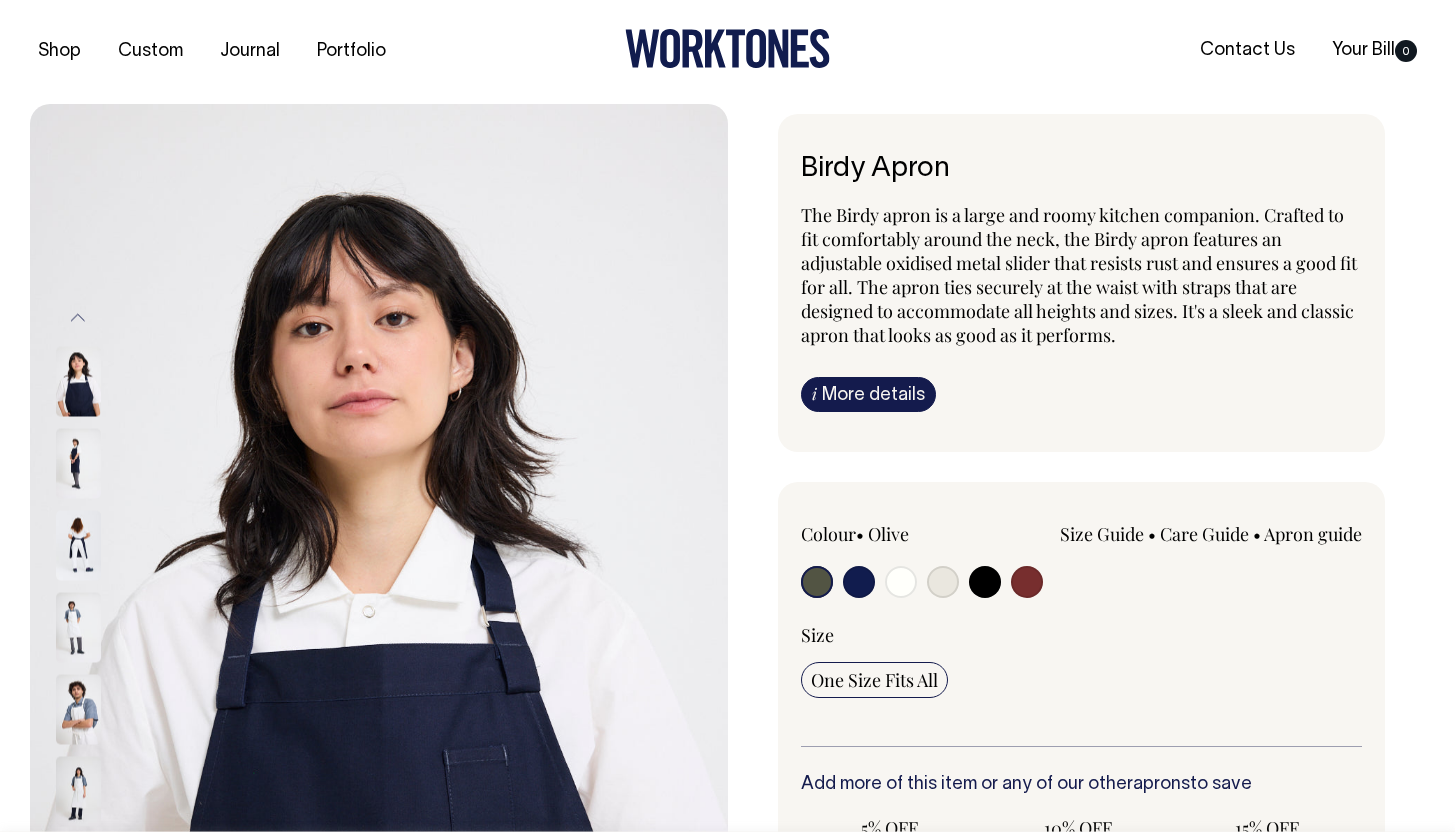 scroll, scrollTop: 0, scrollLeft: 0, axis: both 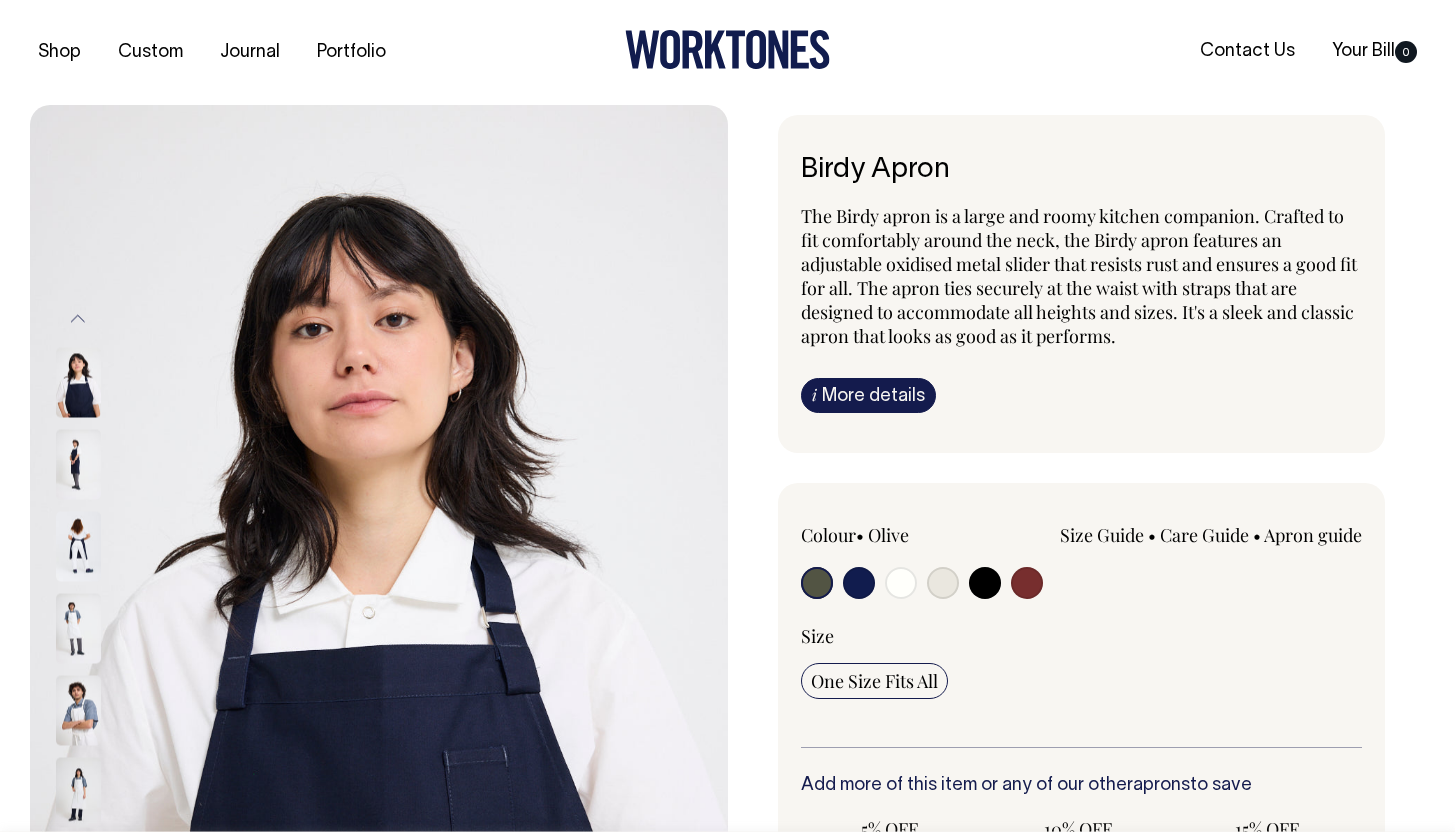 click at bounding box center [901, 583] 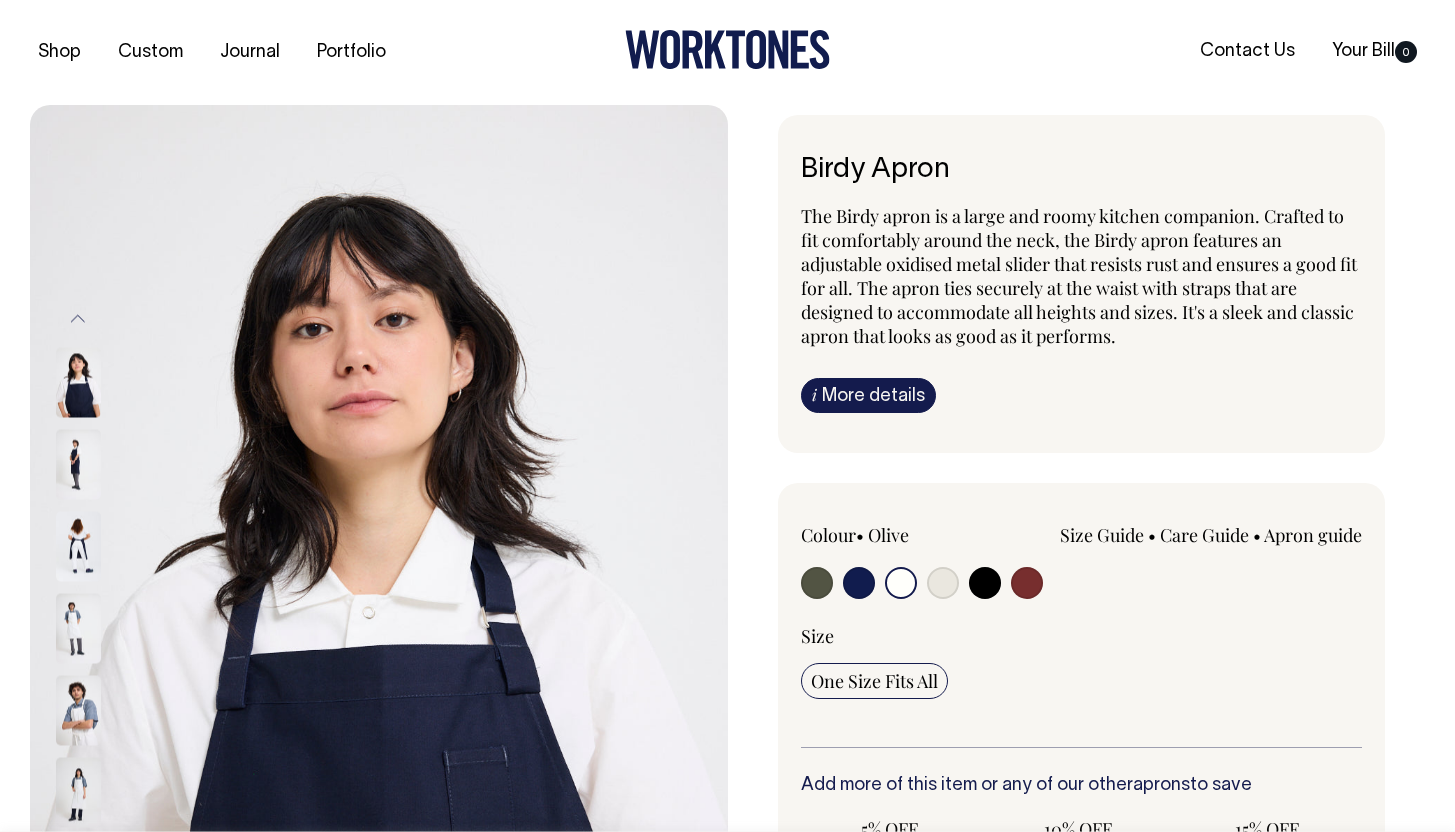 radio on "true" 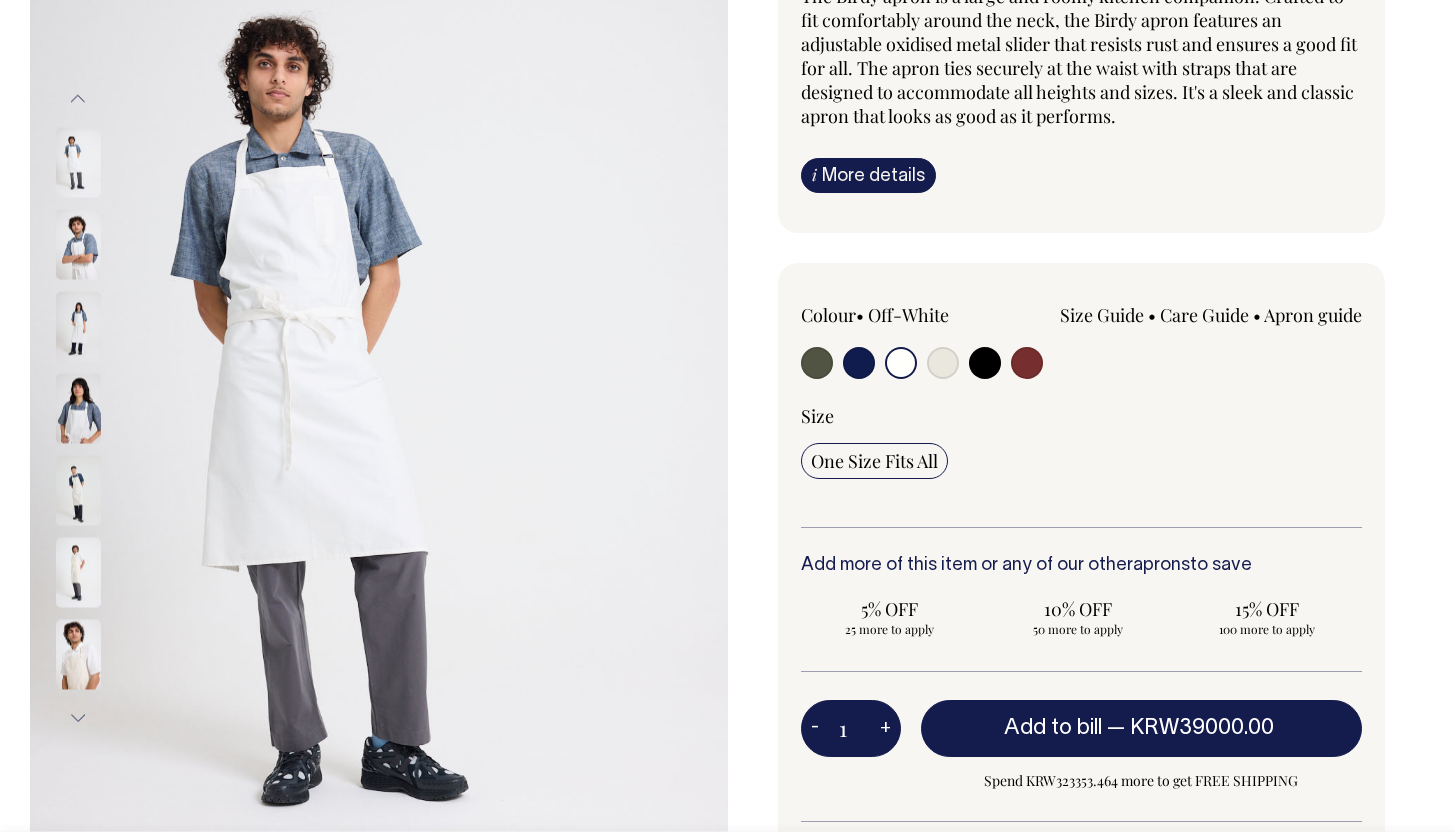 scroll, scrollTop: 220, scrollLeft: 0, axis: vertical 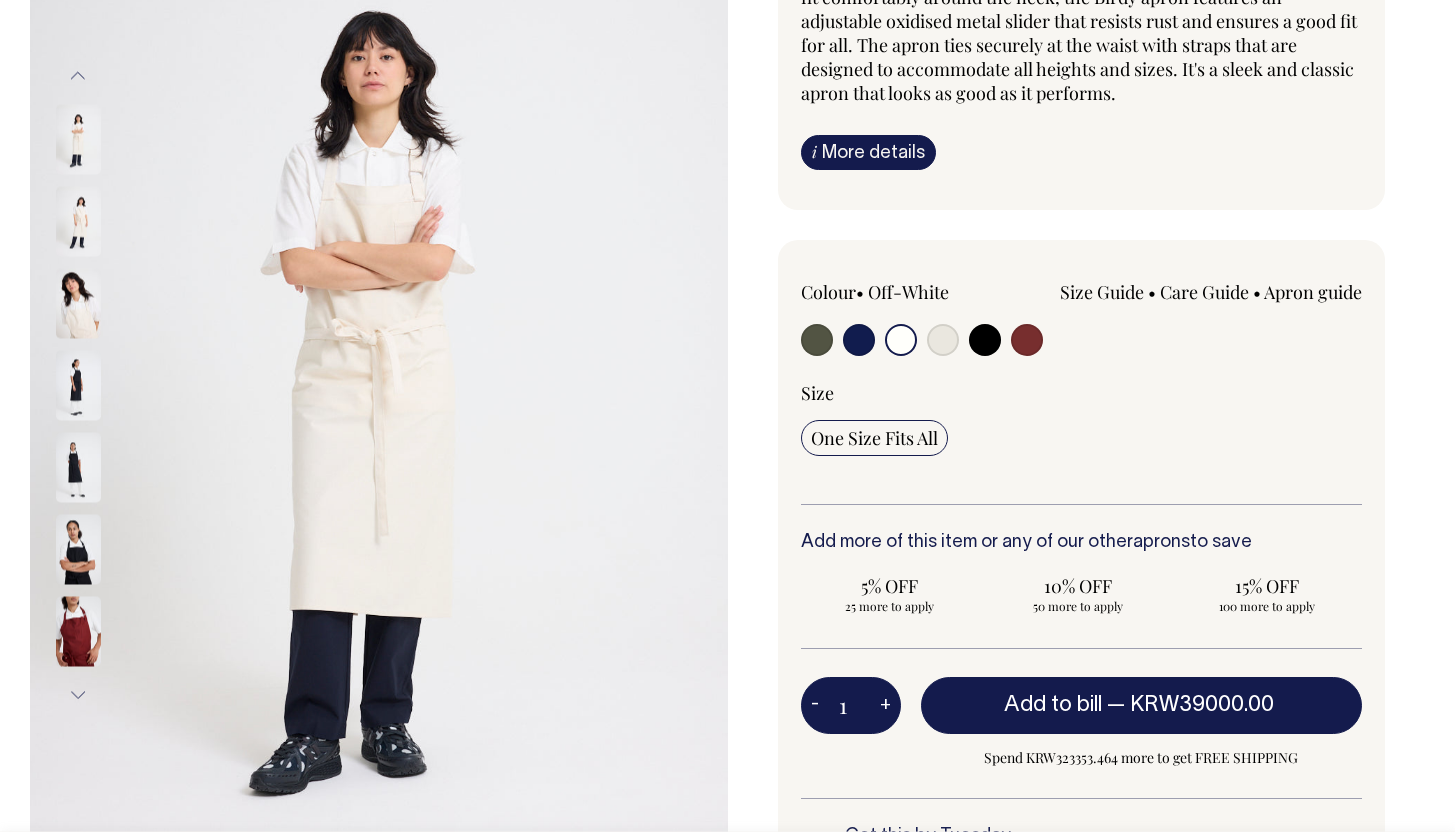 click at bounding box center [78, 385] 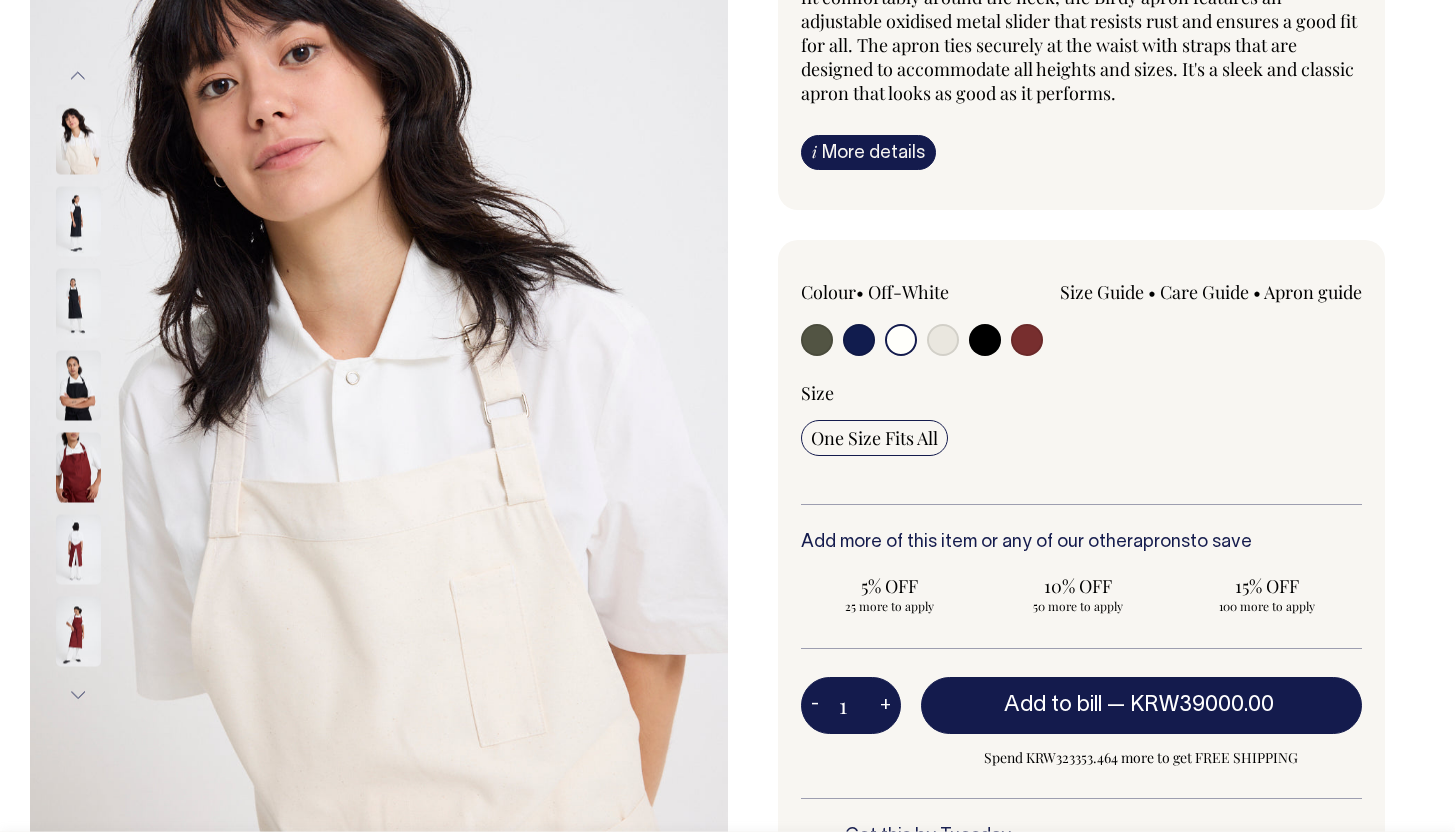 click at bounding box center (78, 303) 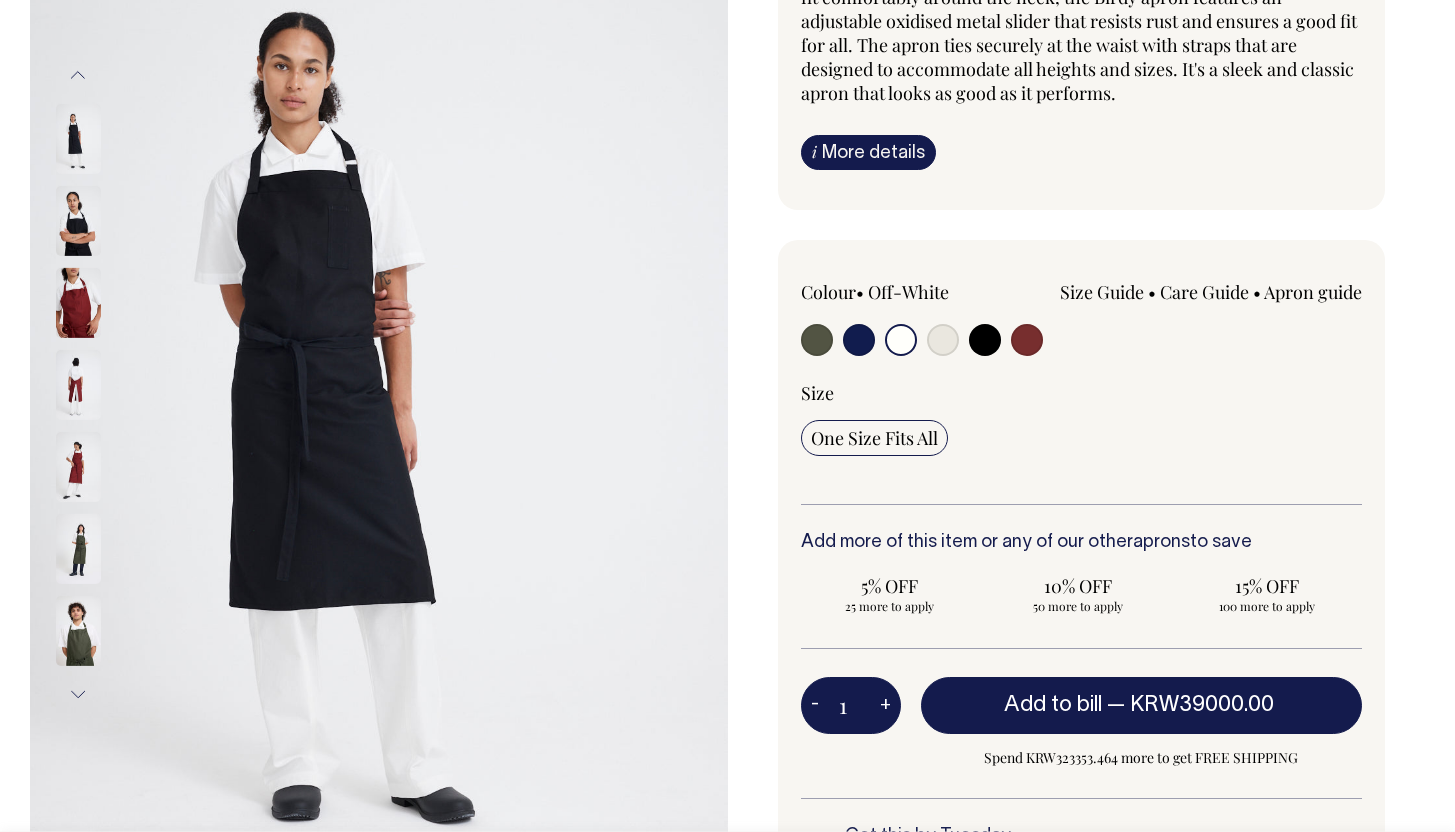click at bounding box center [78, 303] 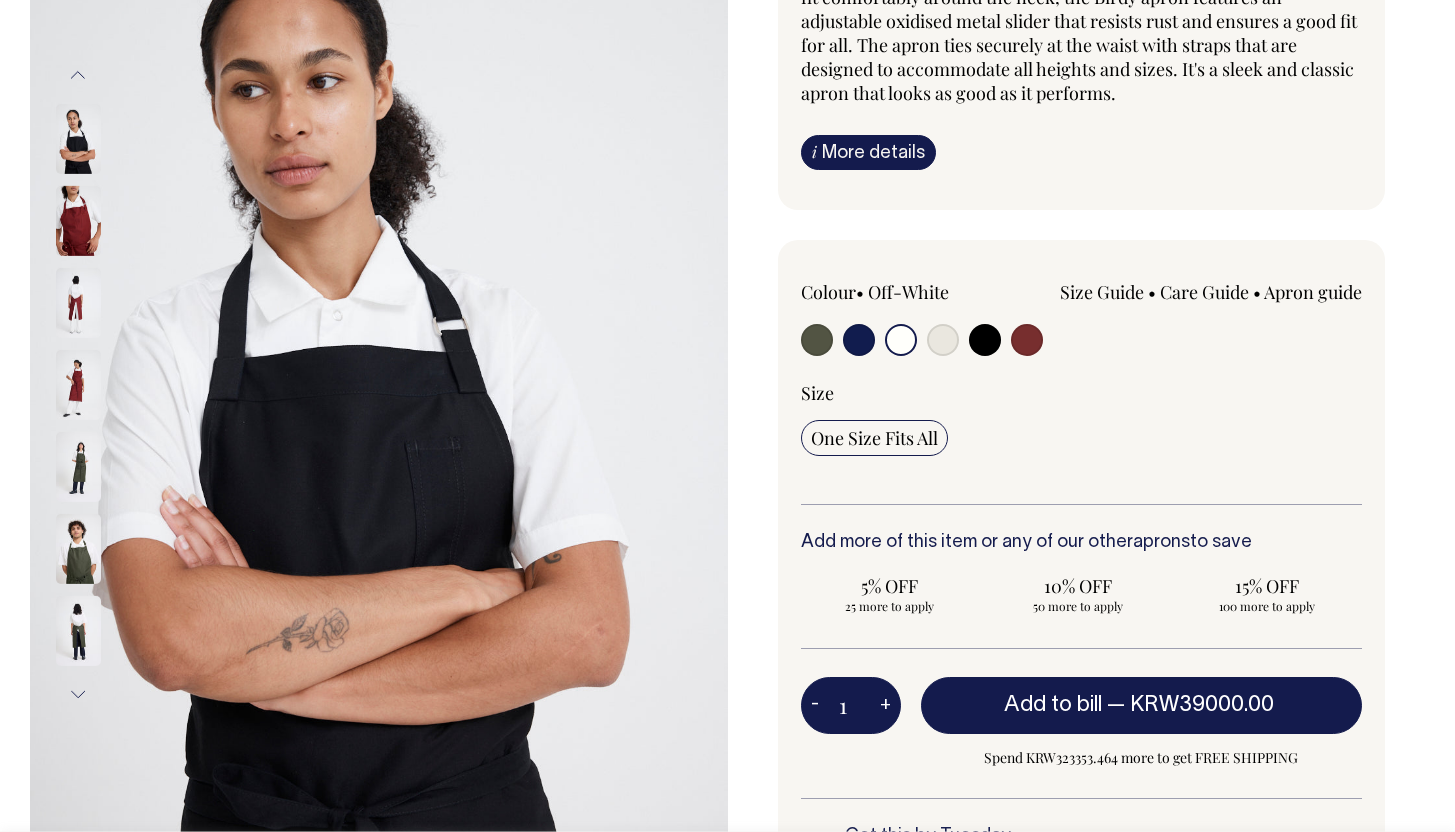 click at bounding box center [78, 303] 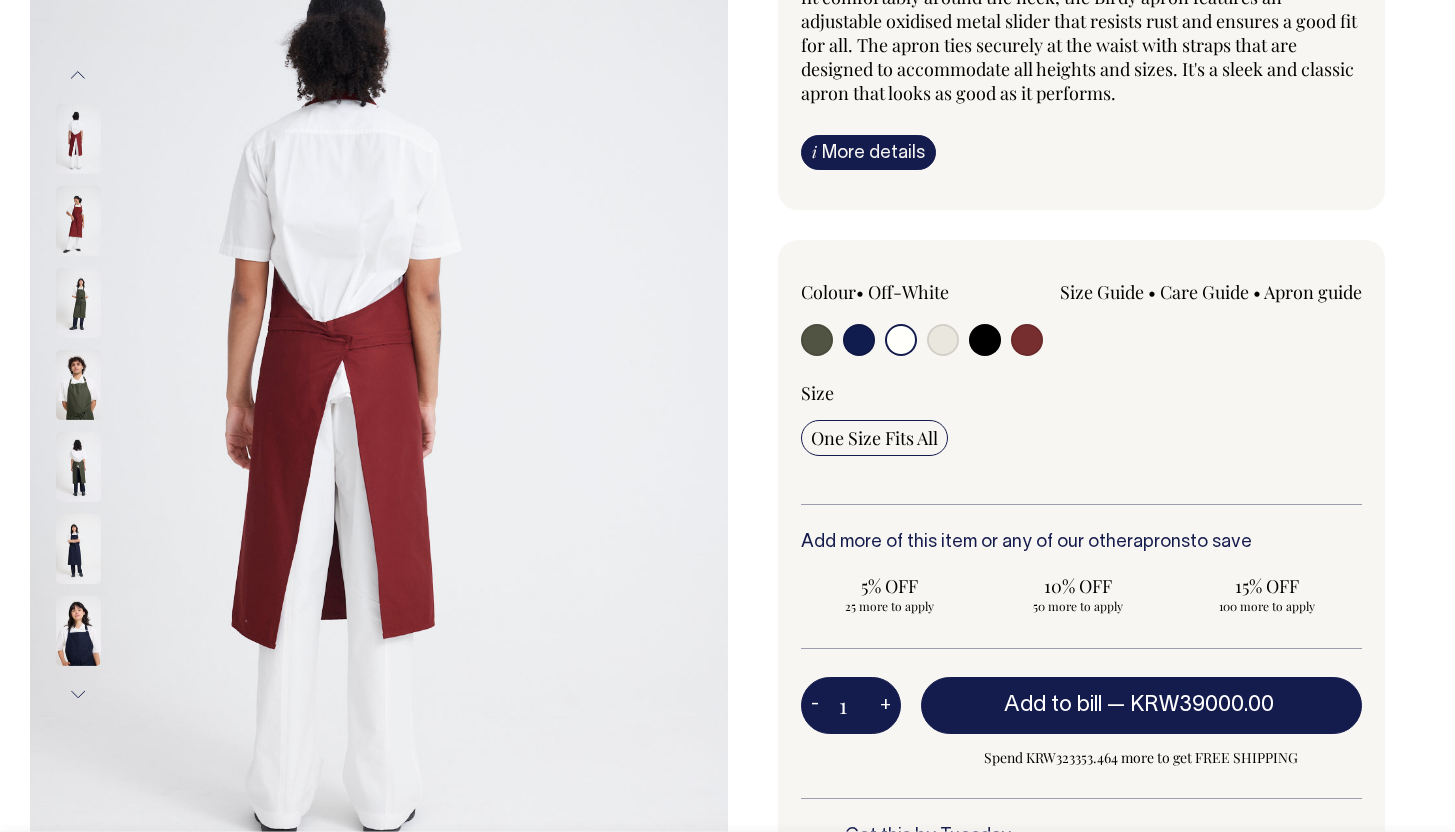 click at bounding box center [78, 631] 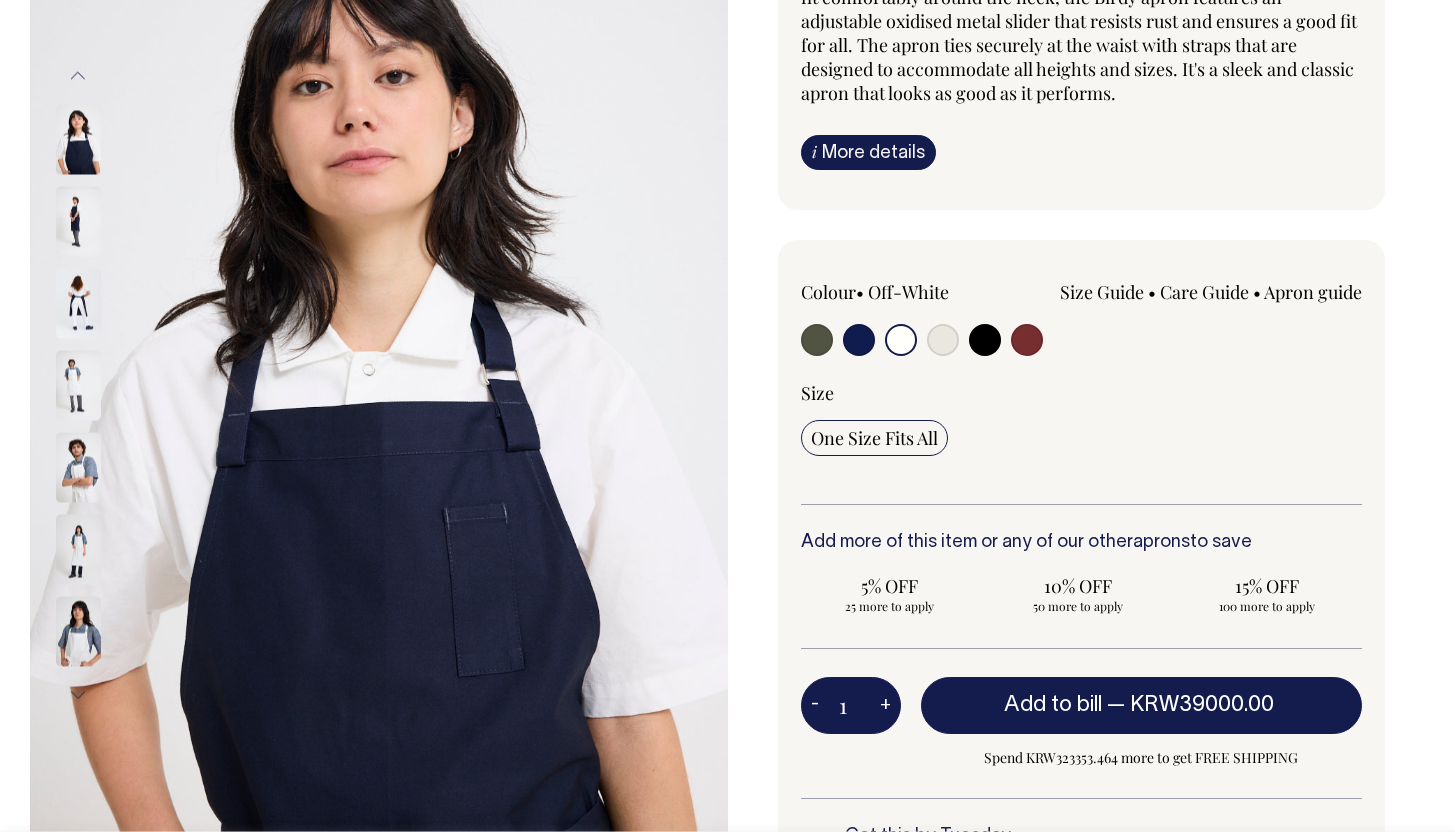 click on "1" at bounding box center (851, 705) 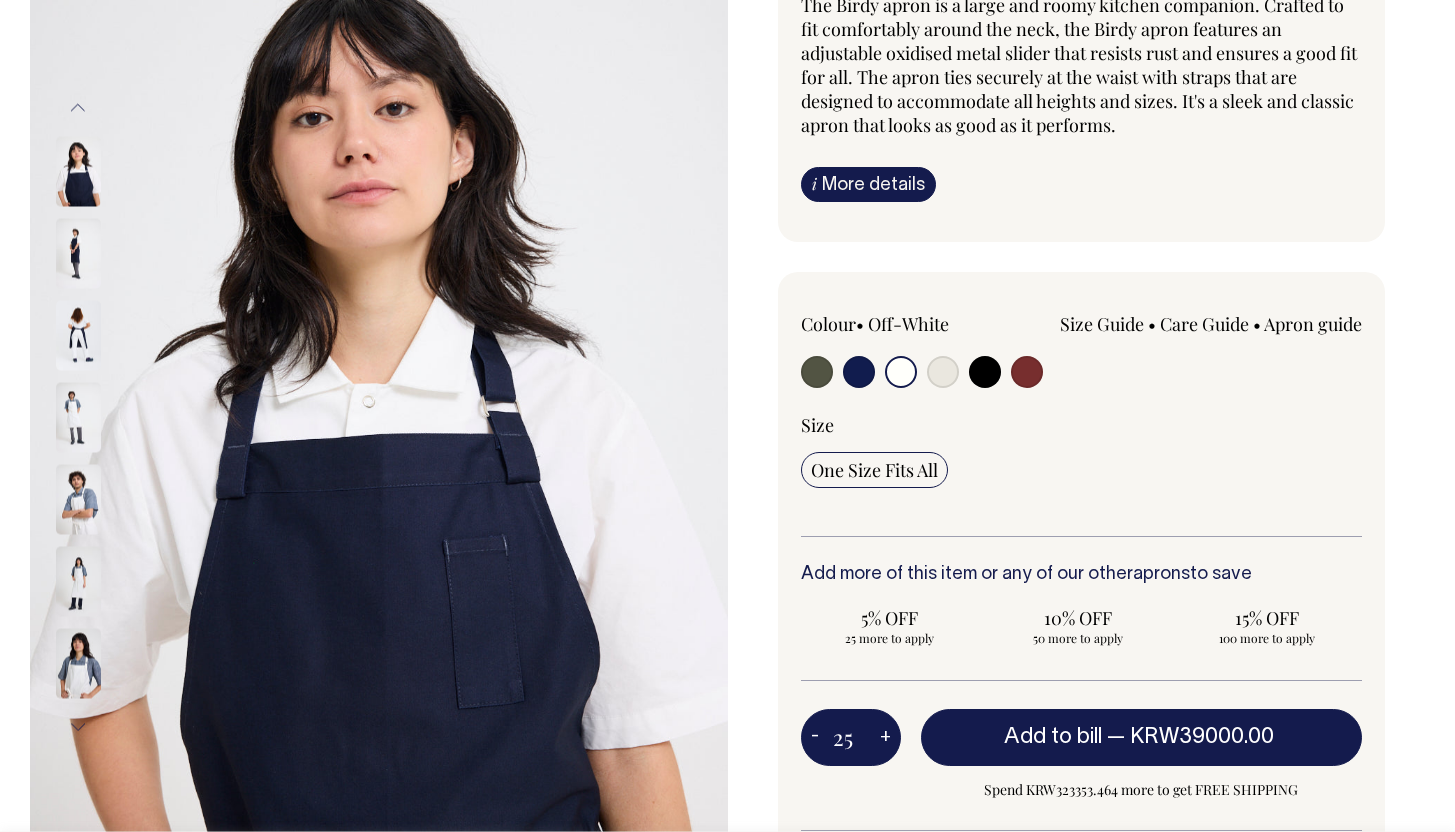 scroll, scrollTop: 212, scrollLeft: 0, axis: vertical 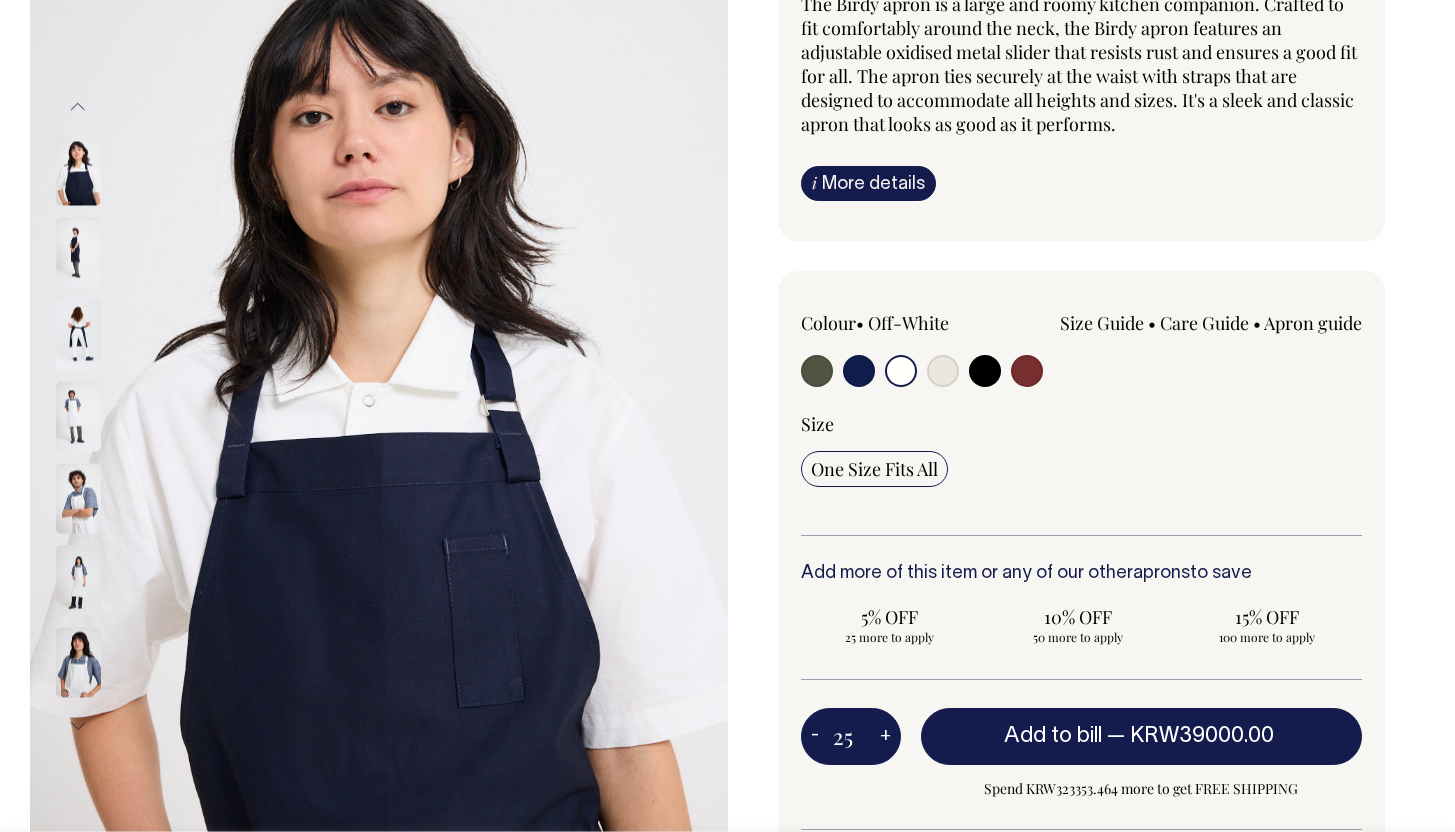 type on "25" 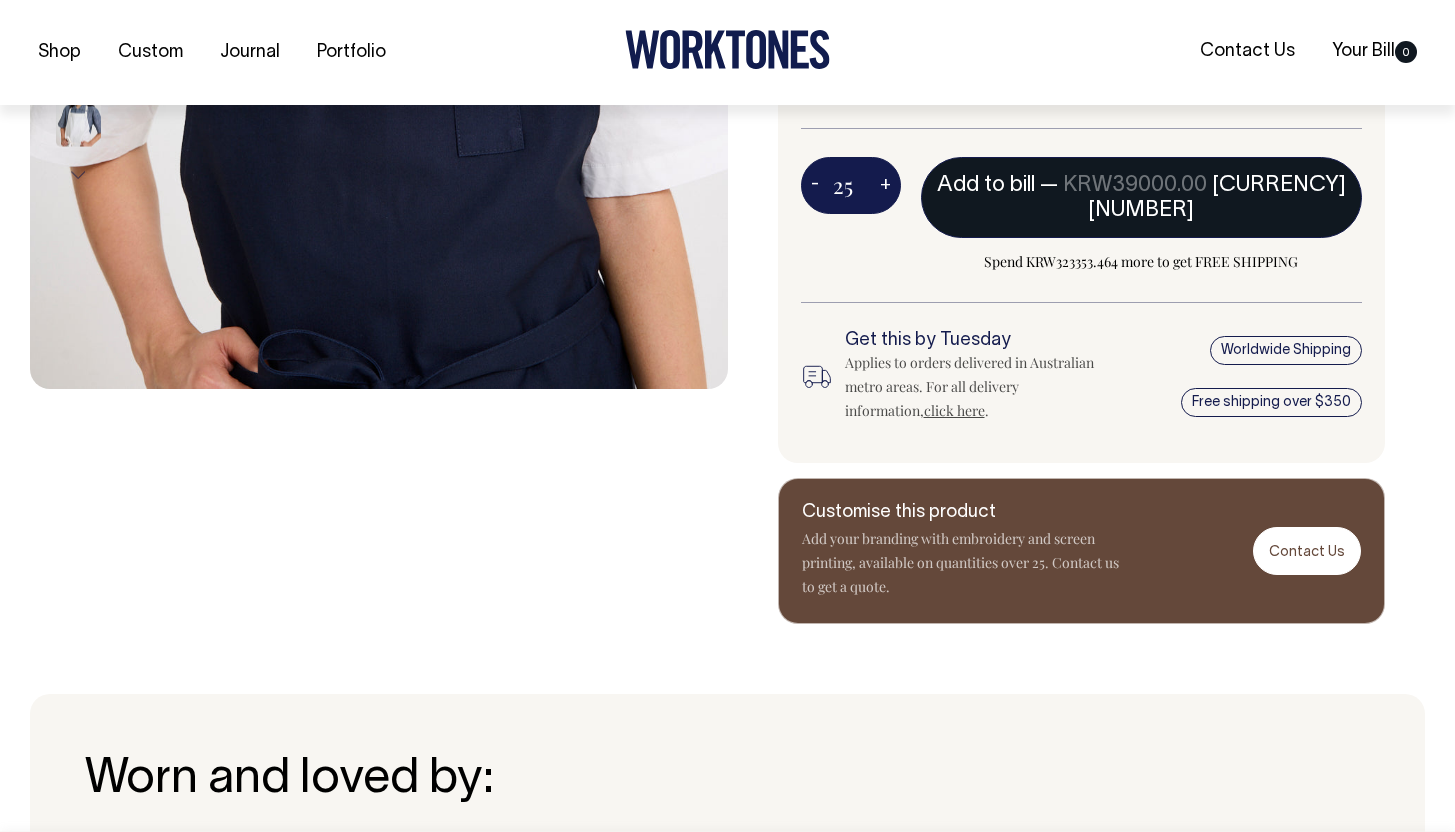 scroll, scrollTop: 764, scrollLeft: 0, axis: vertical 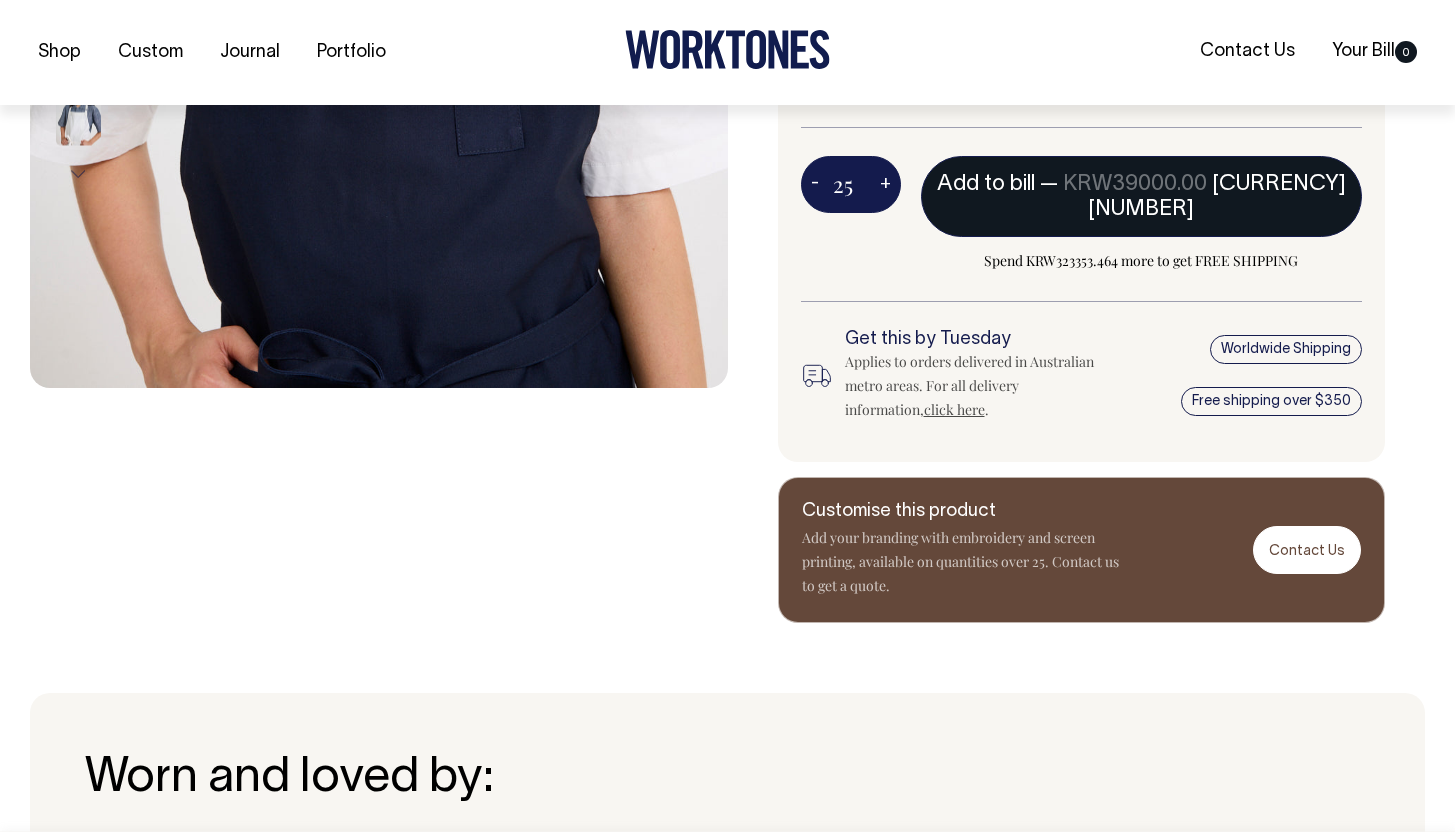 click on "—  [CURRENCY][NUMBER] [CURRENCY]" at bounding box center [1193, 196] 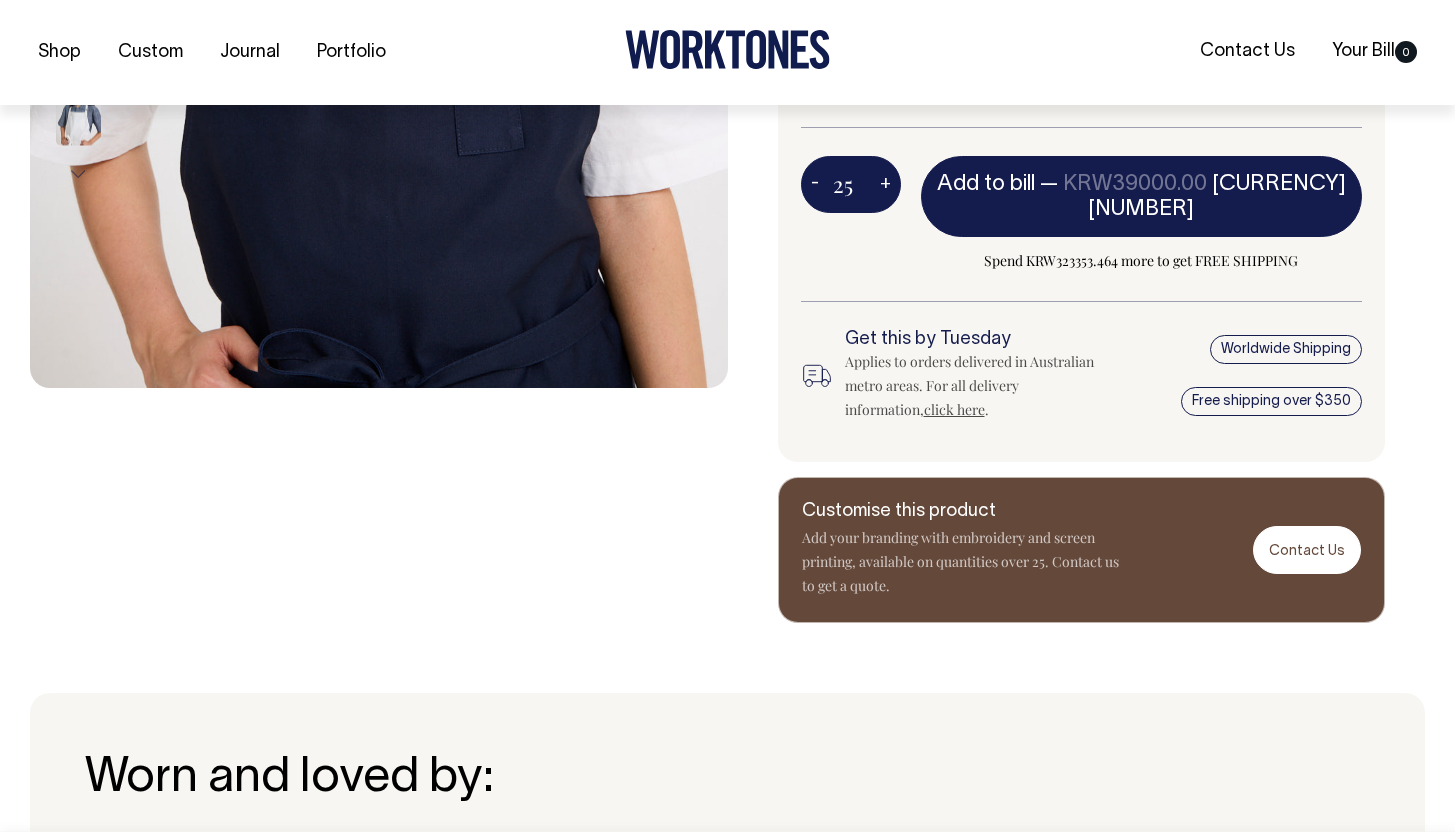 type on "1" 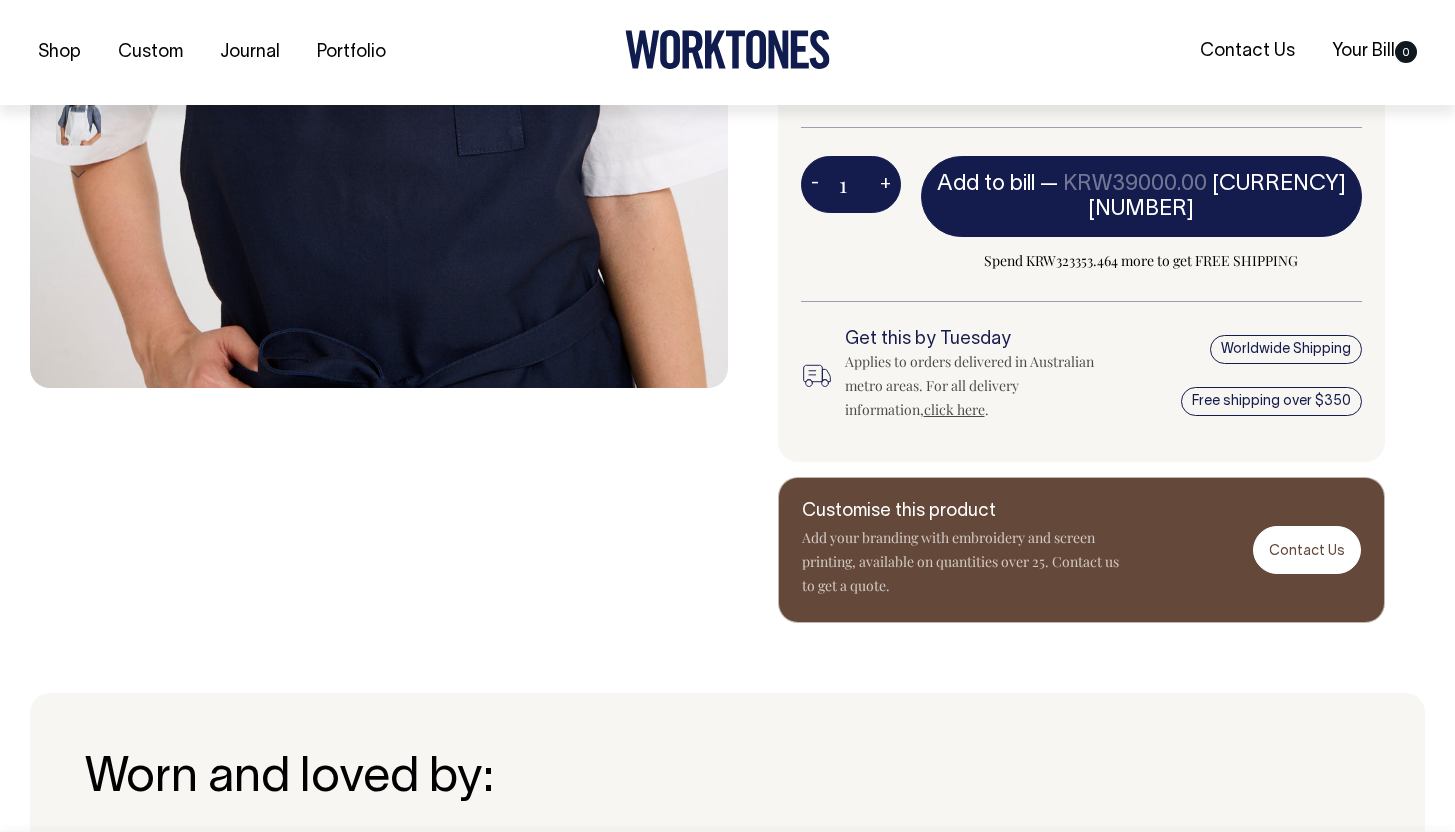 radio on "false" 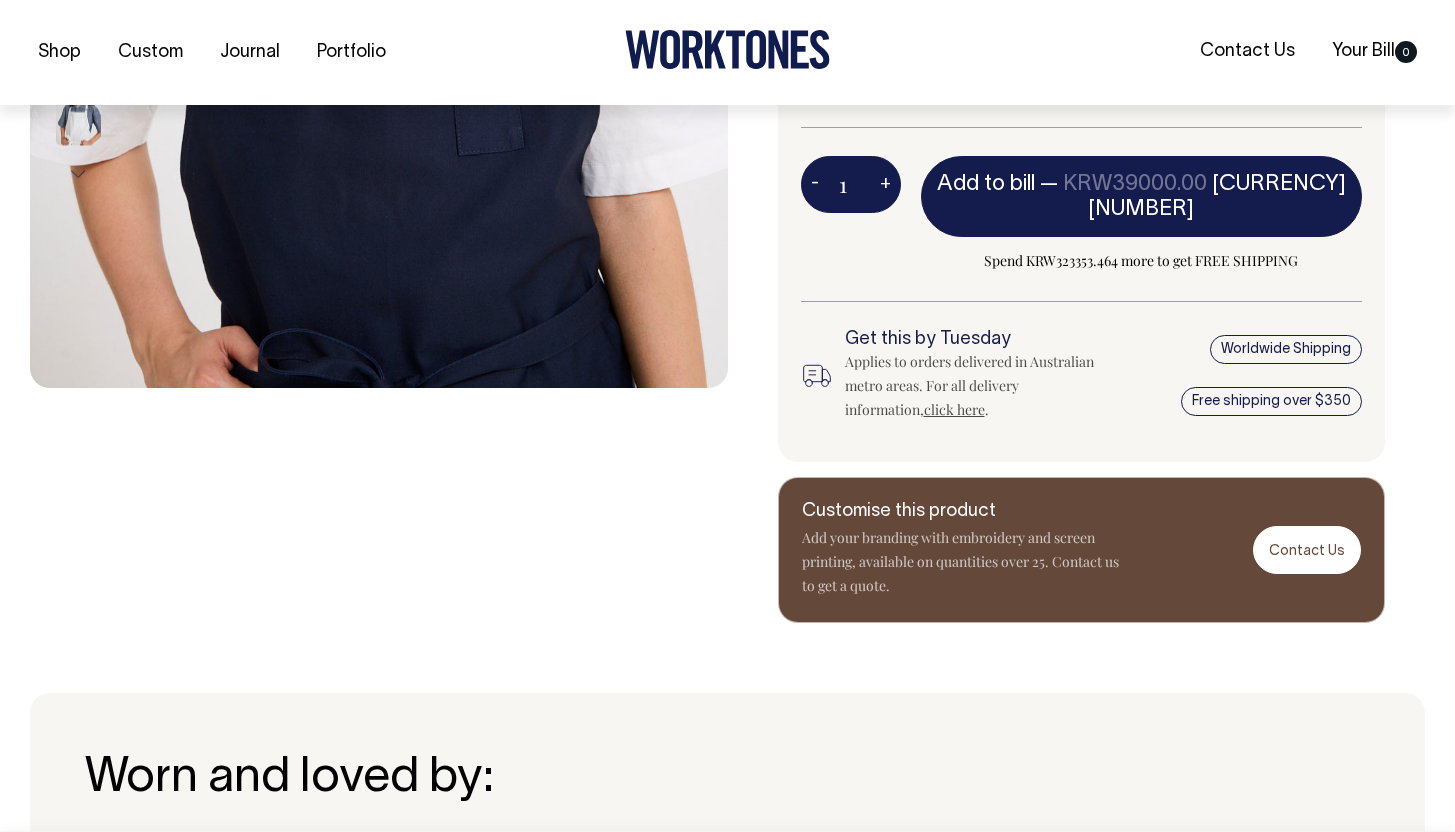 radio on "true" 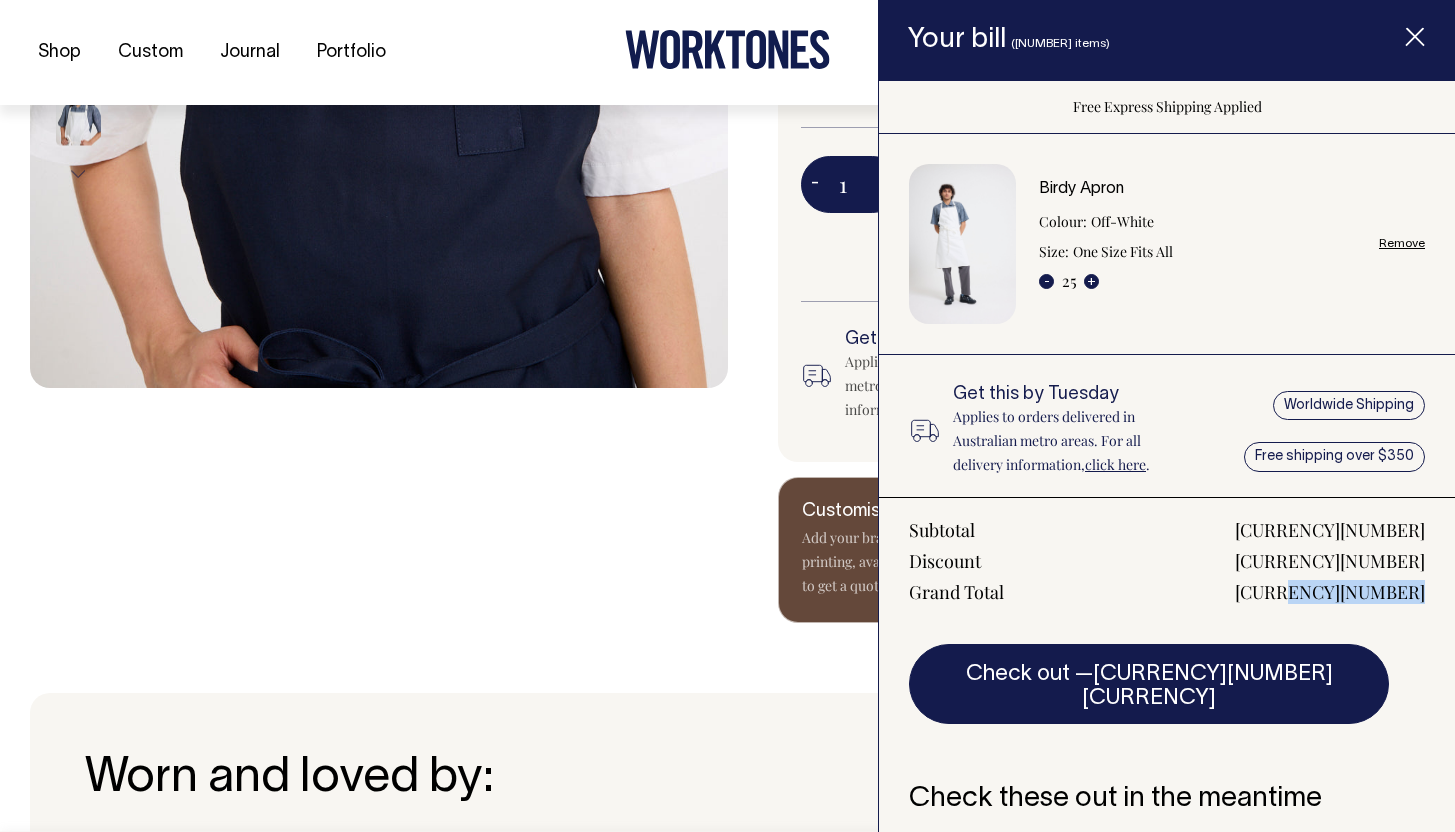 drag, startPoint x: 1347, startPoint y: 597, endPoint x: 1387, endPoint y: 606, distance: 41 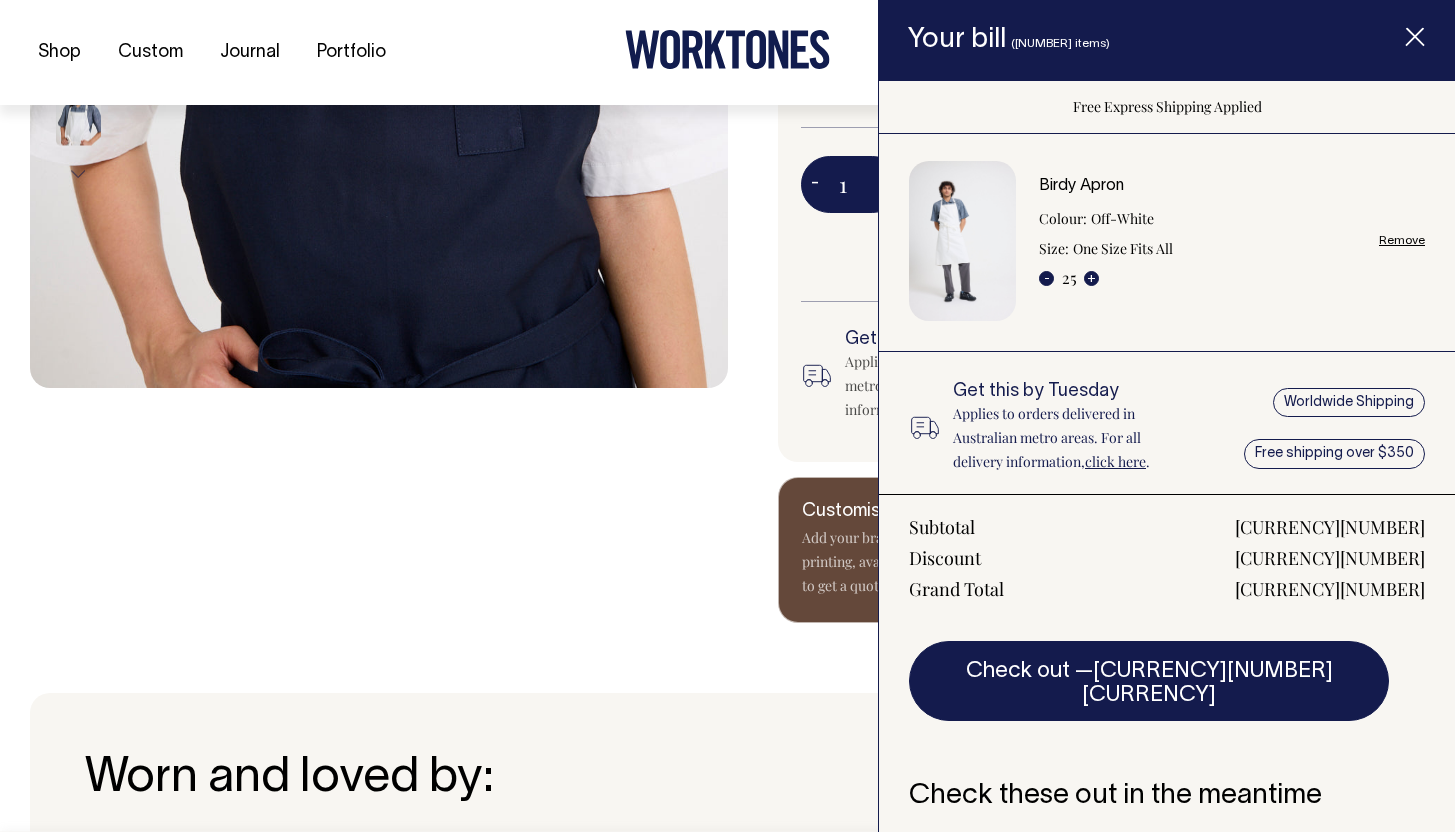 scroll, scrollTop: 4, scrollLeft: 0, axis: vertical 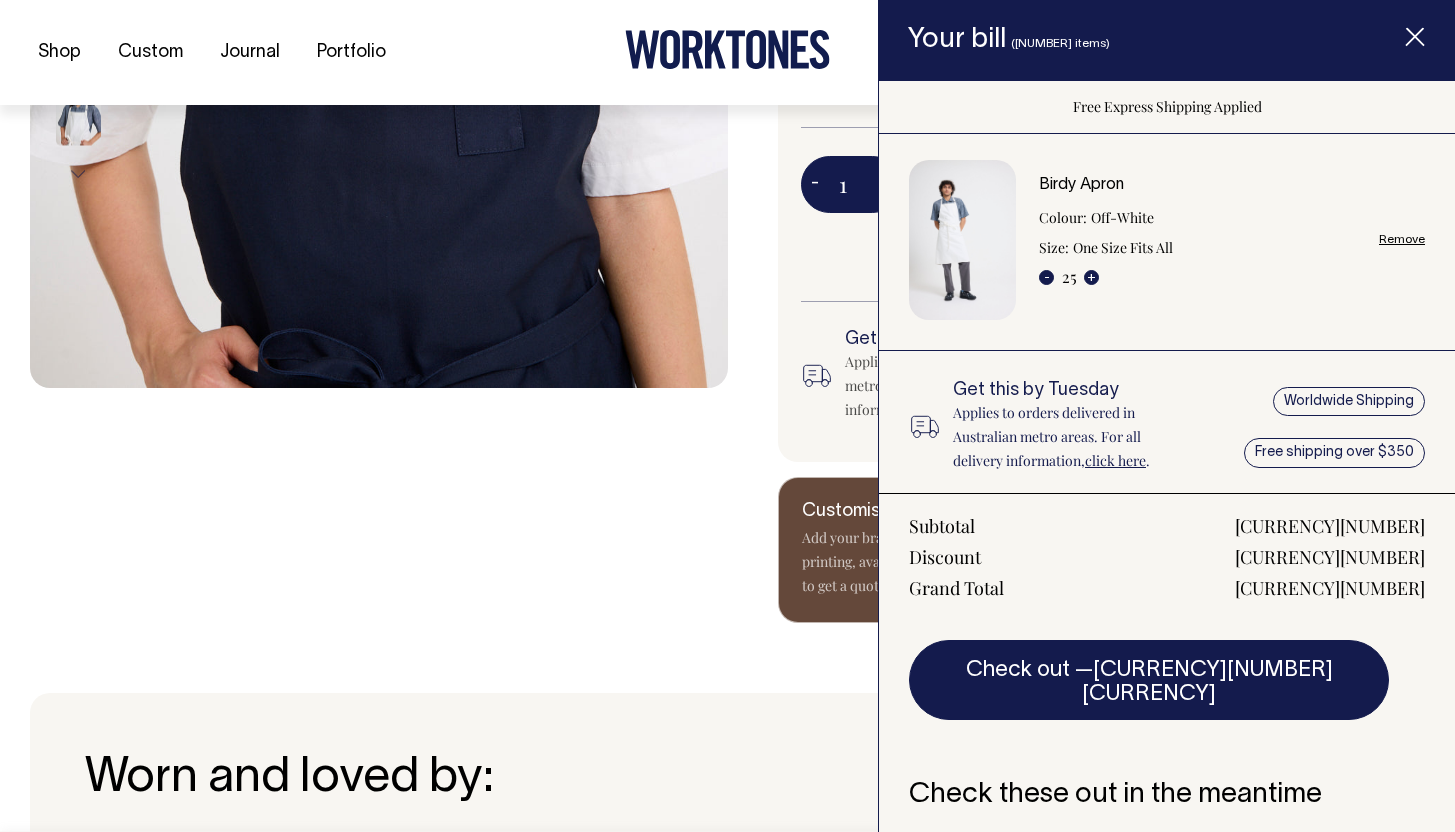 click 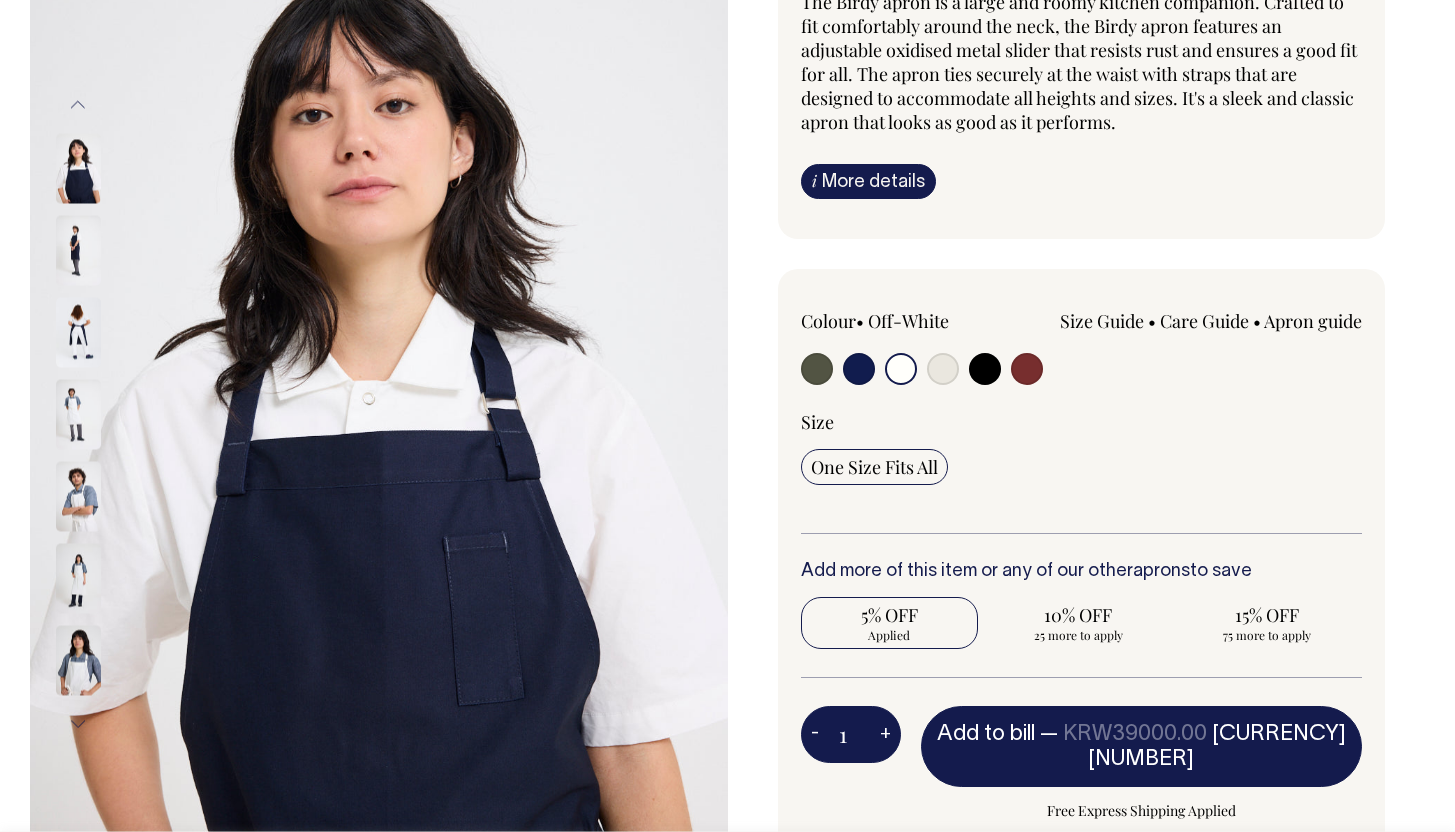 scroll, scrollTop: 214, scrollLeft: 0, axis: vertical 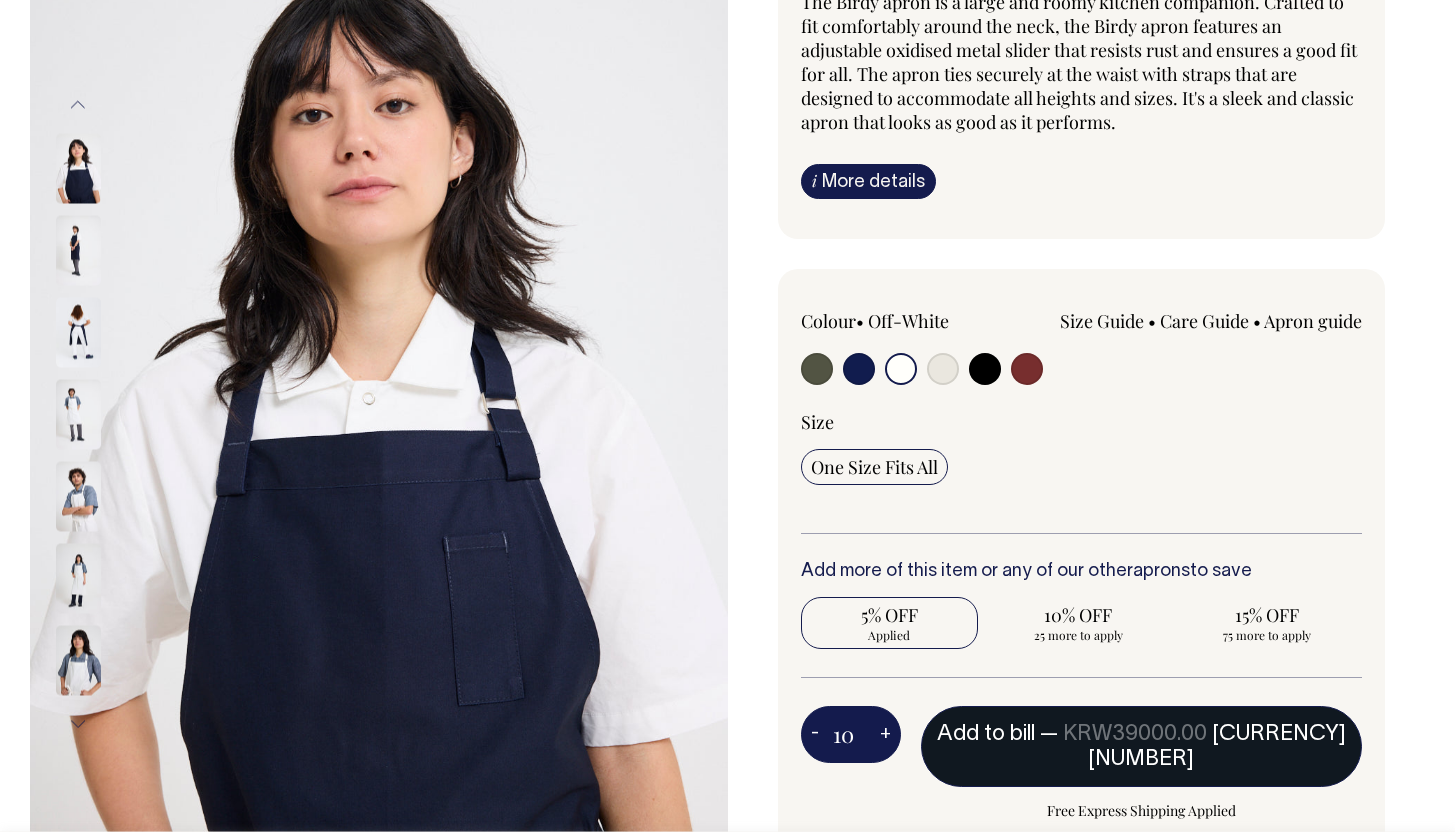 type on "10" 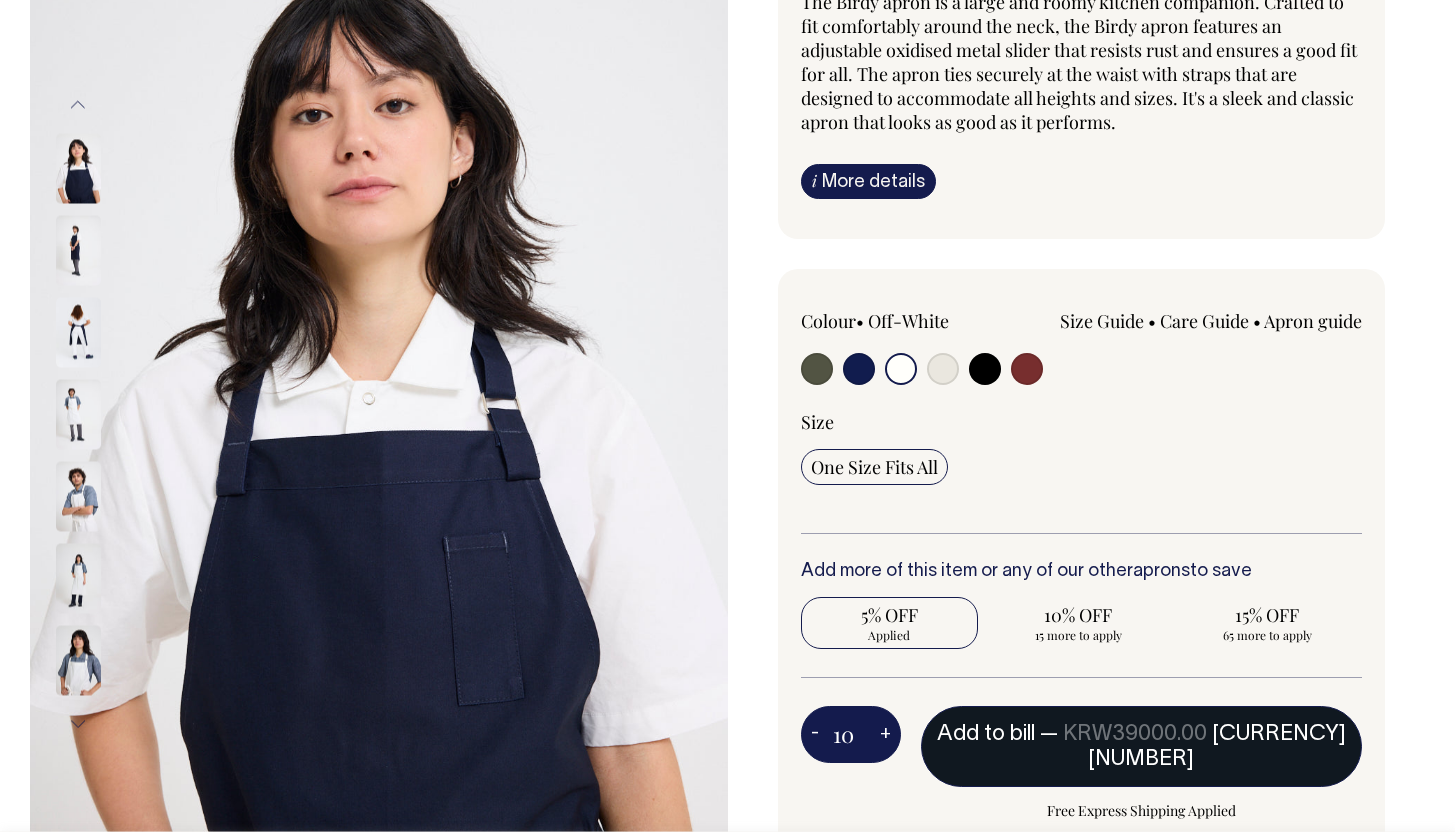 type on "1" 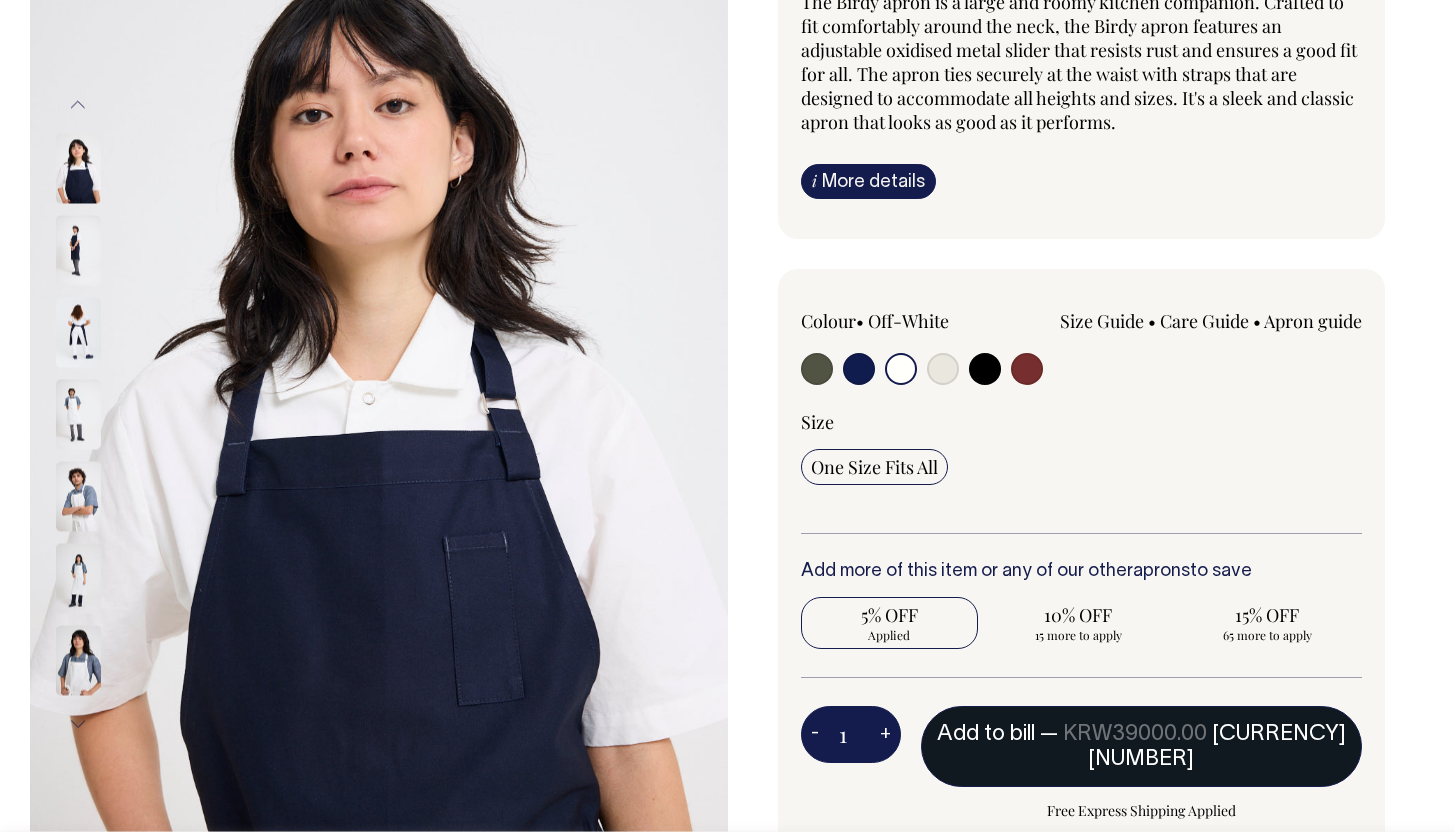 radio on "true" 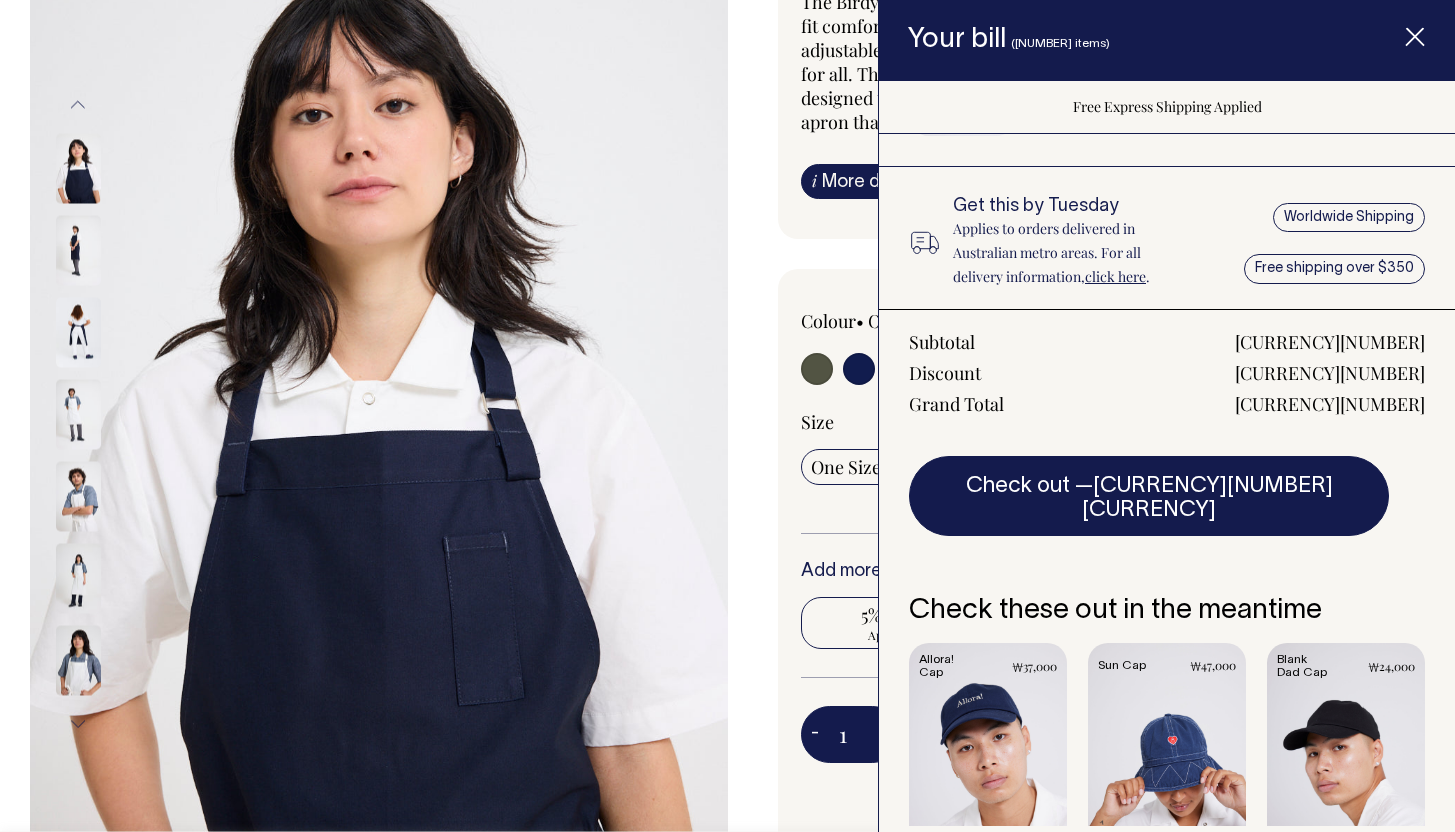 scroll, scrollTop: 0, scrollLeft: 0, axis: both 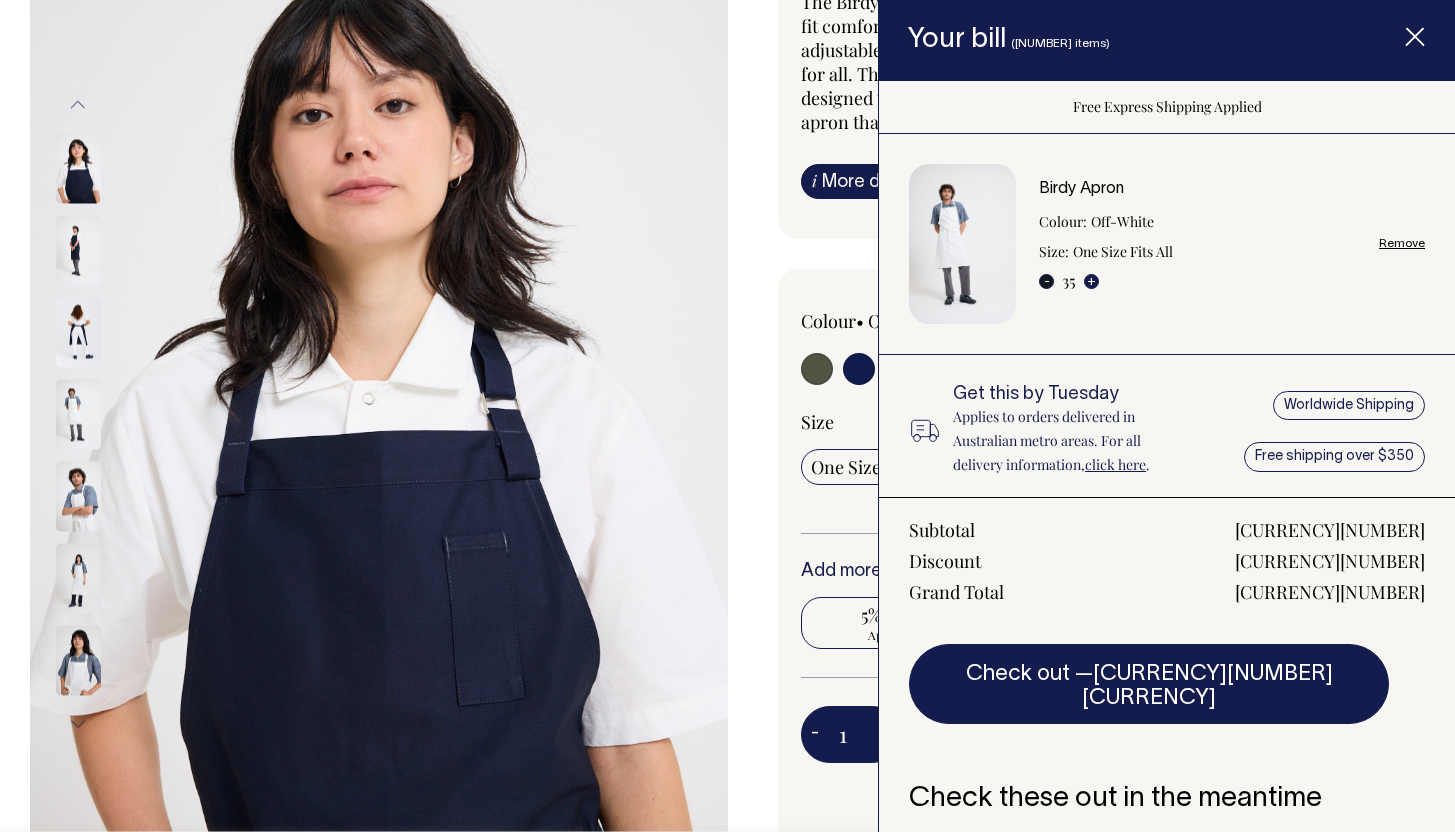 click on "-" at bounding box center [1046, 281] 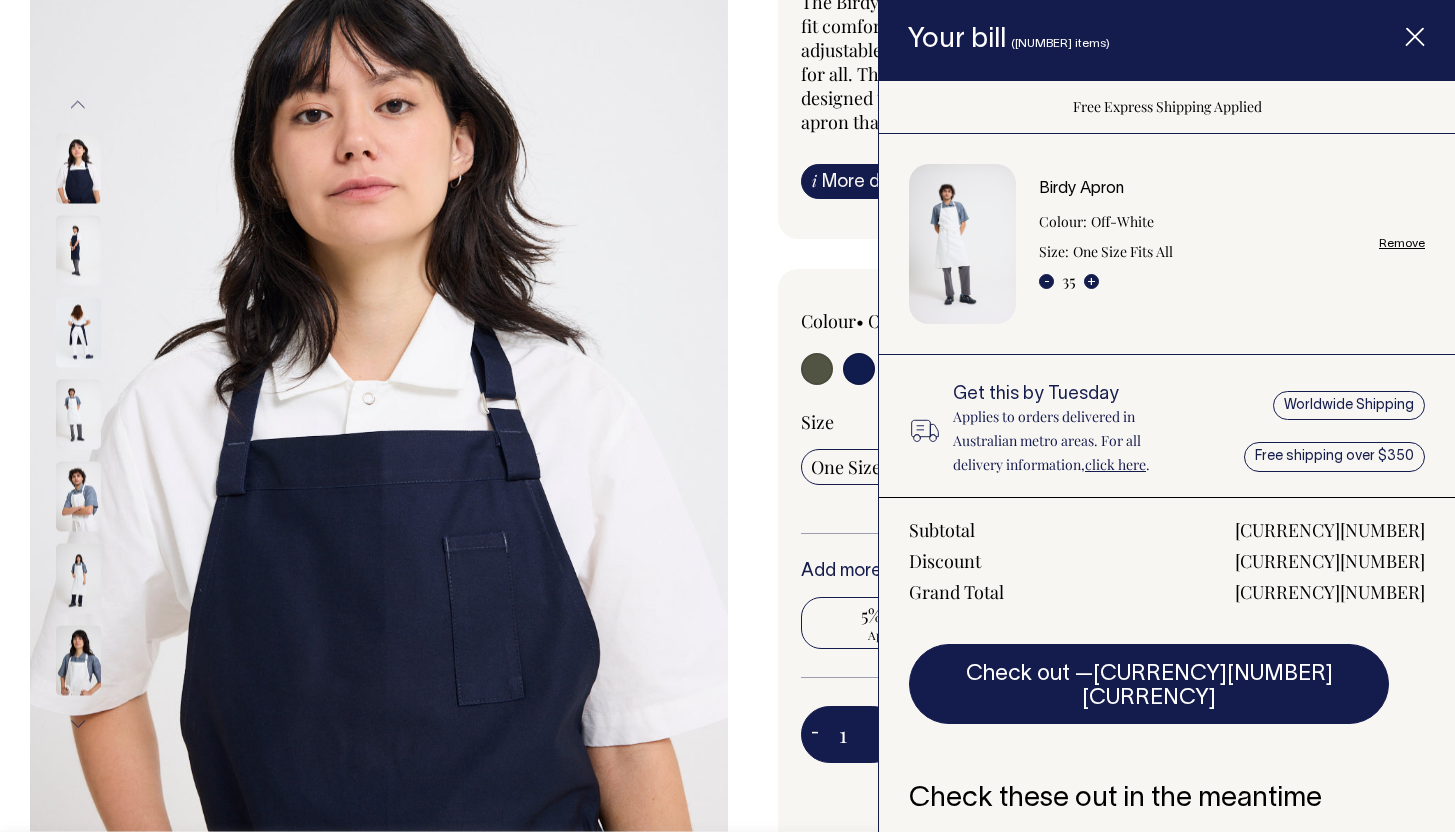 type on "34" 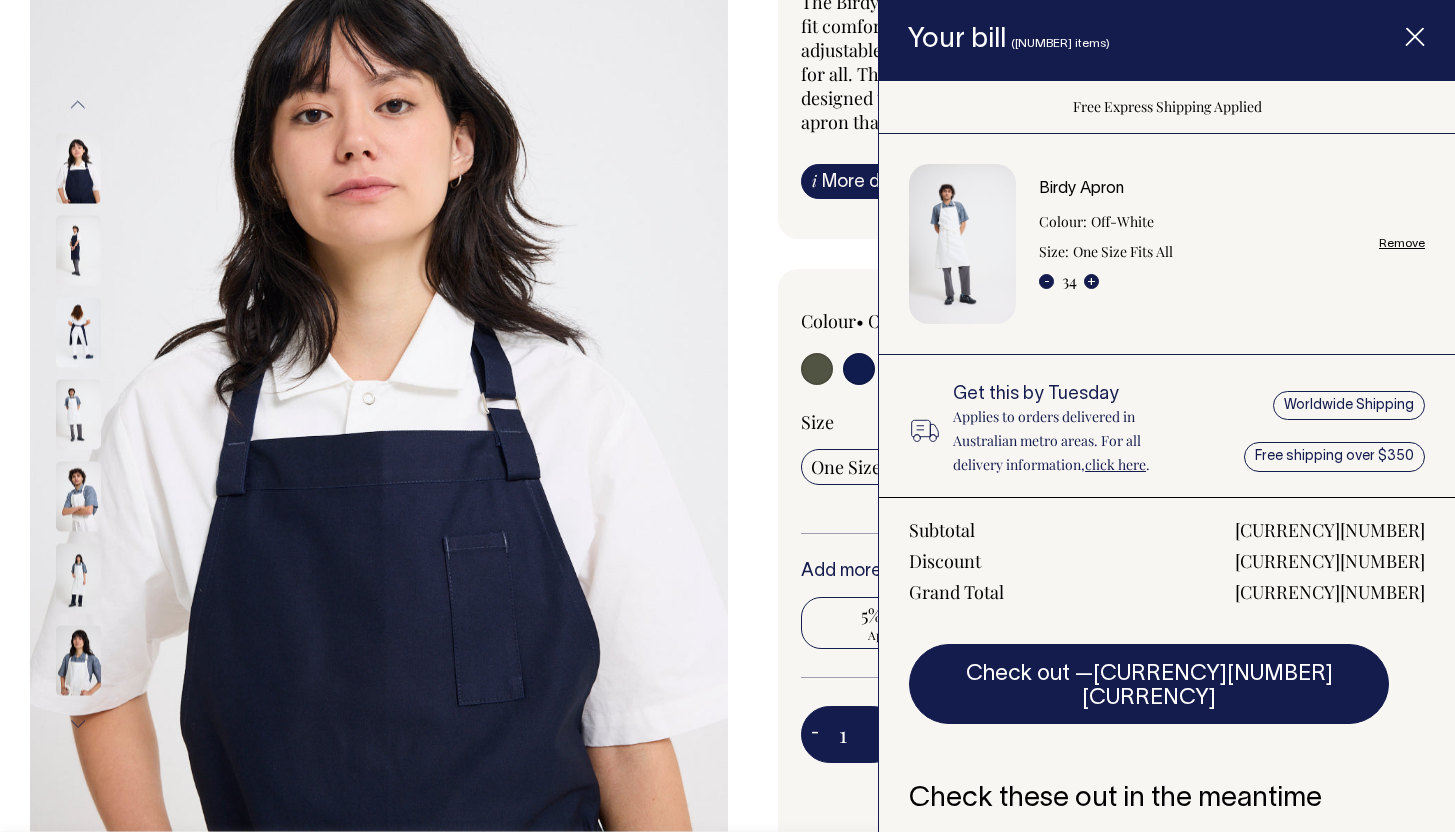 click on "-
[NUMBER]
+" at bounding box center [1069, 280] 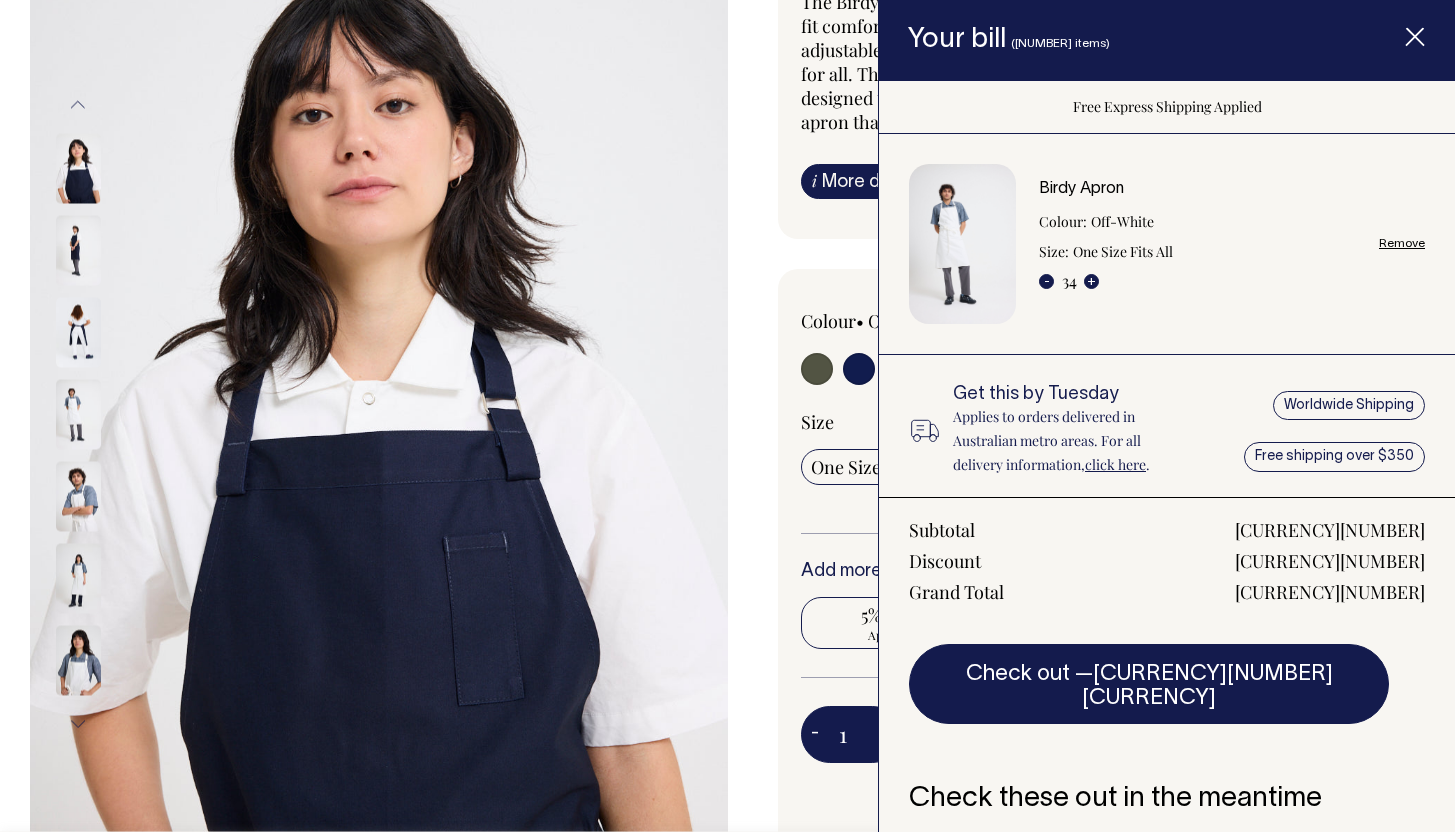 radio on "true" 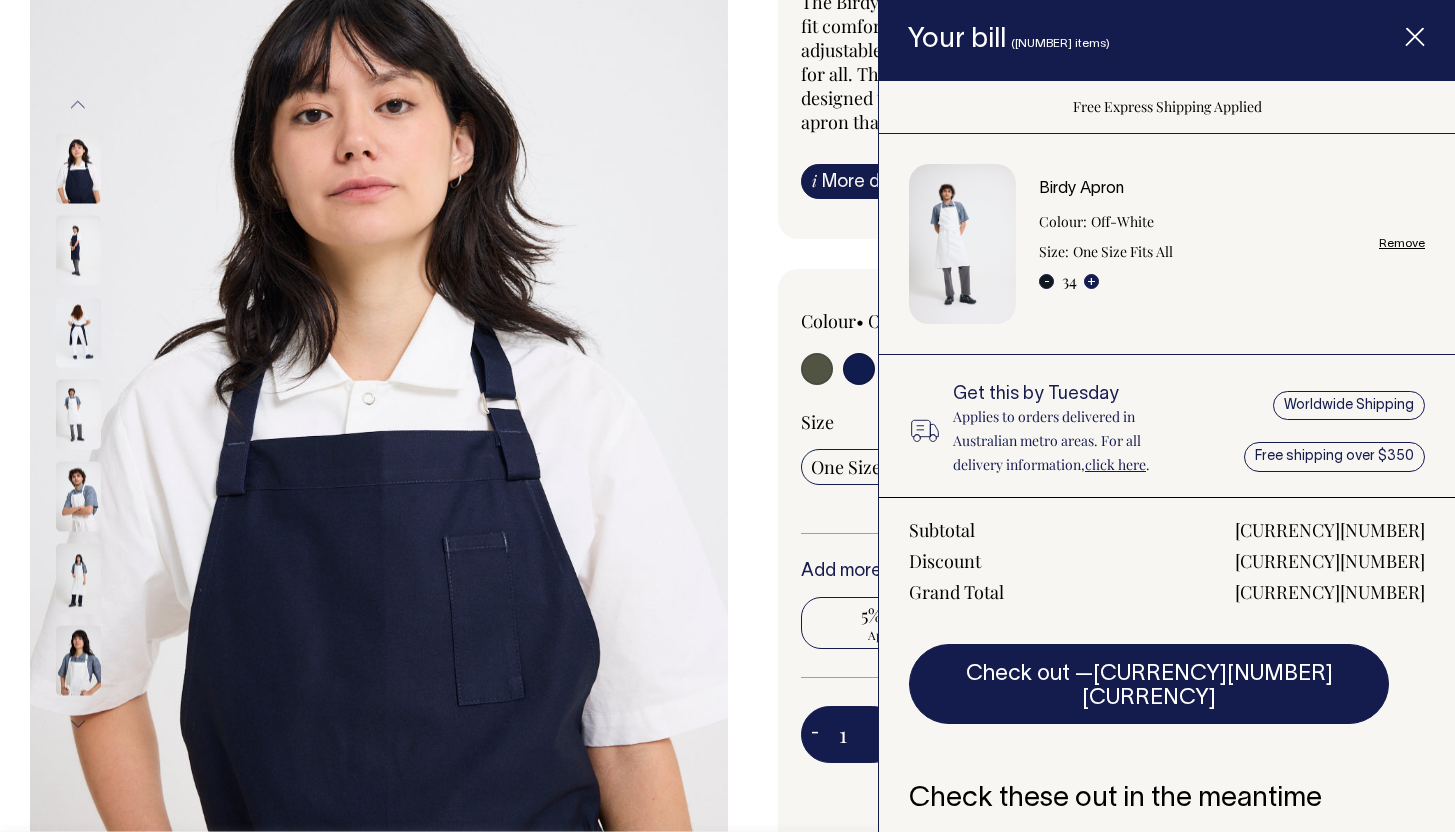 click on "-" at bounding box center (1046, 281) 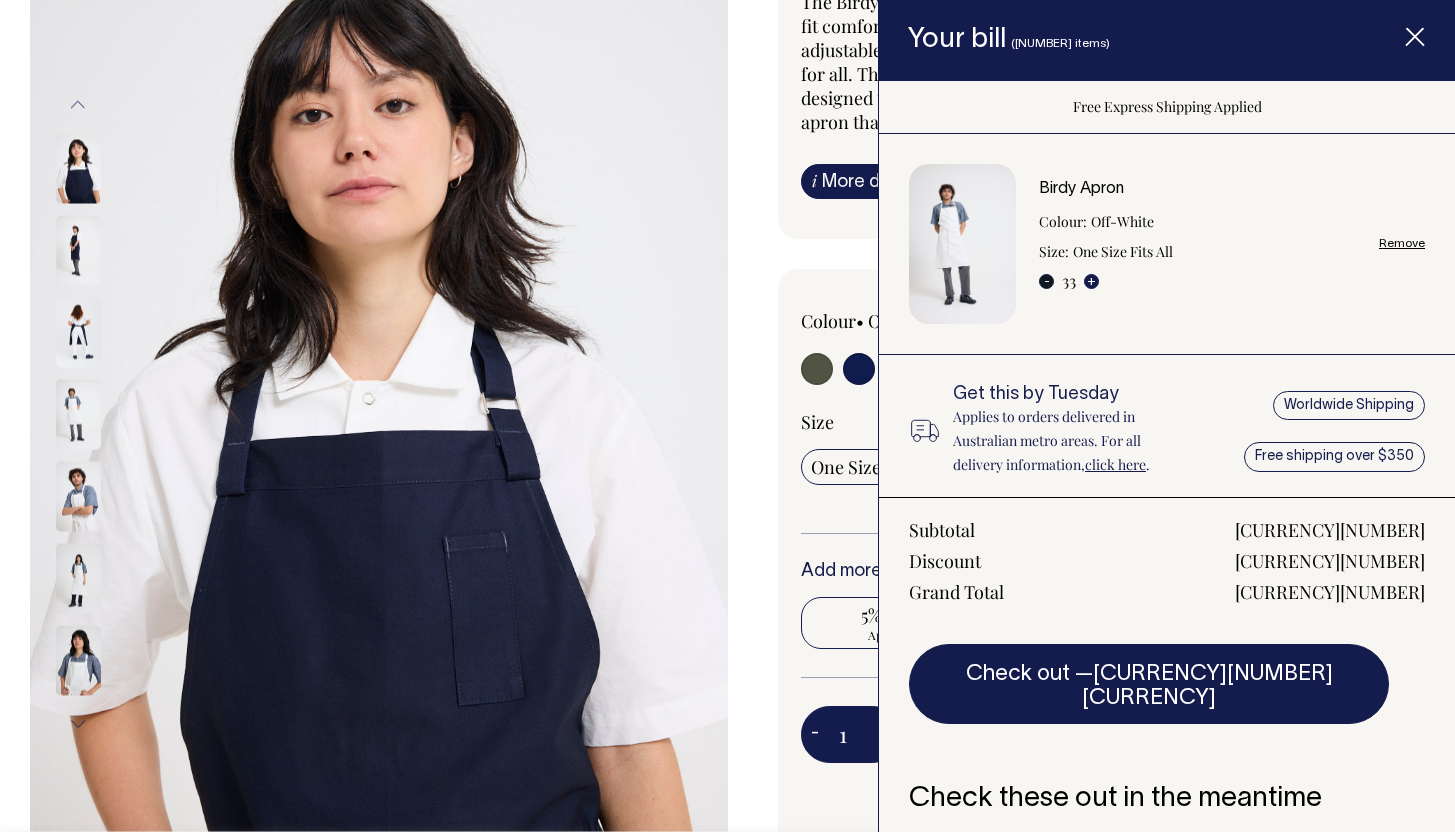 click on "-" at bounding box center (1046, 281) 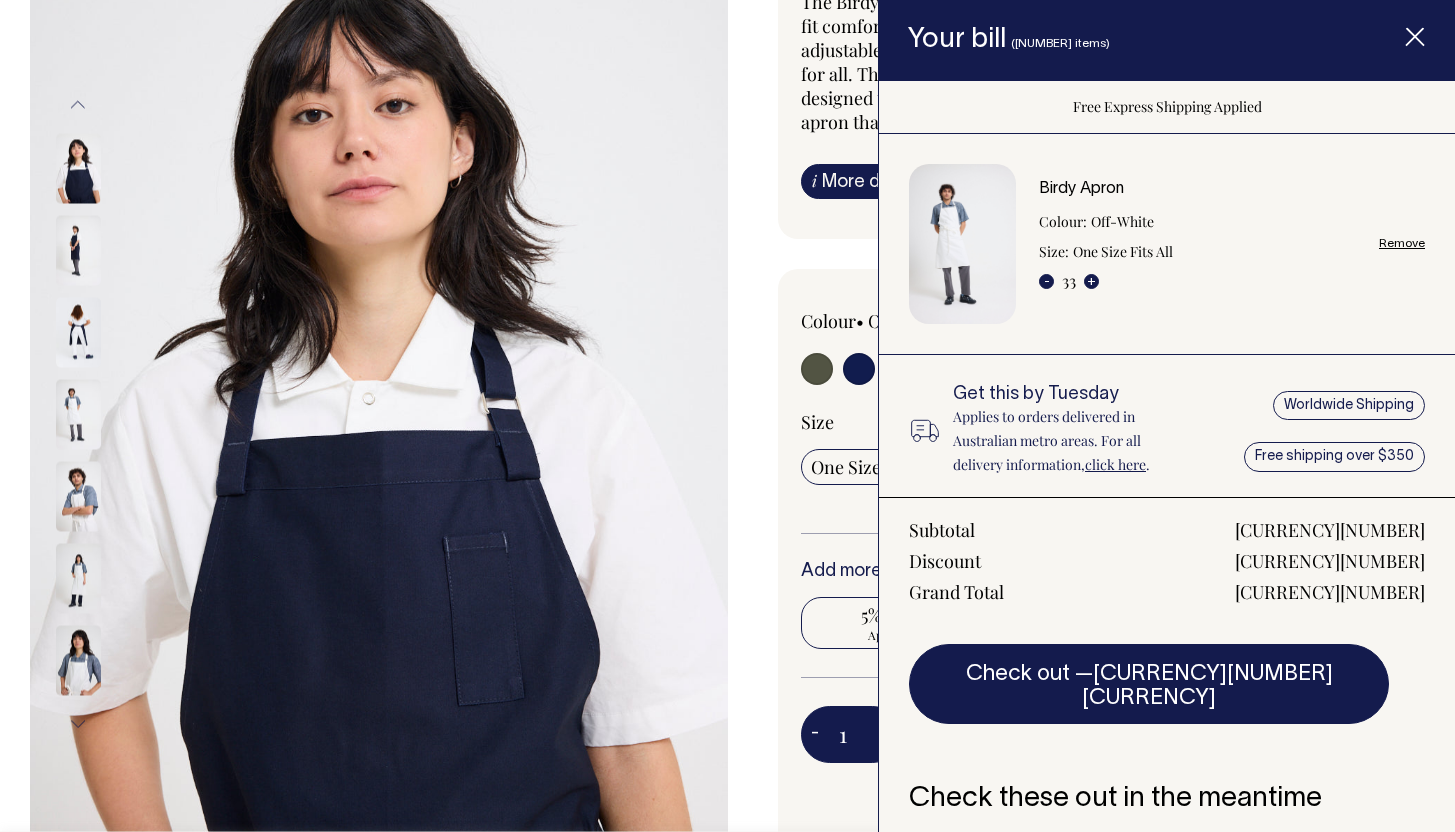 click on "-" at bounding box center [1046, 281] 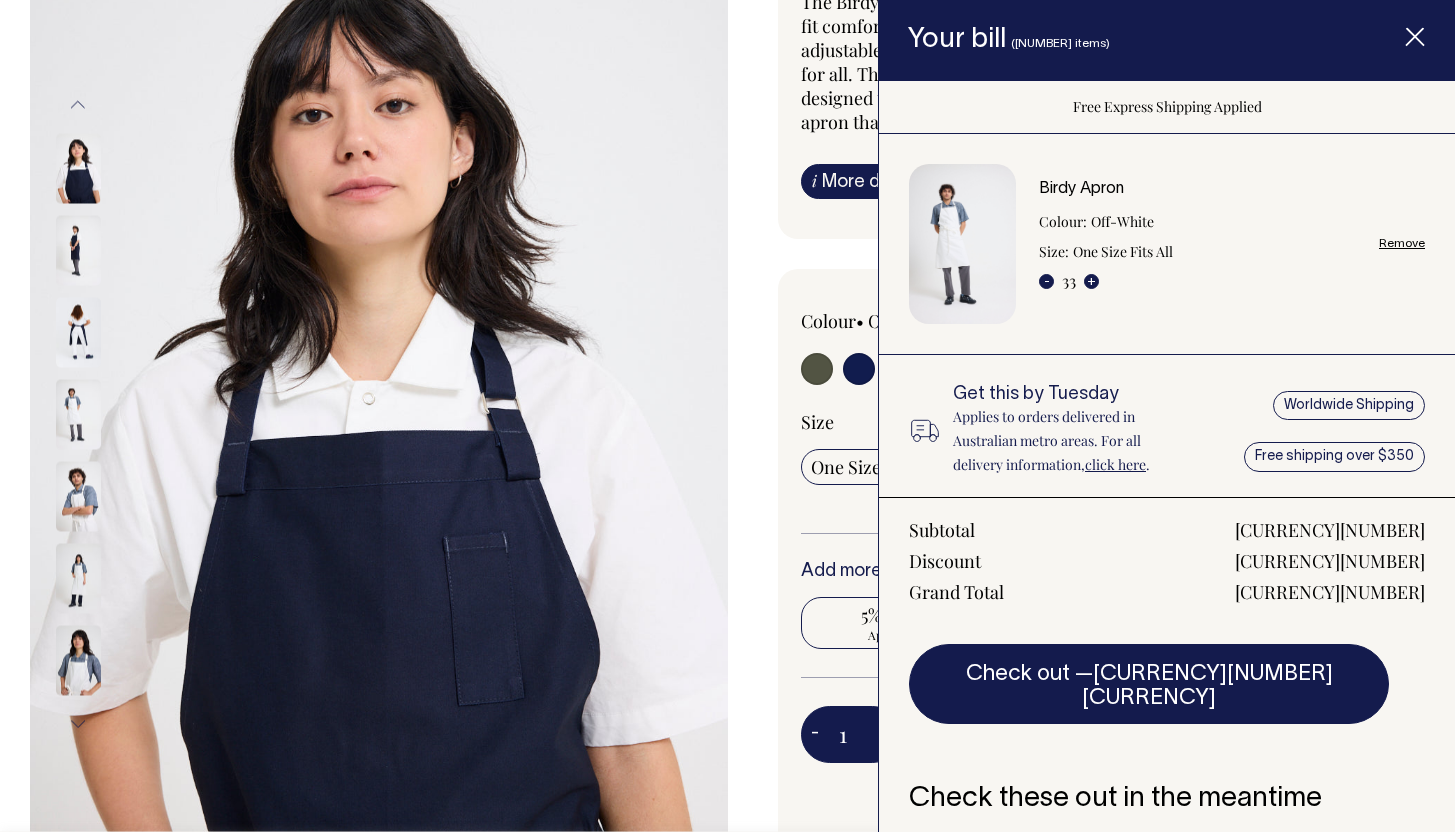 click on "-" at bounding box center (1046, 281) 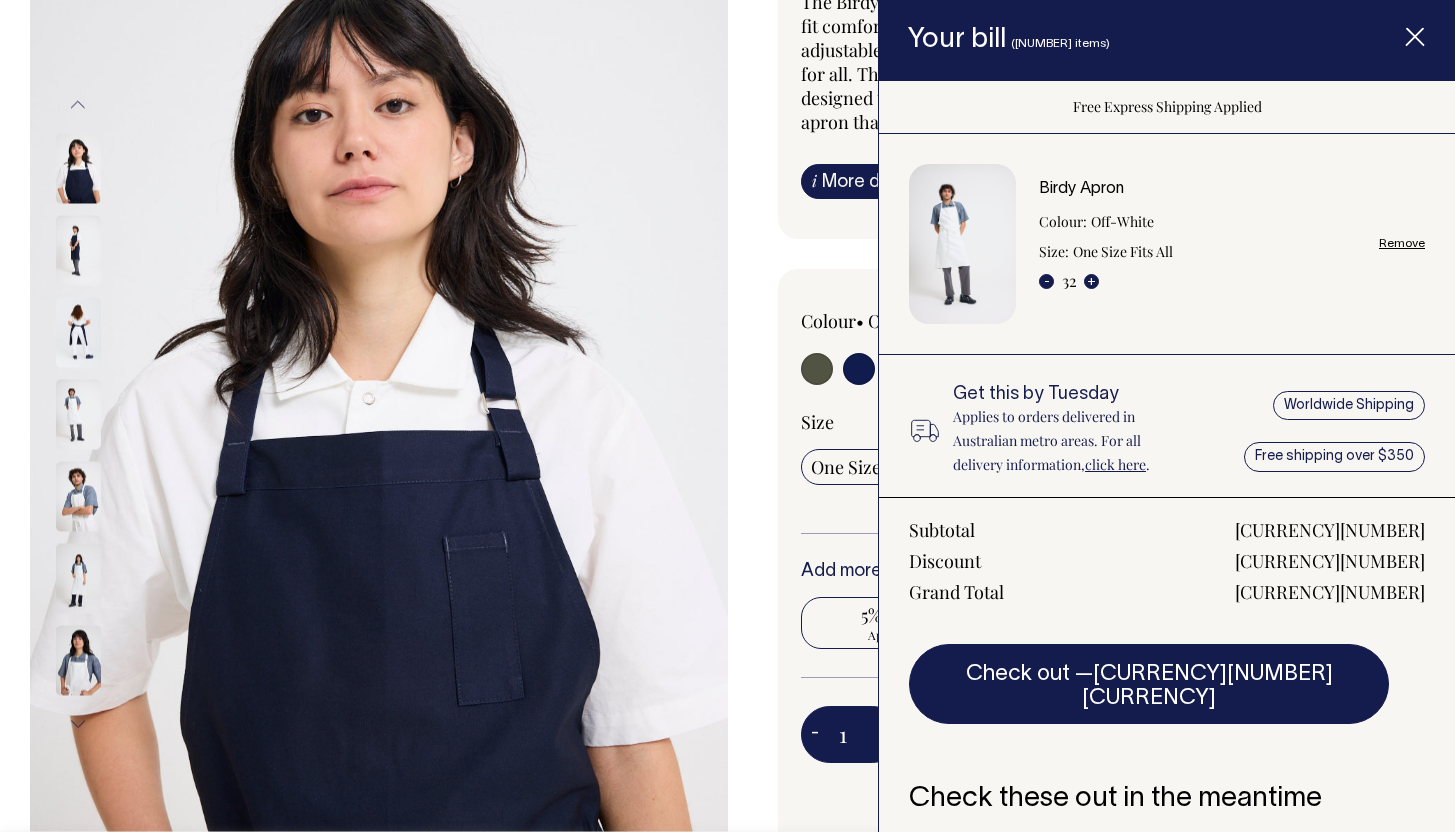 click on "-" at bounding box center (1046, 281) 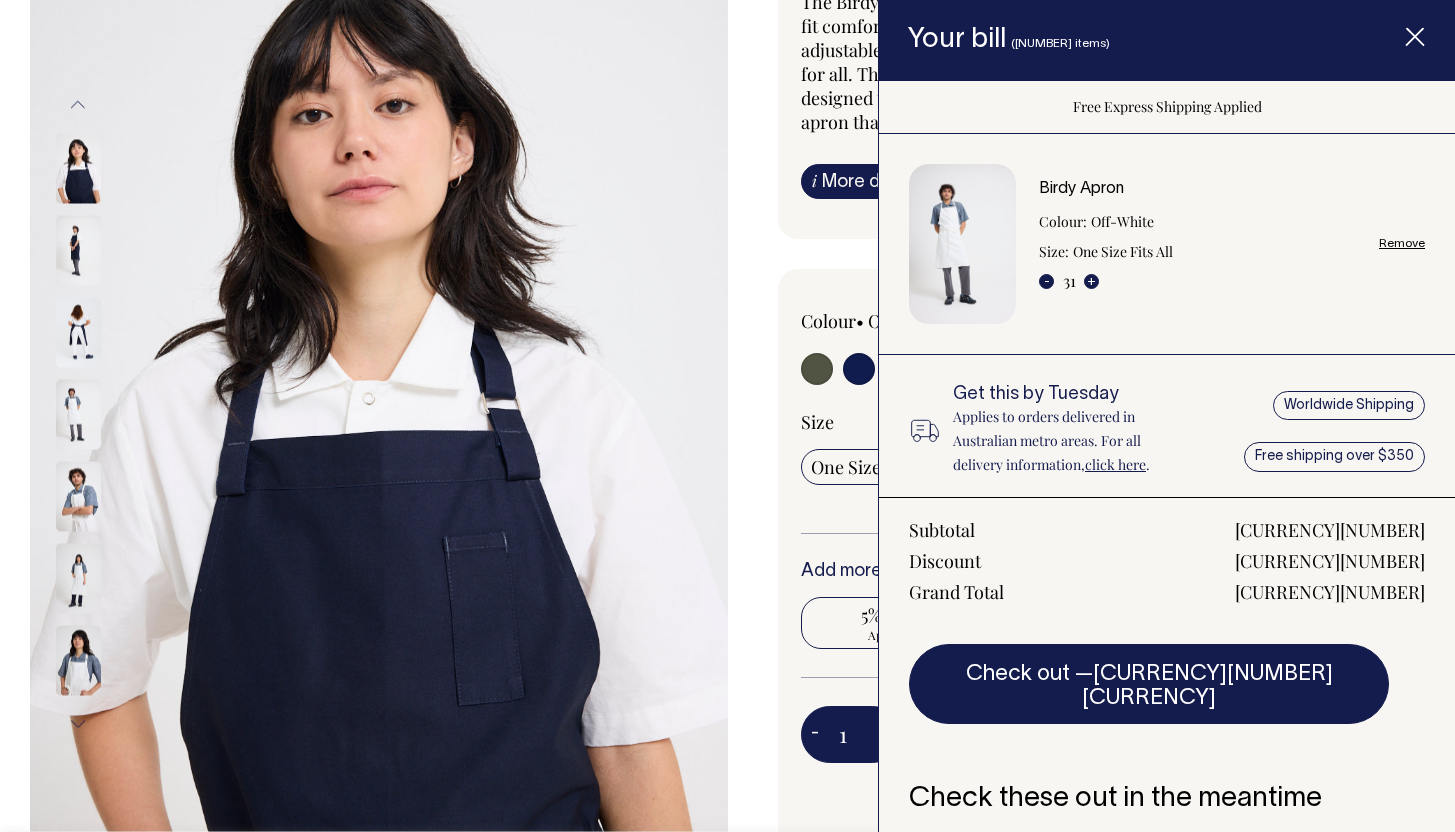 click on "-" at bounding box center [1046, 281] 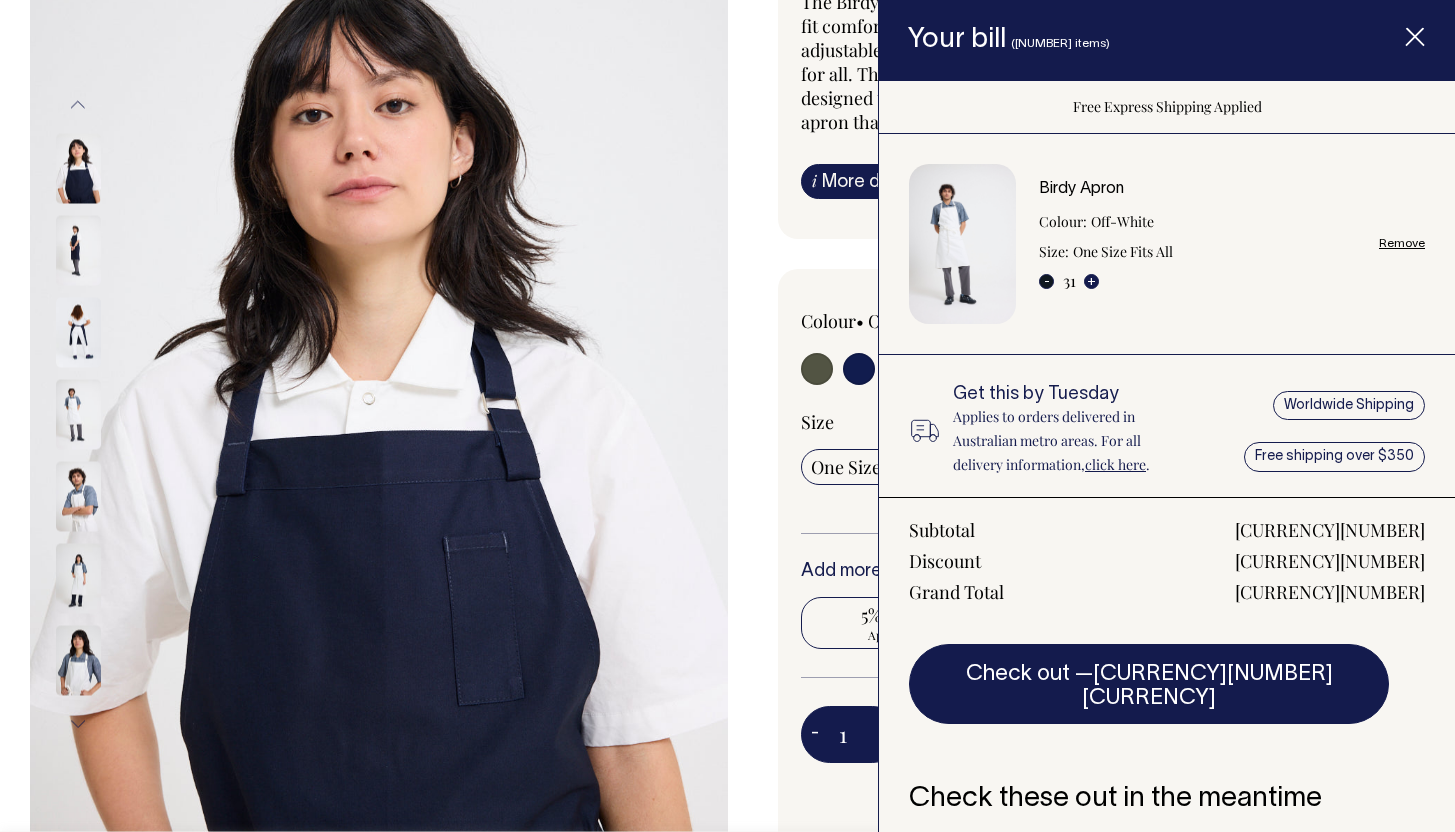 radio on "true" 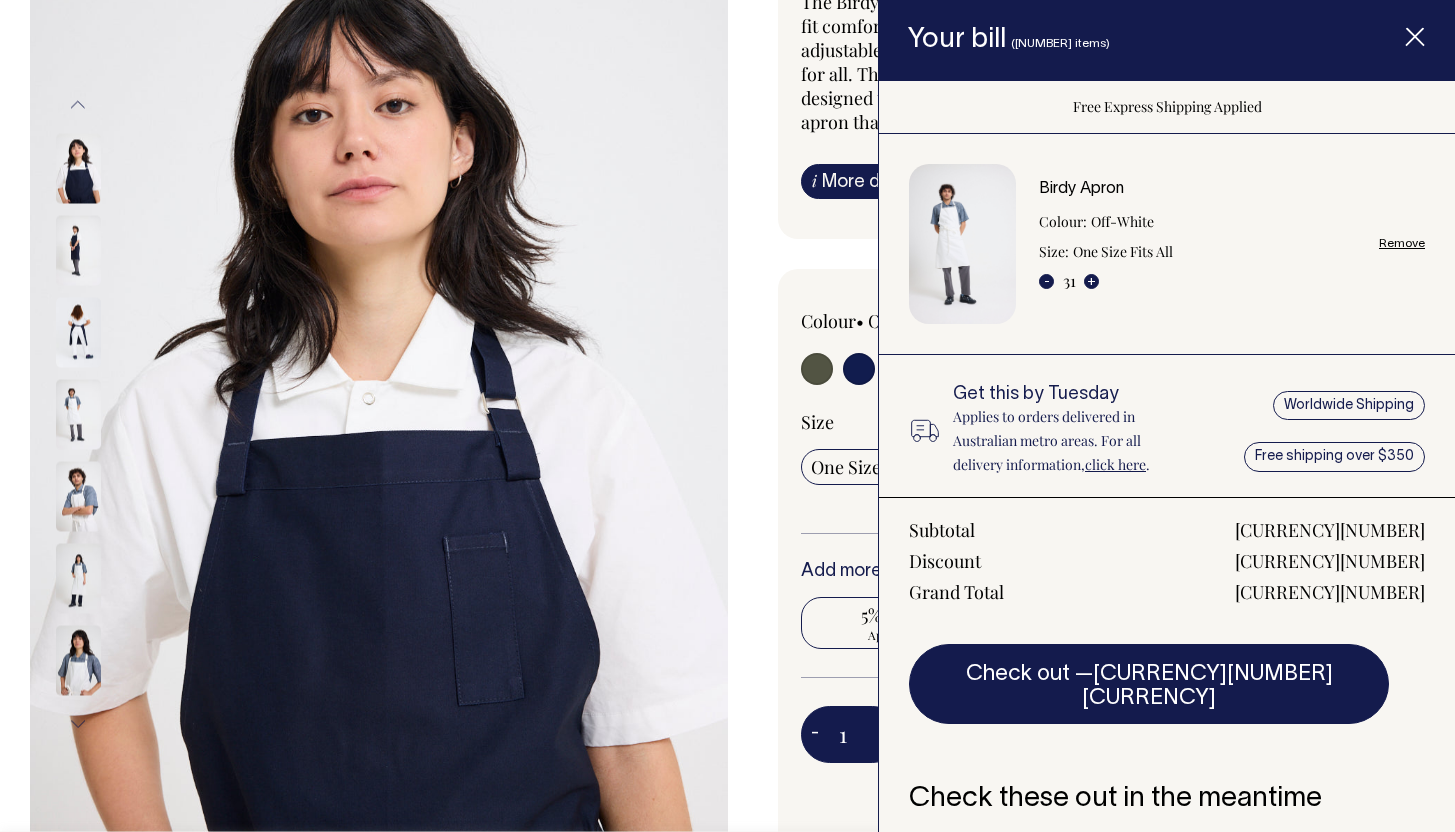 click on "-" at bounding box center [1046, 281] 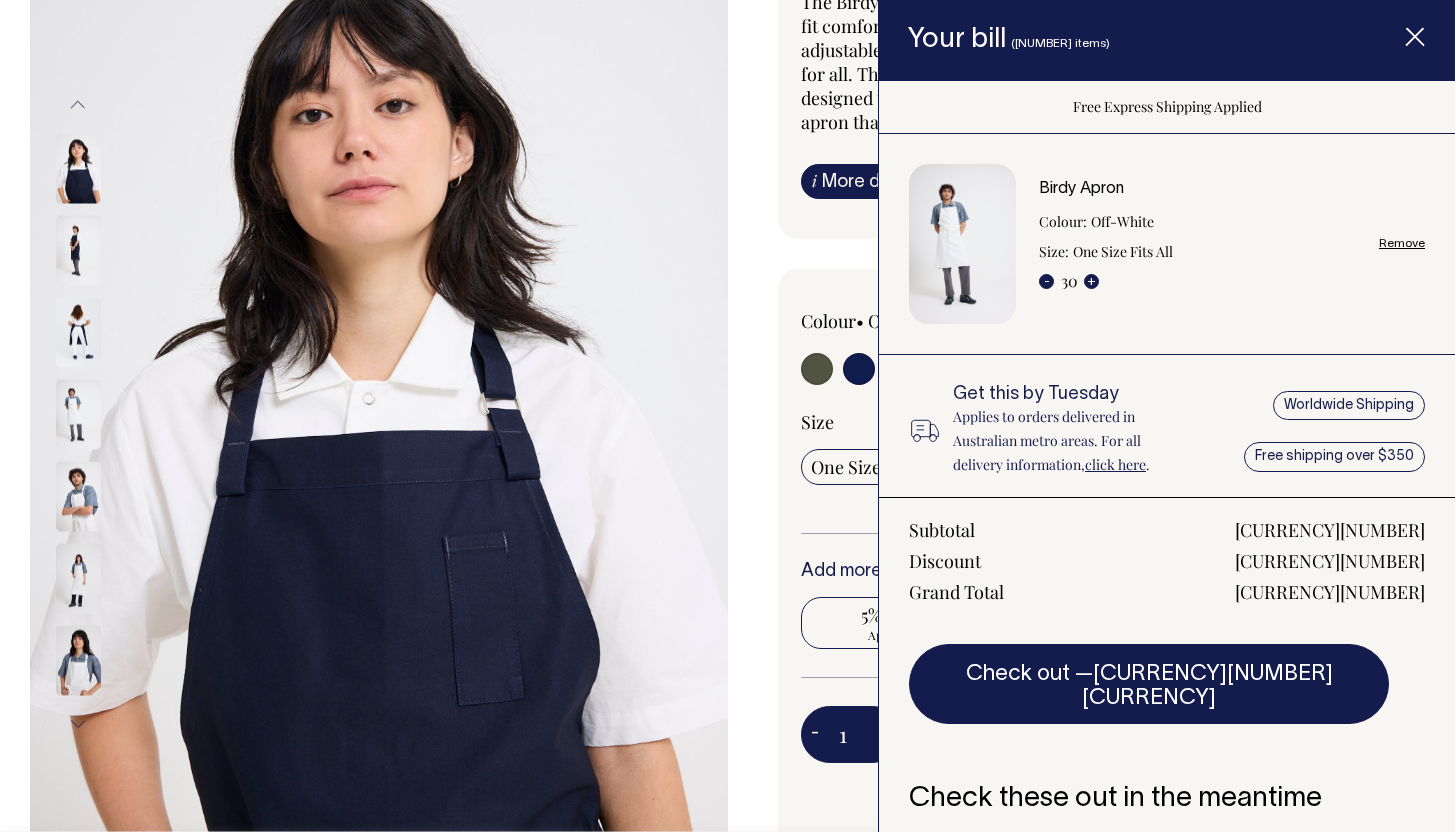 click on "-" at bounding box center [1046, 281] 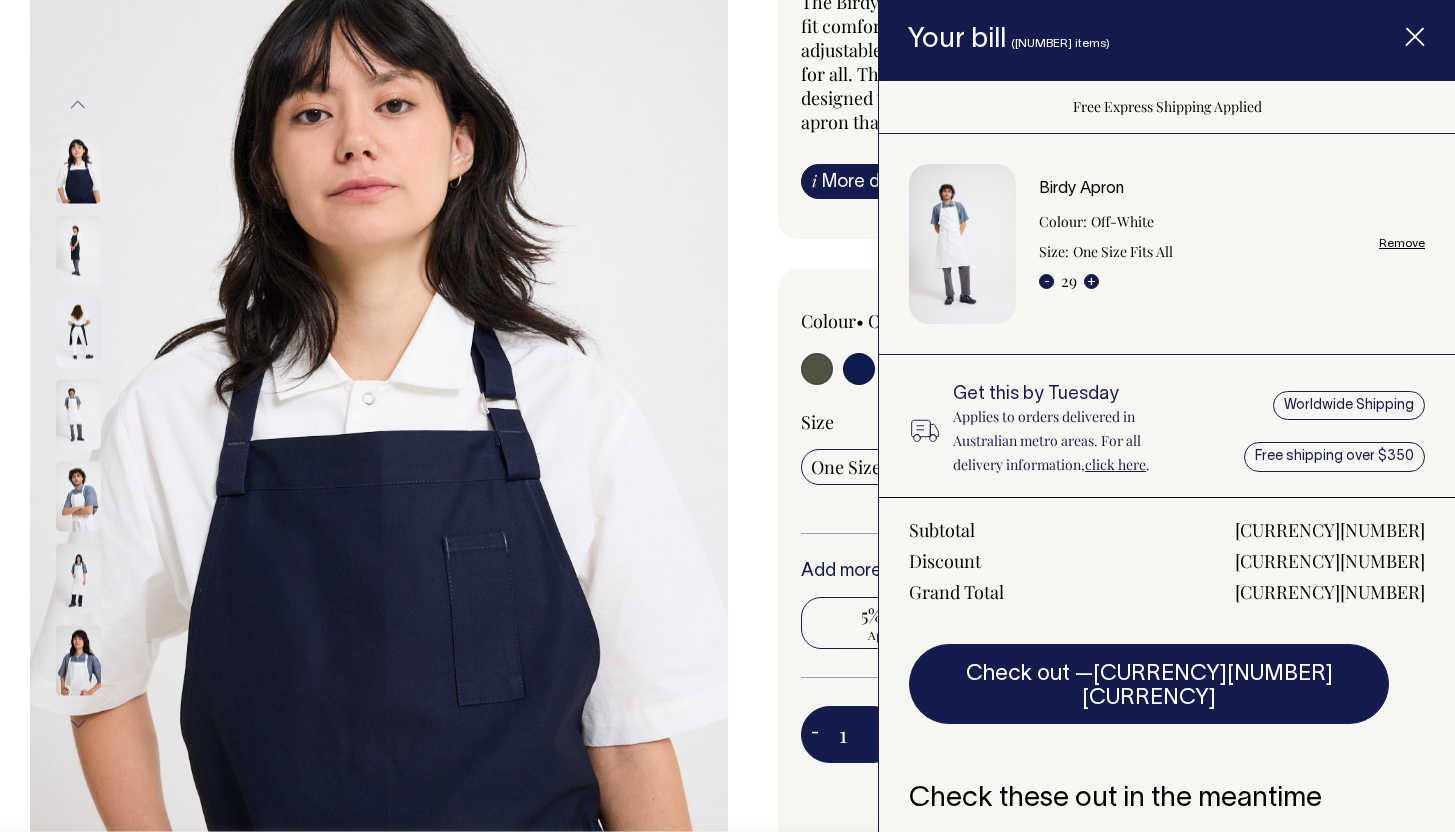 radio on "true" 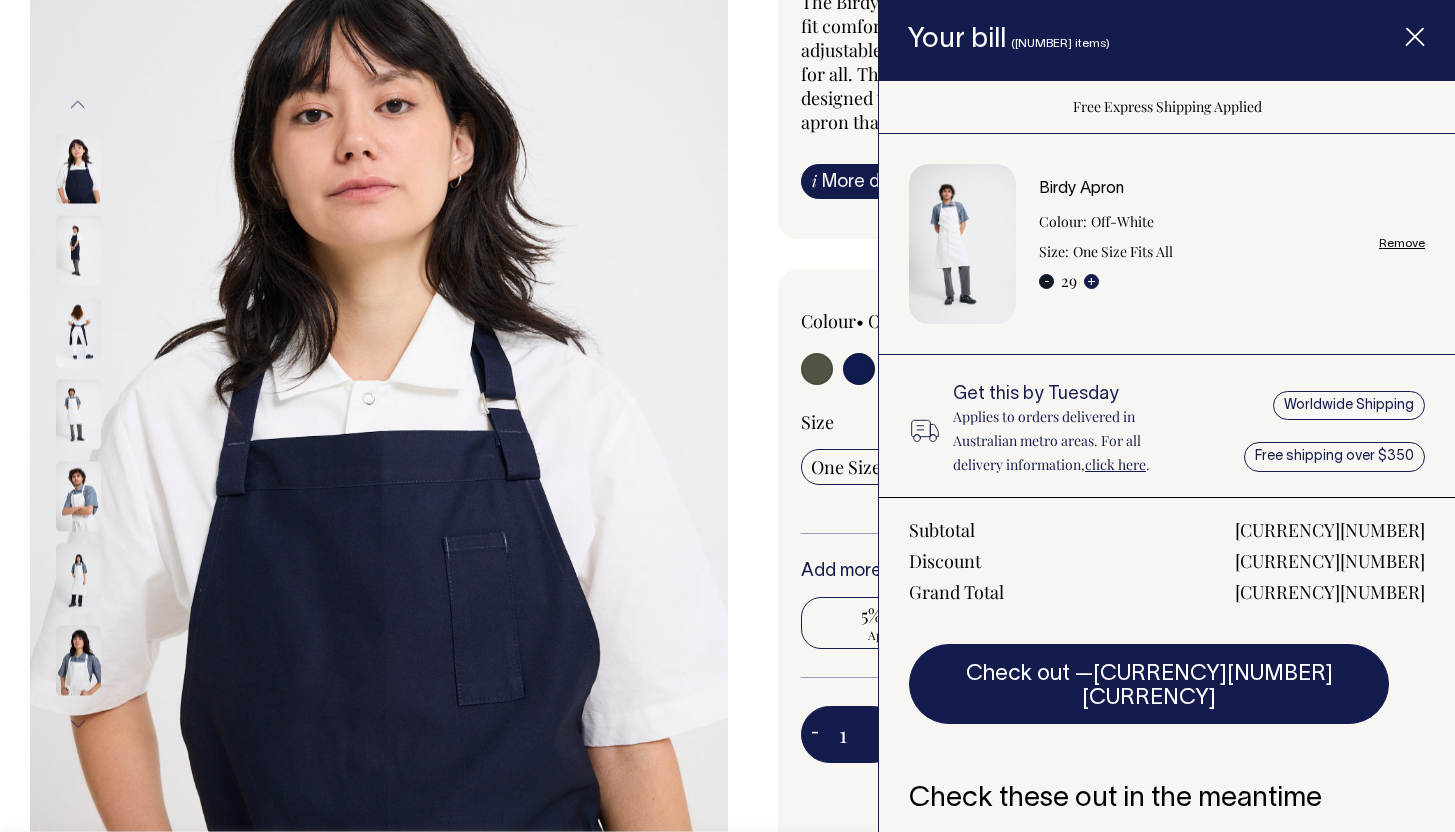 click on "-" at bounding box center [1046, 281] 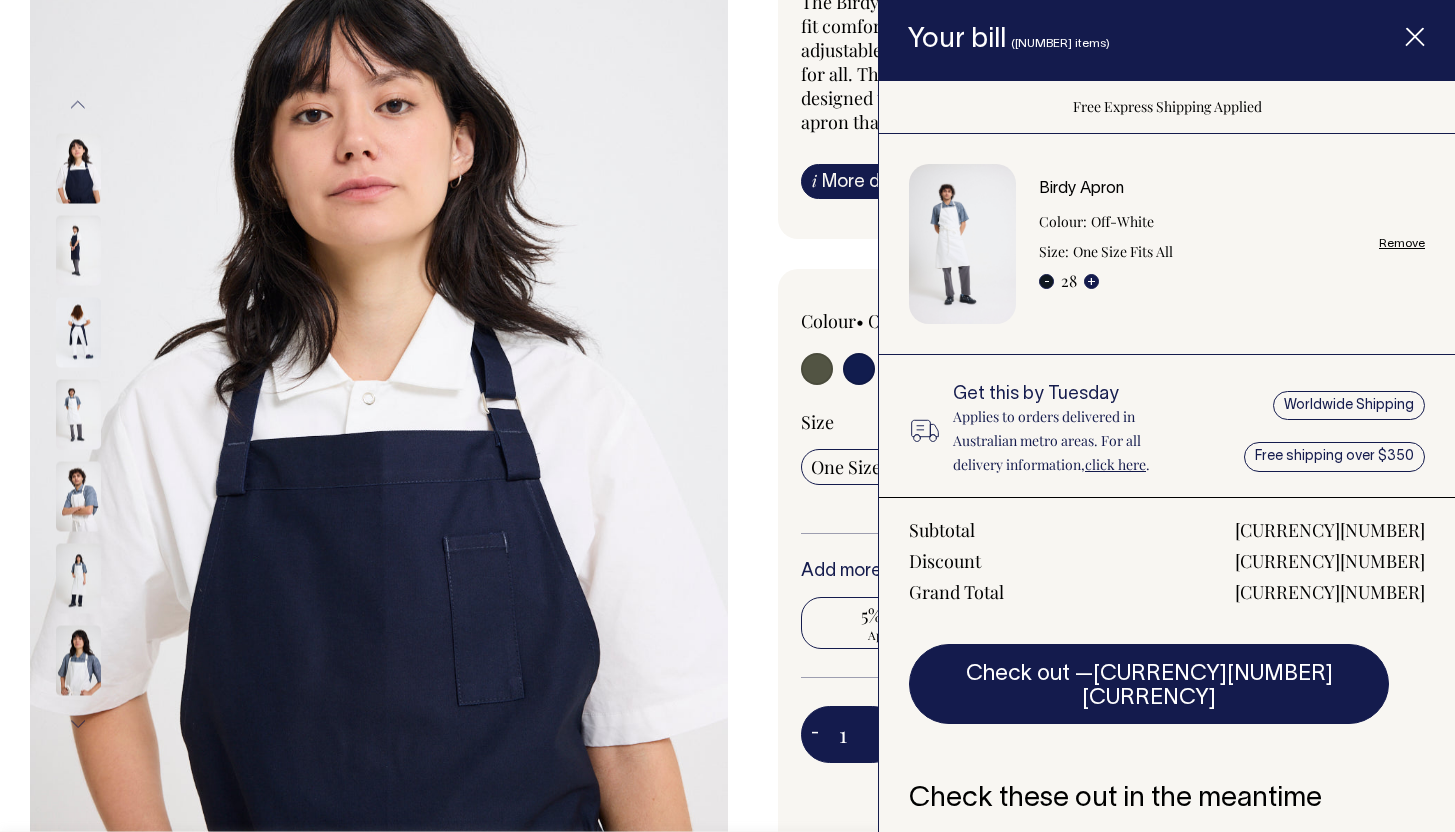 click on "-" at bounding box center [1046, 281] 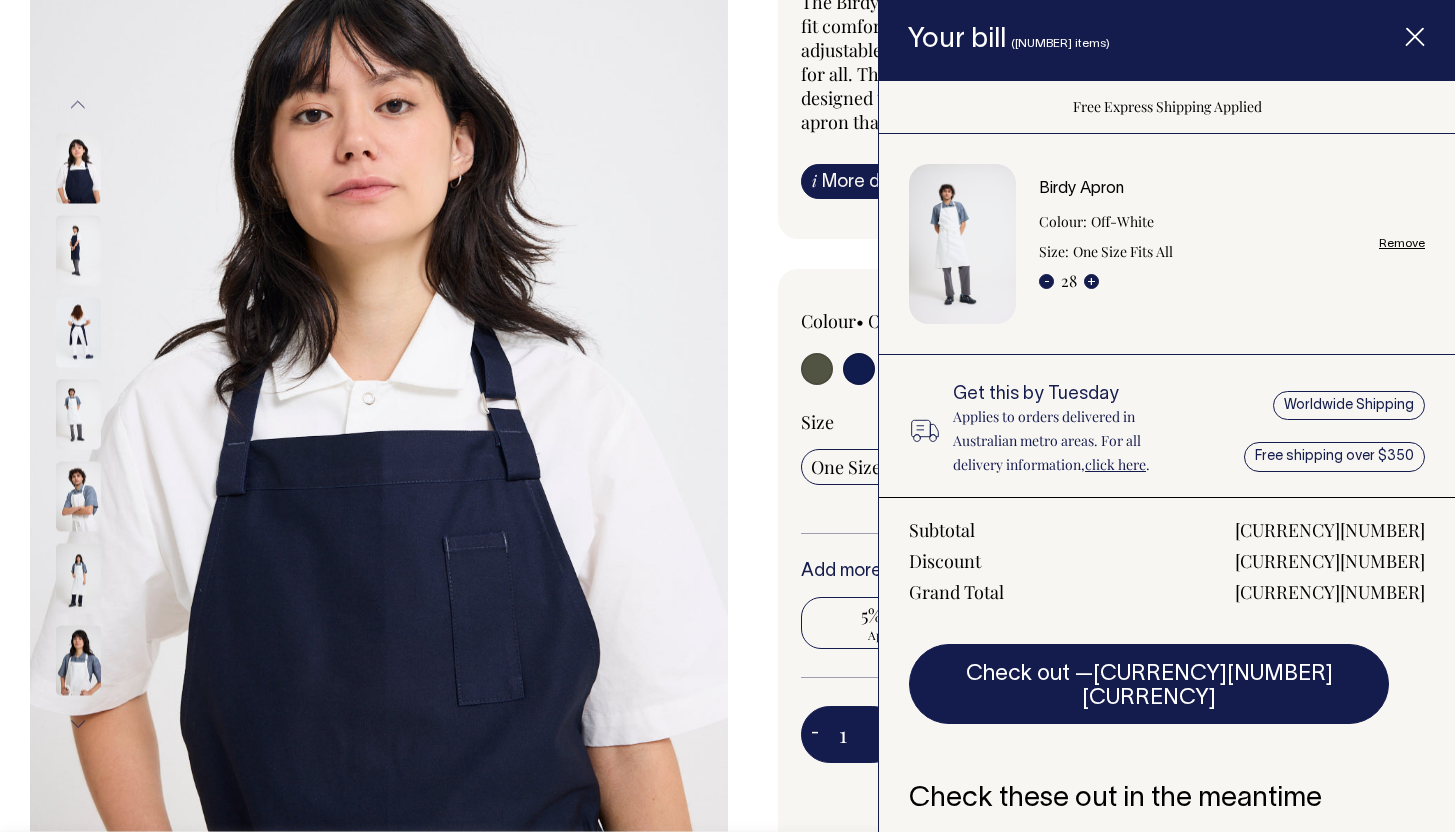 click on "-" at bounding box center [1046, 281] 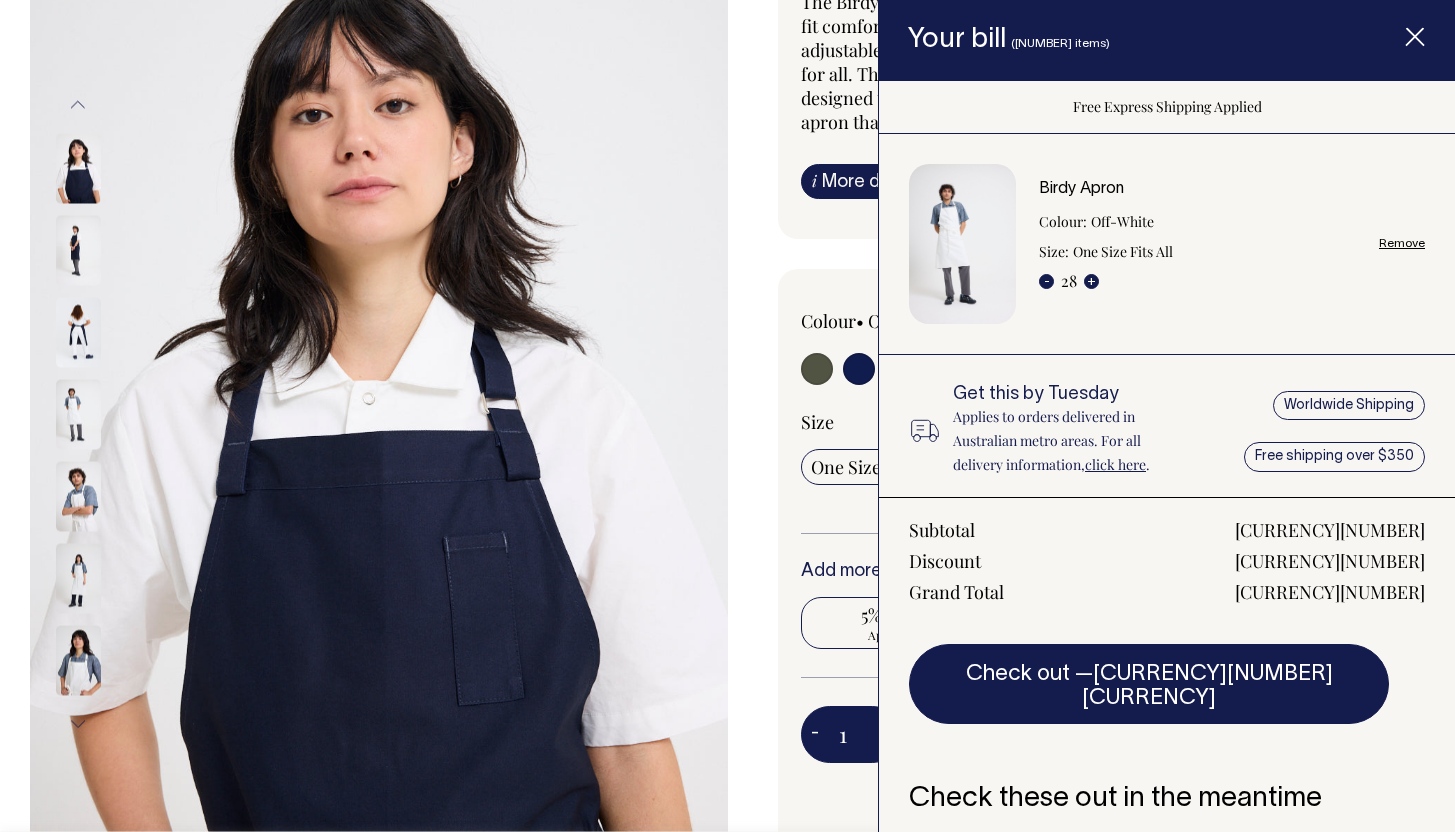 click on "-" at bounding box center [1046, 281] 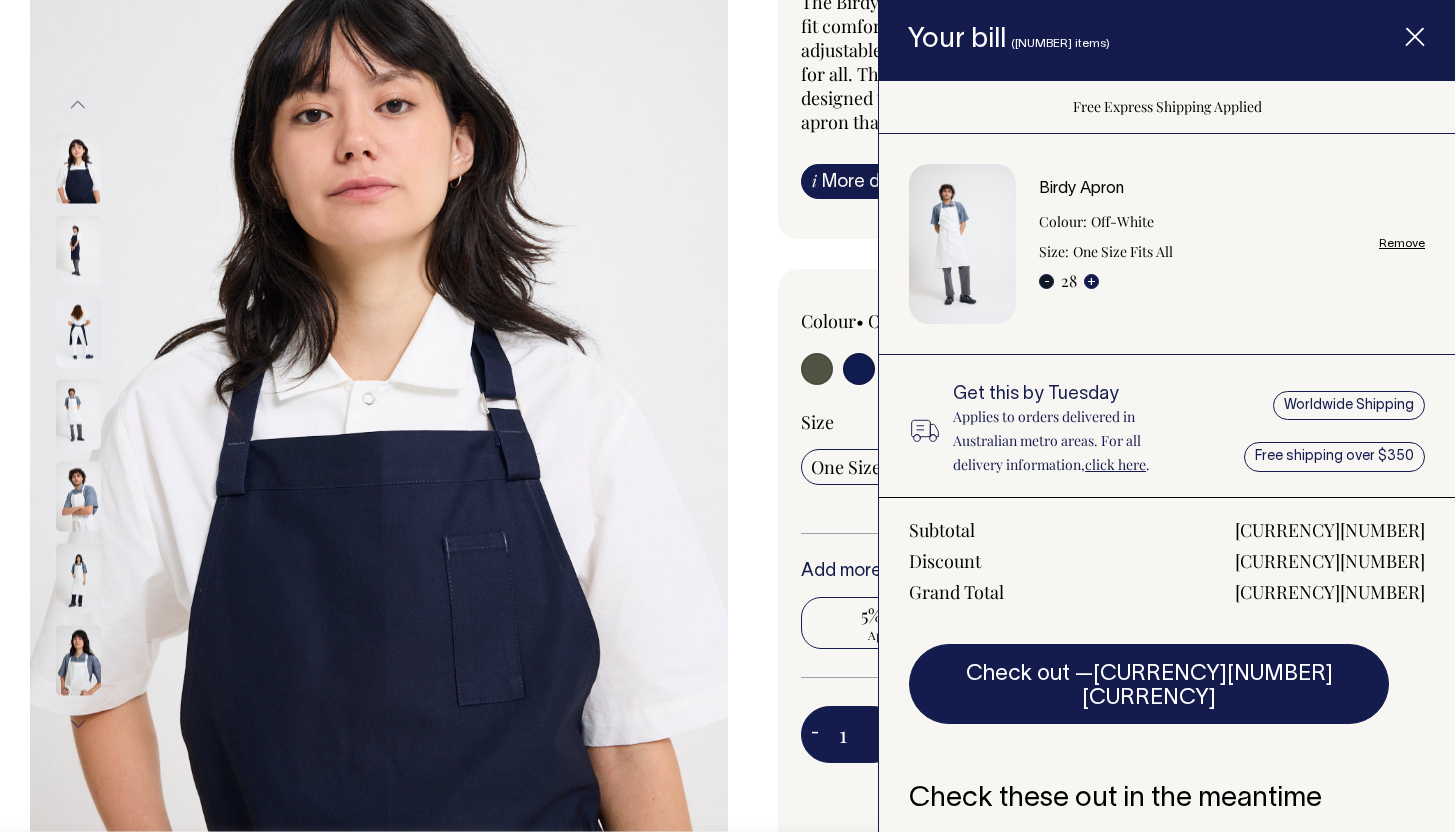 click on "-" at bounding box center (1046, 281) 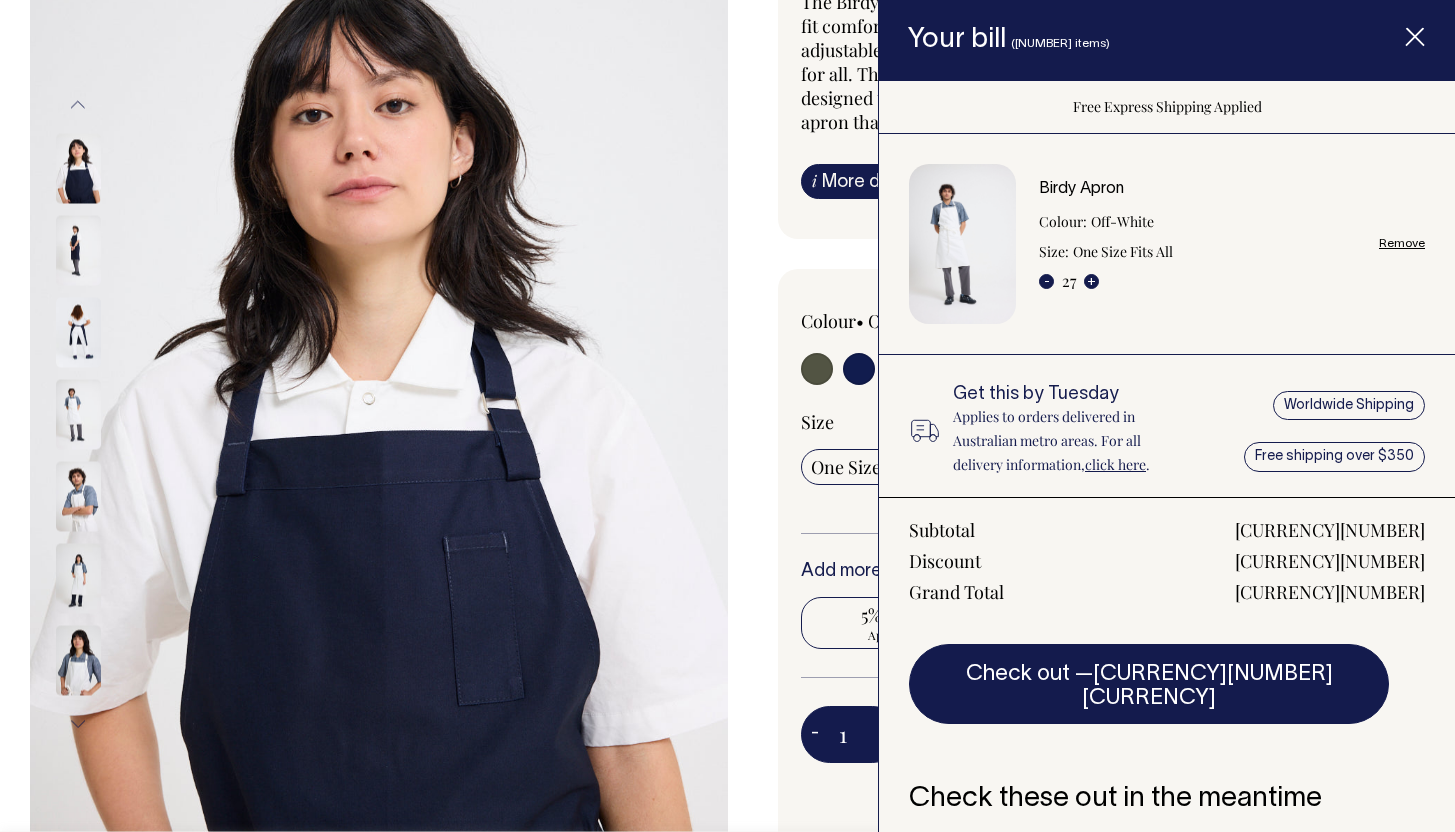 radio on "true" 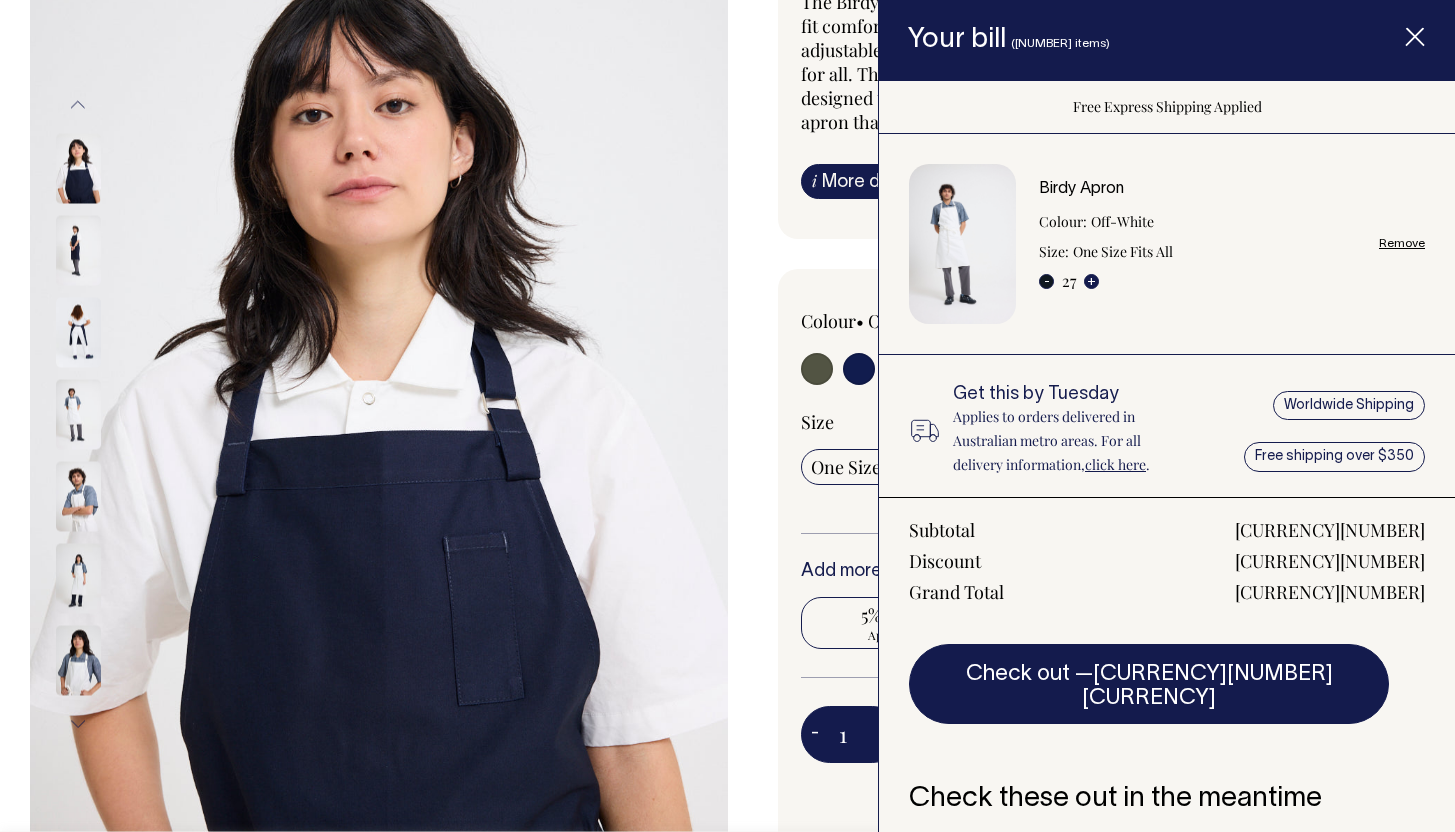 click on "-" at bounding box center (1046, 281) 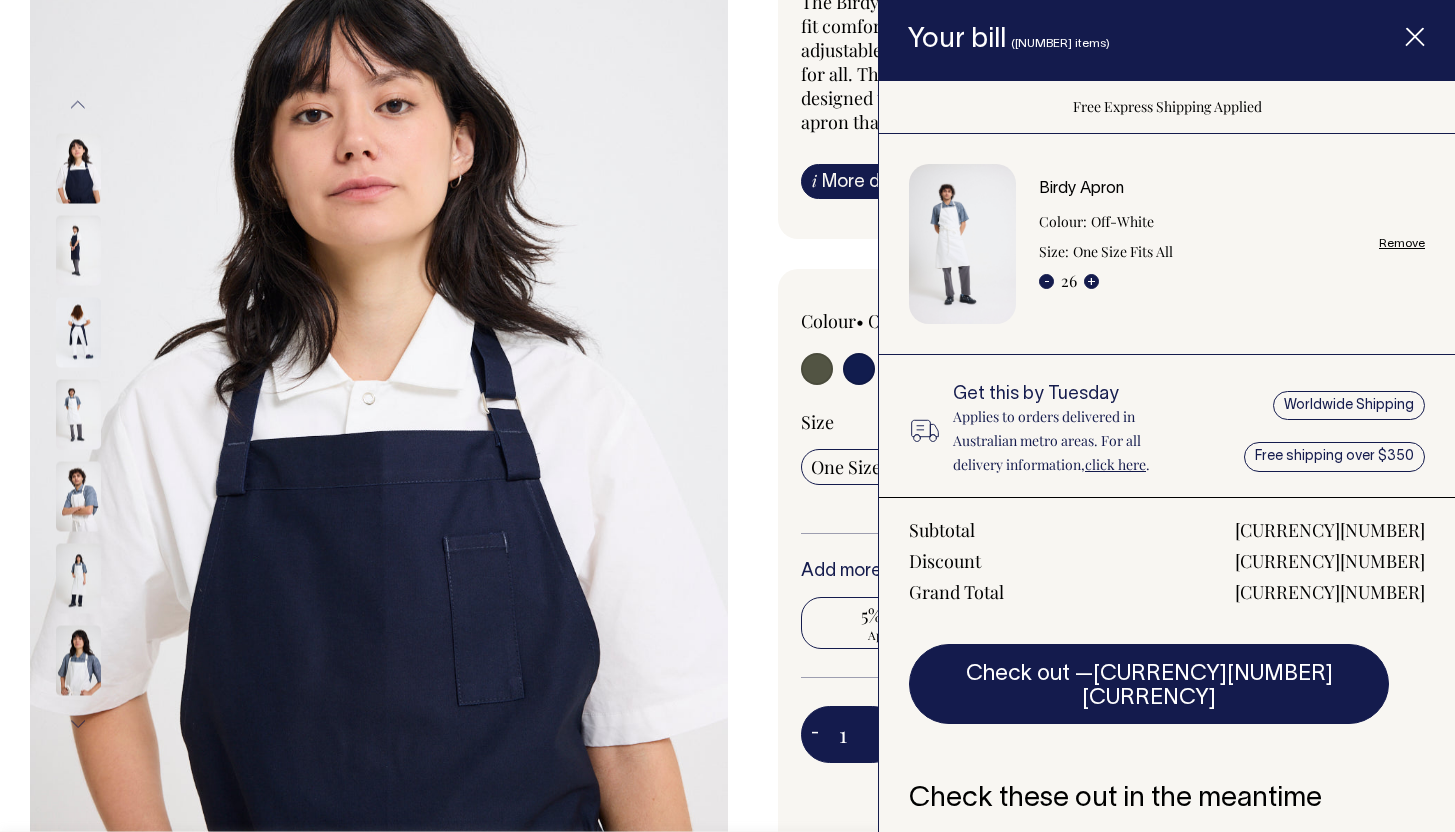 click on "-
[NUMBER]
+" at bounding box center (1069, 280) 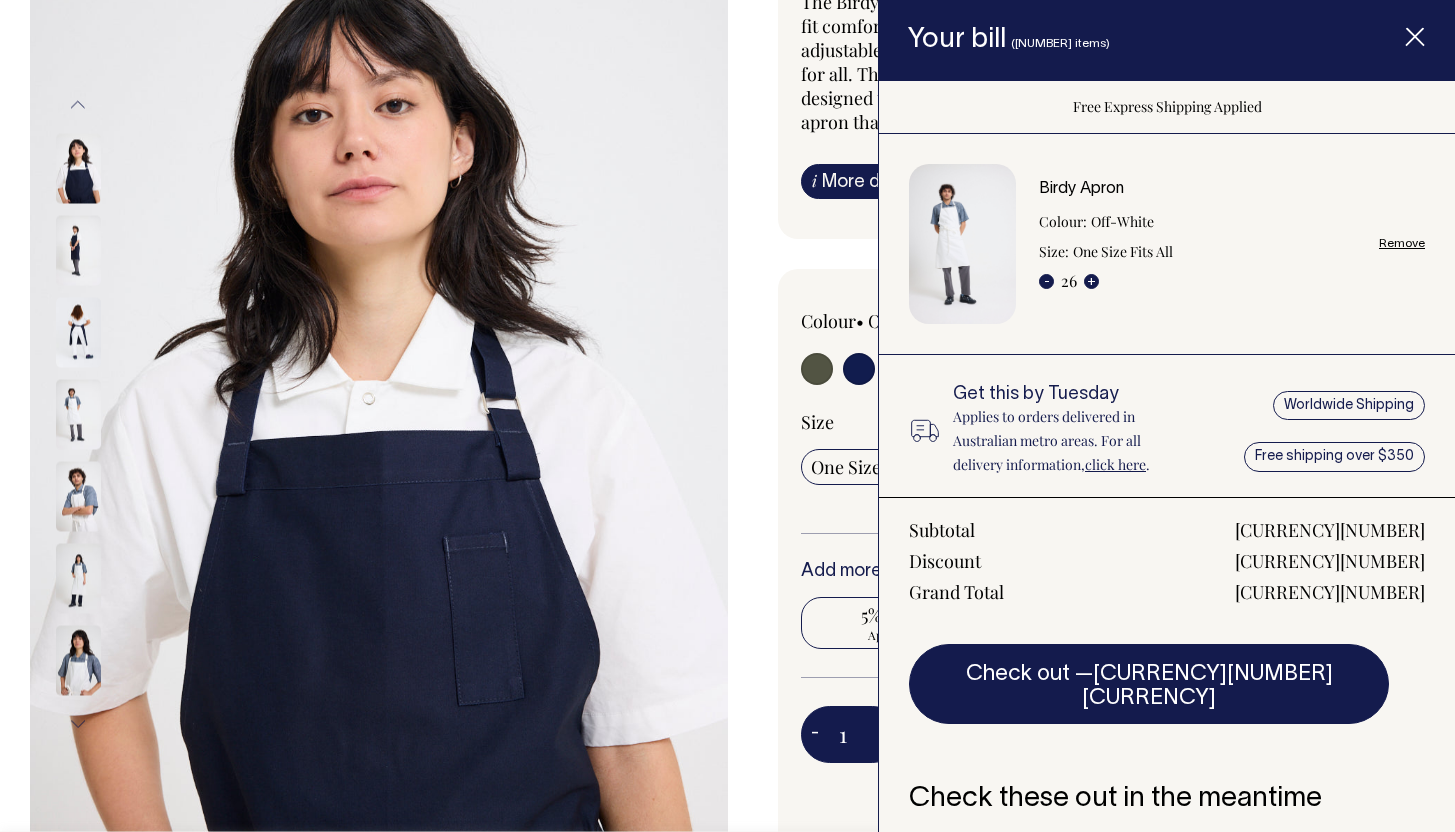 click on "Remove" at bounding box center (1402, 243) 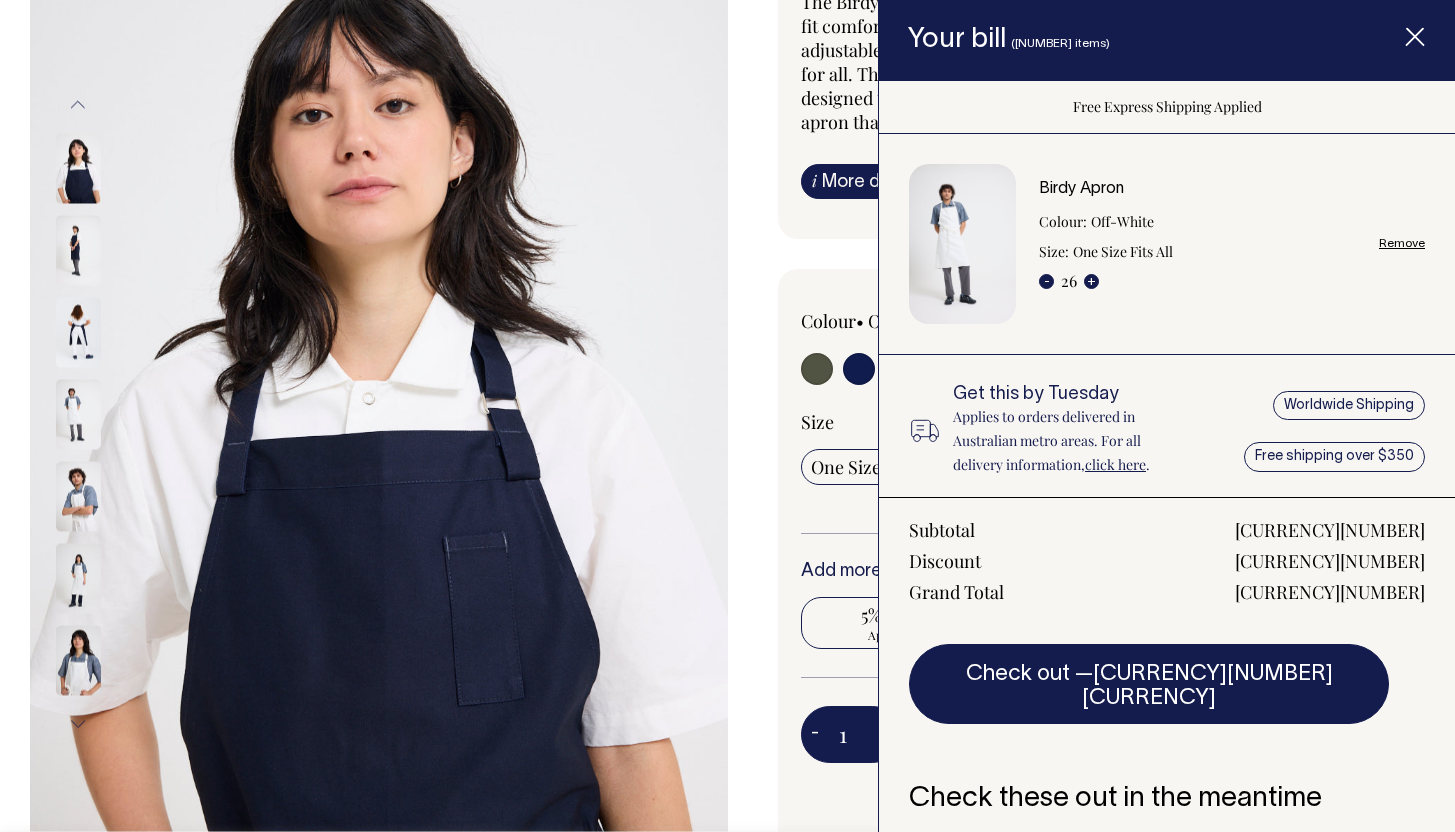 radio on "false" 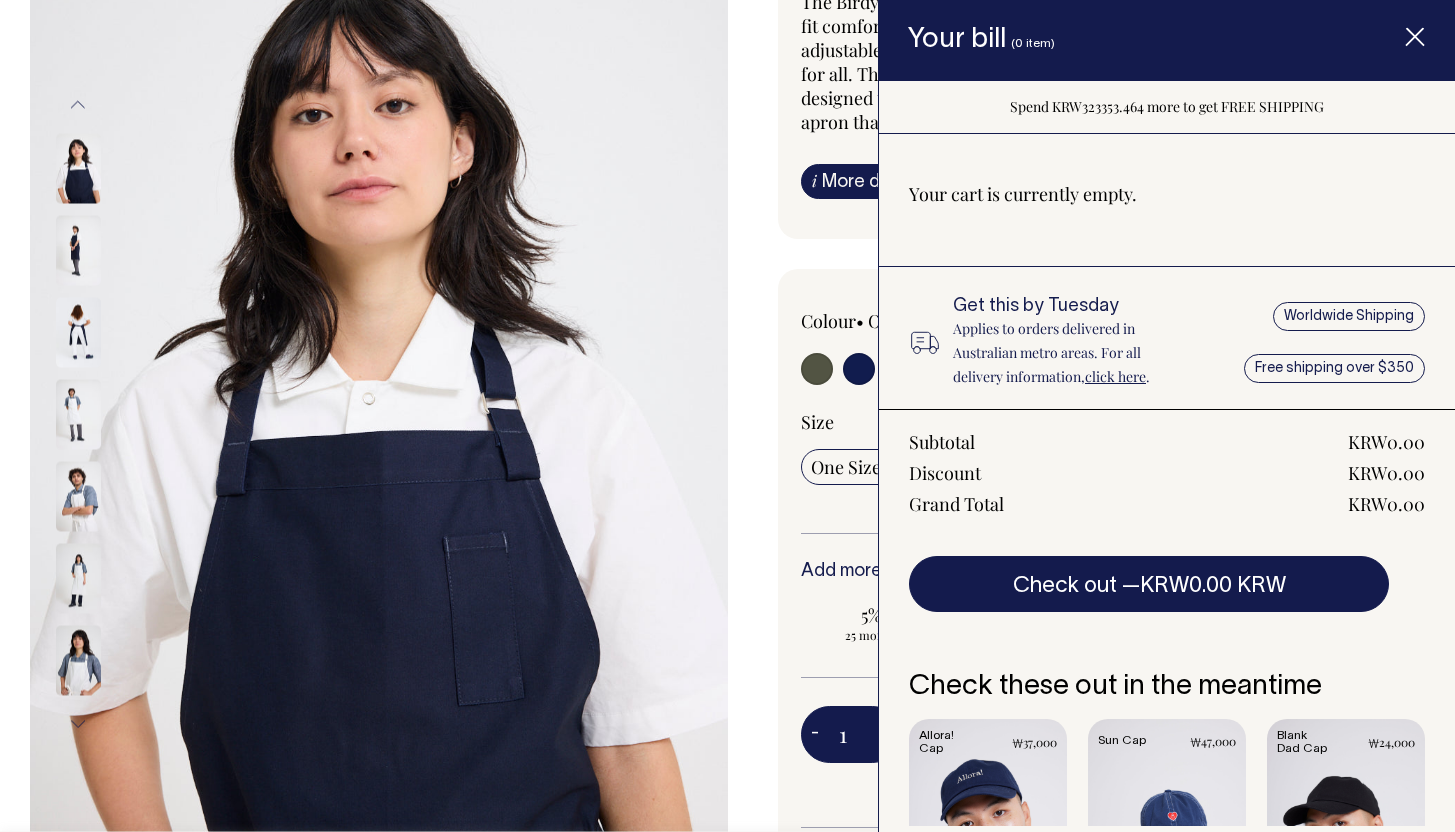 drag, startPoint x: 1419, startPoint y: 36, endPoint x: 1278, endPoint y: 306, distance: 304.59973 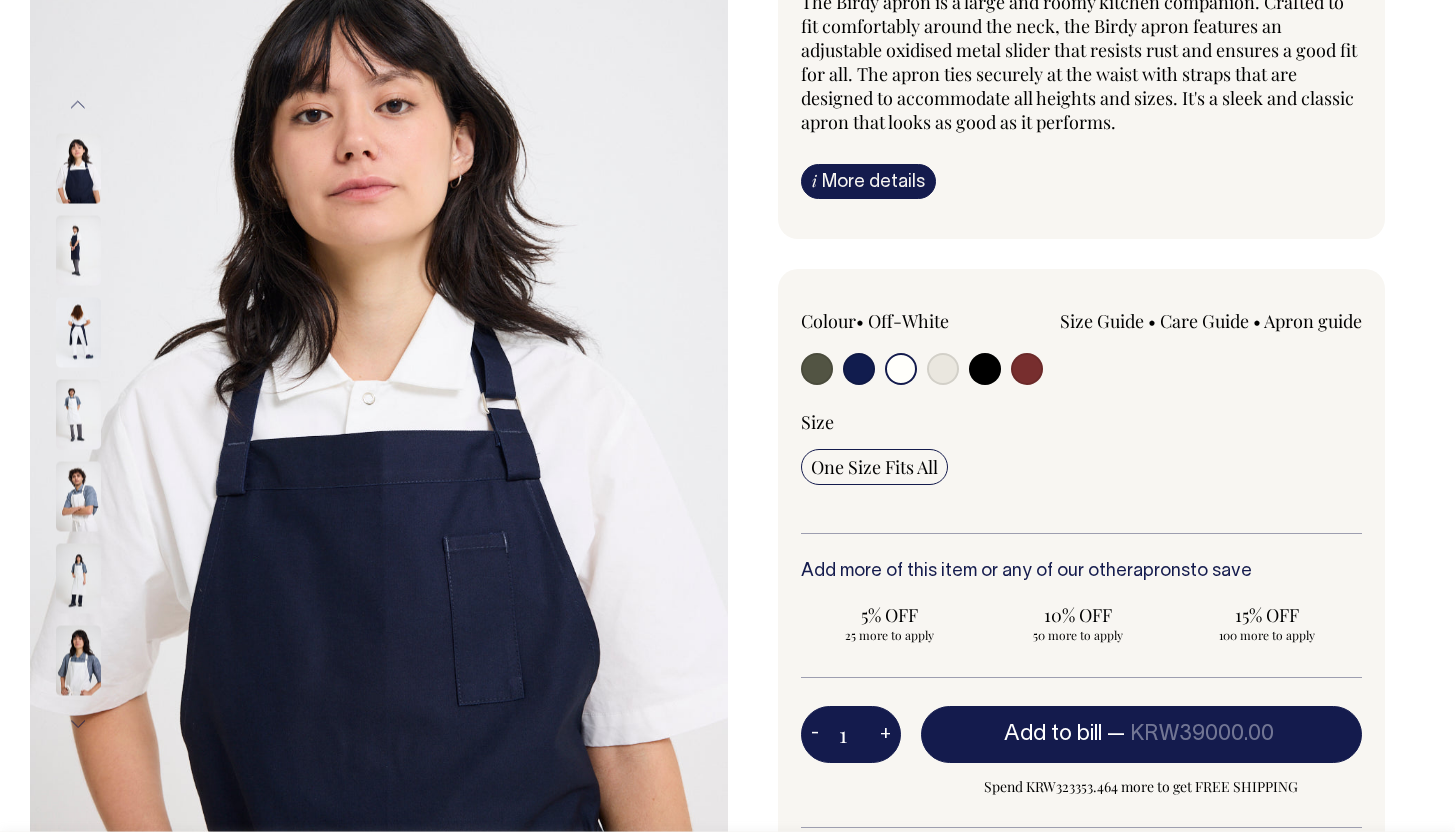 drag, startPoint x: 854, startPoint y: 744, endPoint x: 916, endPoint y: 766, distance: 65.78754 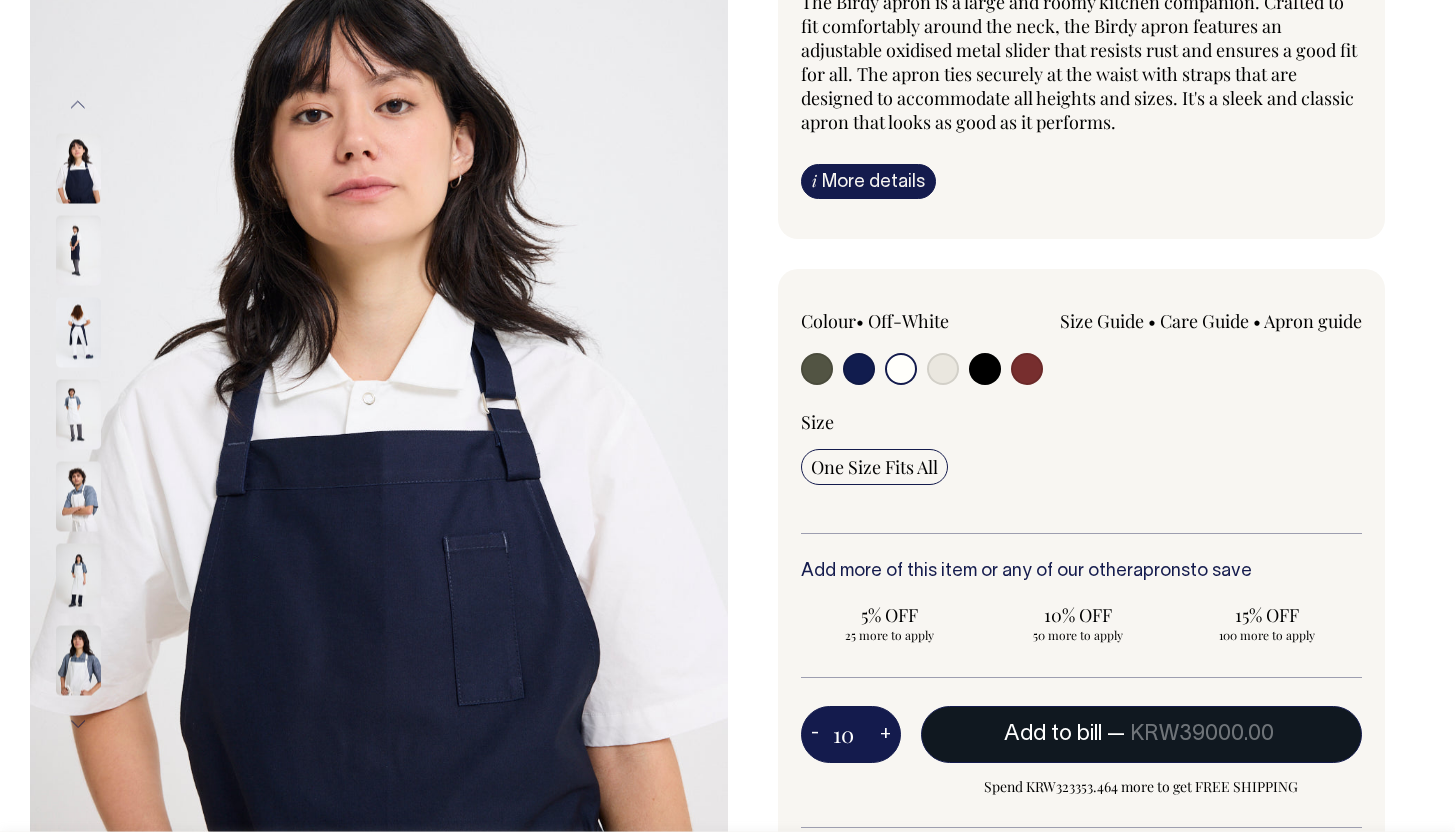 type on "10" 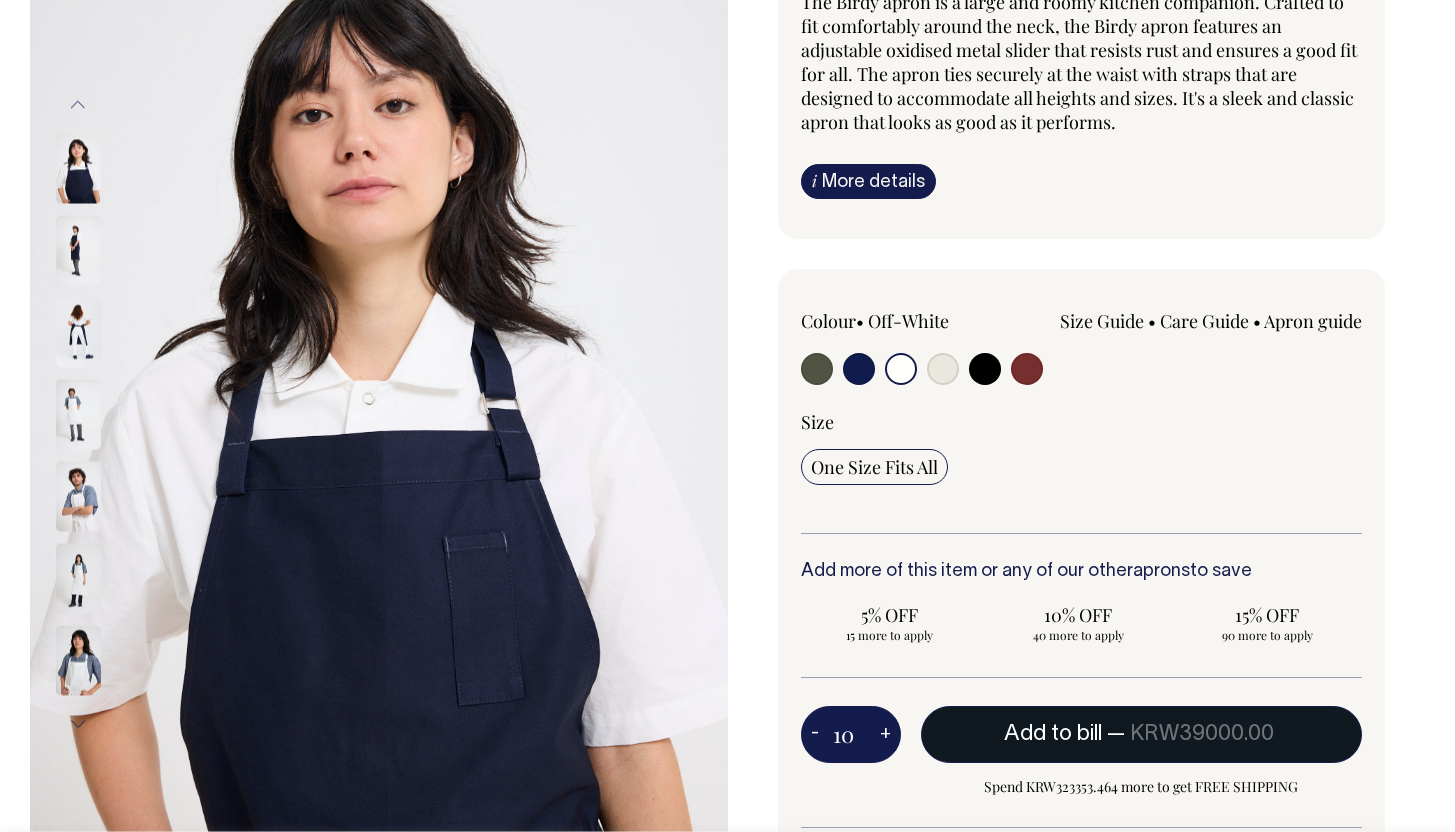 type on "1" 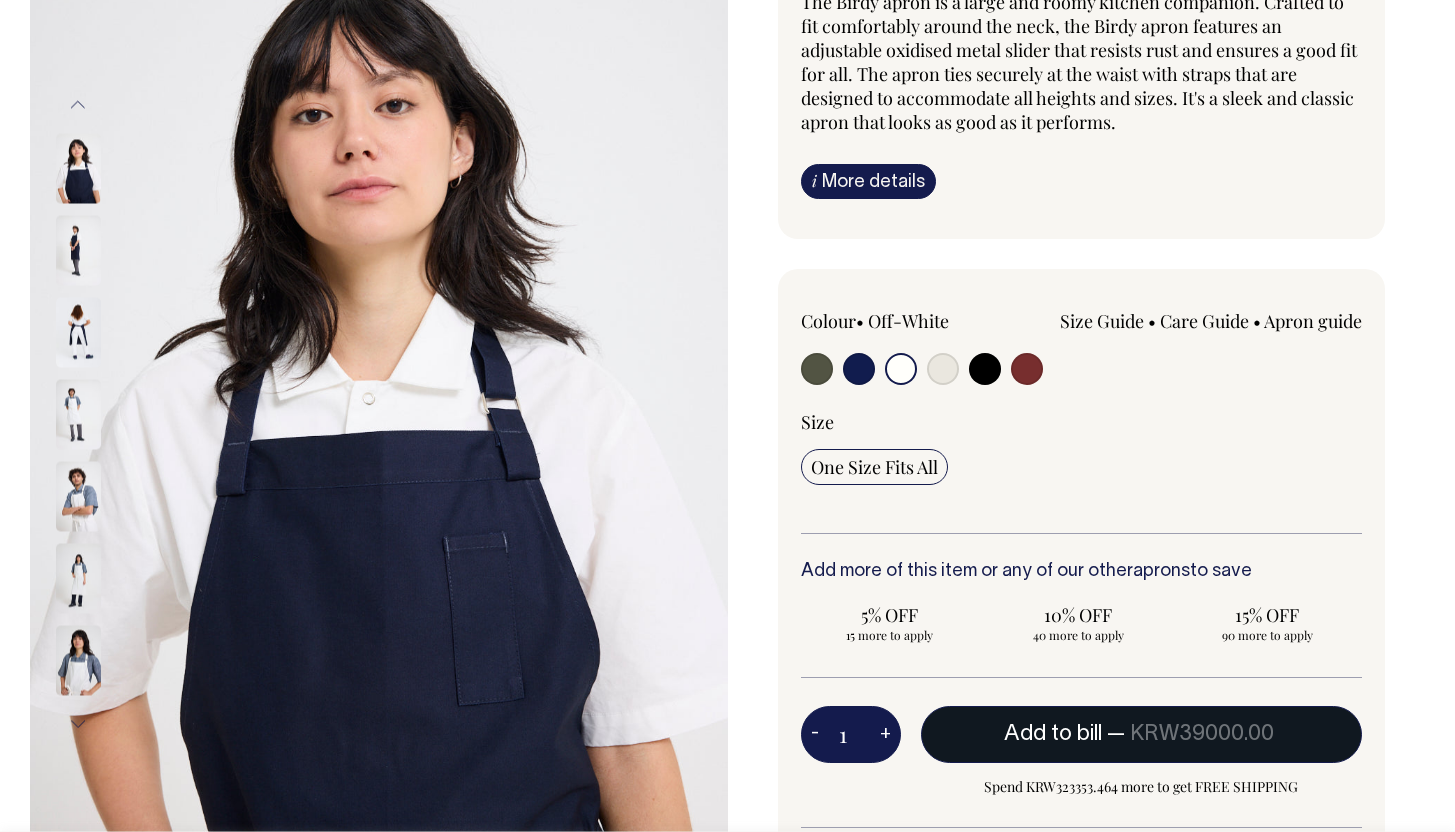 type on "1" 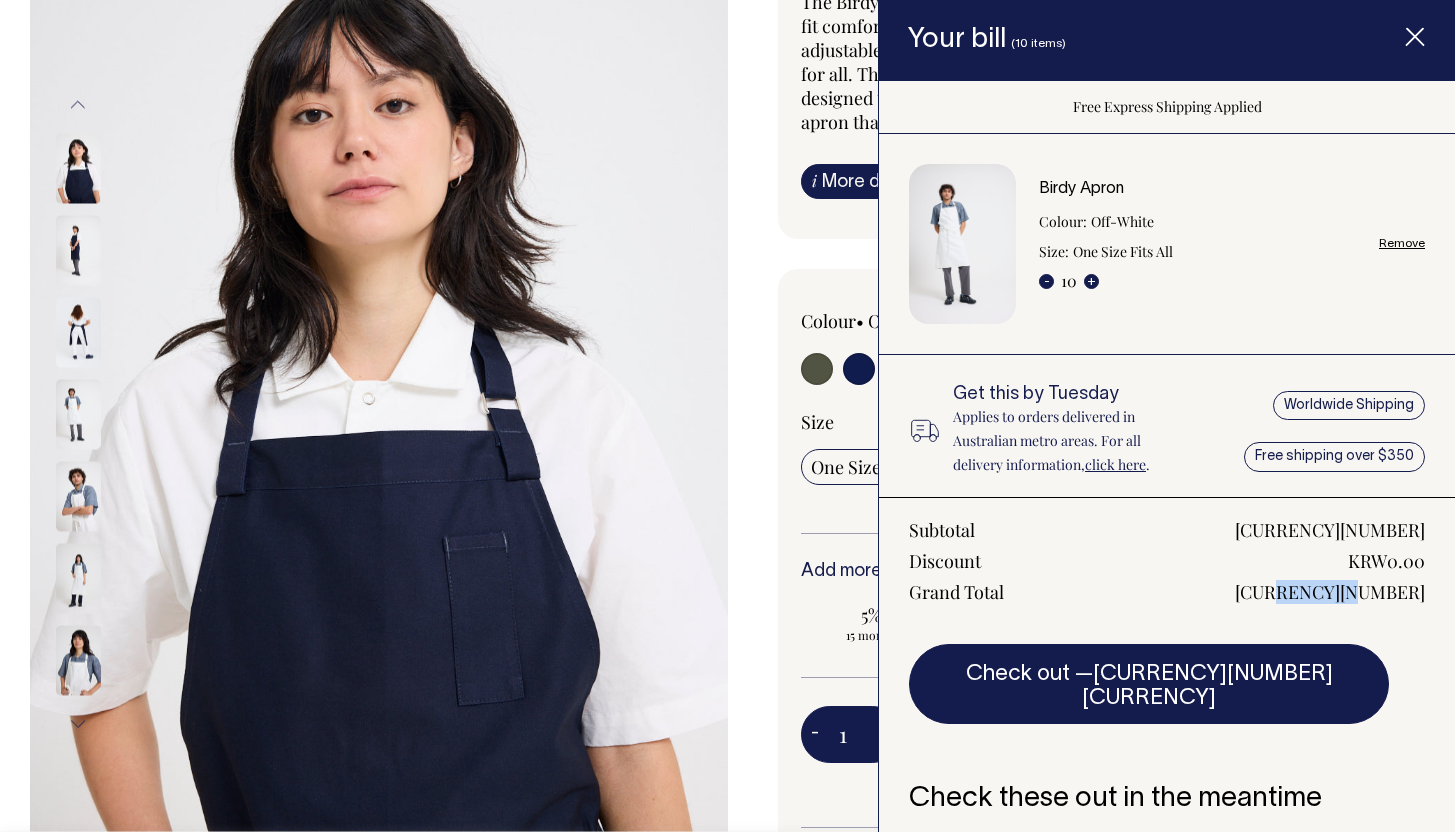 drag, startPoint x: 1330, startPoint y: 594, endPoint x: 1442, endPoint y: 598, distance: 112.0714 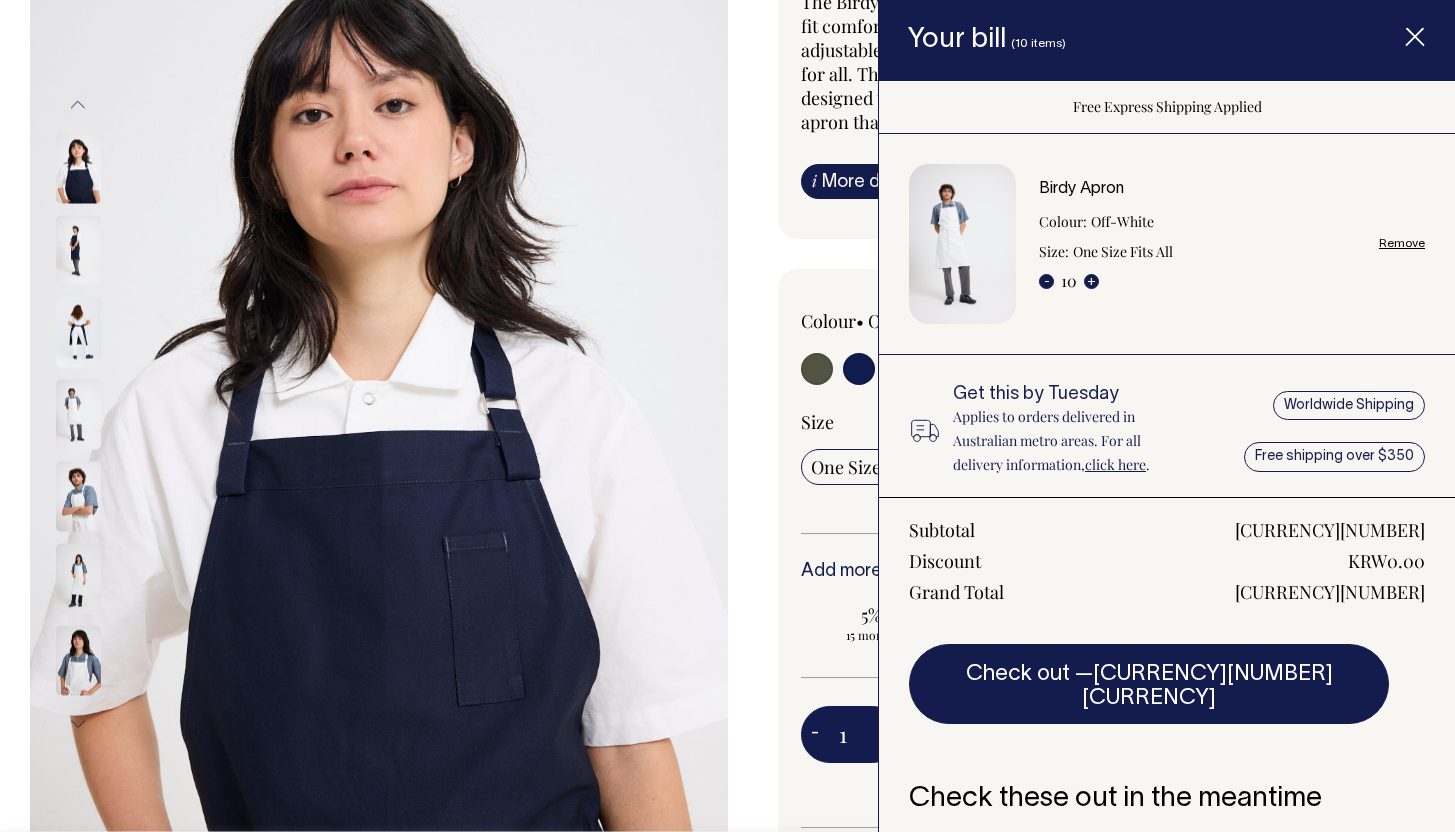 click on "Subtotal
[CURRENCY][NUMBER]
Discount
[CURRENCY][NUMBER]
Grand Total
[CURRENCY][NUMBER]
Check out —  [CURRENCY][NUMBER] [CURRENCY]" at bounding box center (1167, 610) 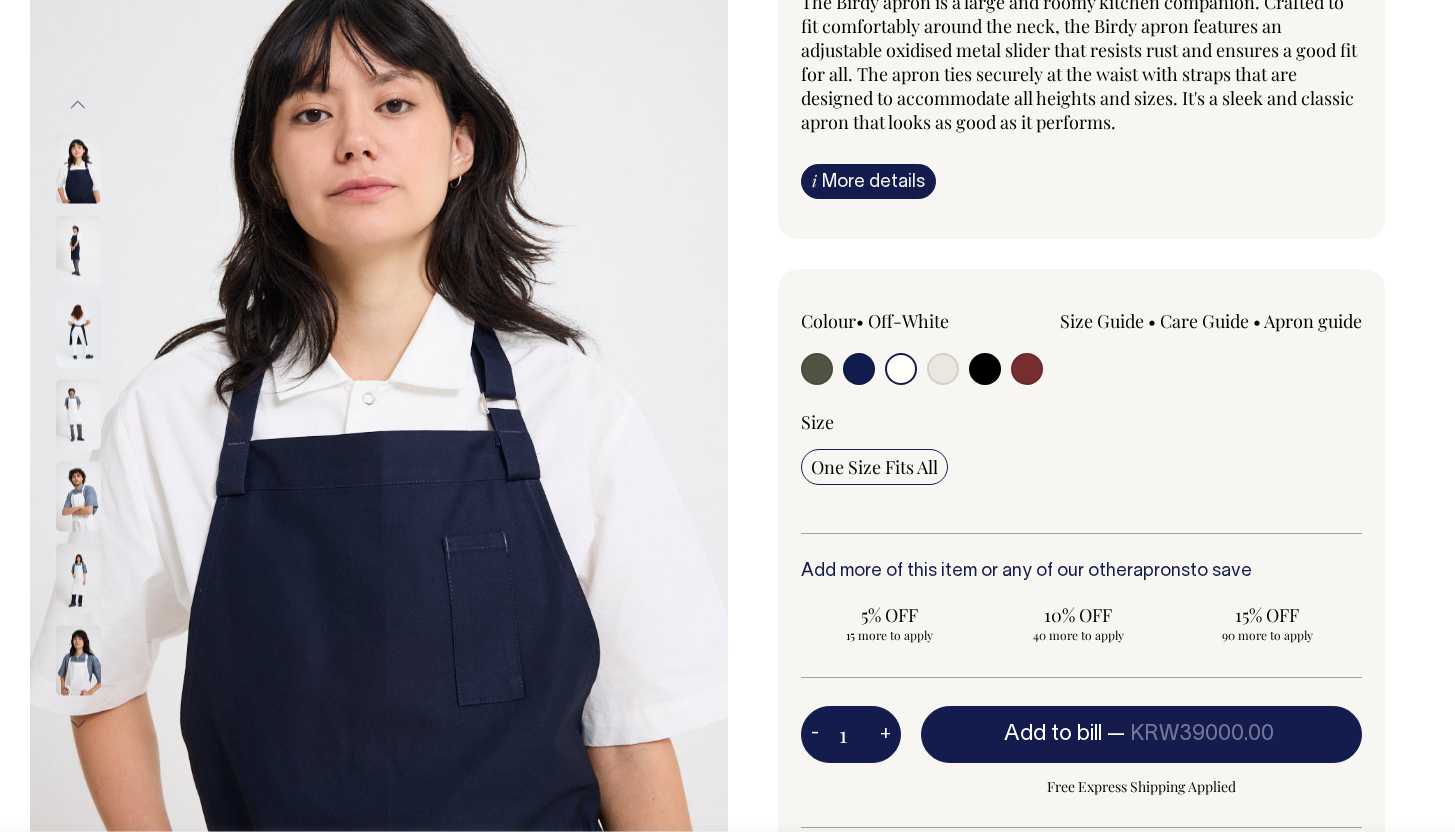 click at bounding box center [78, 250] 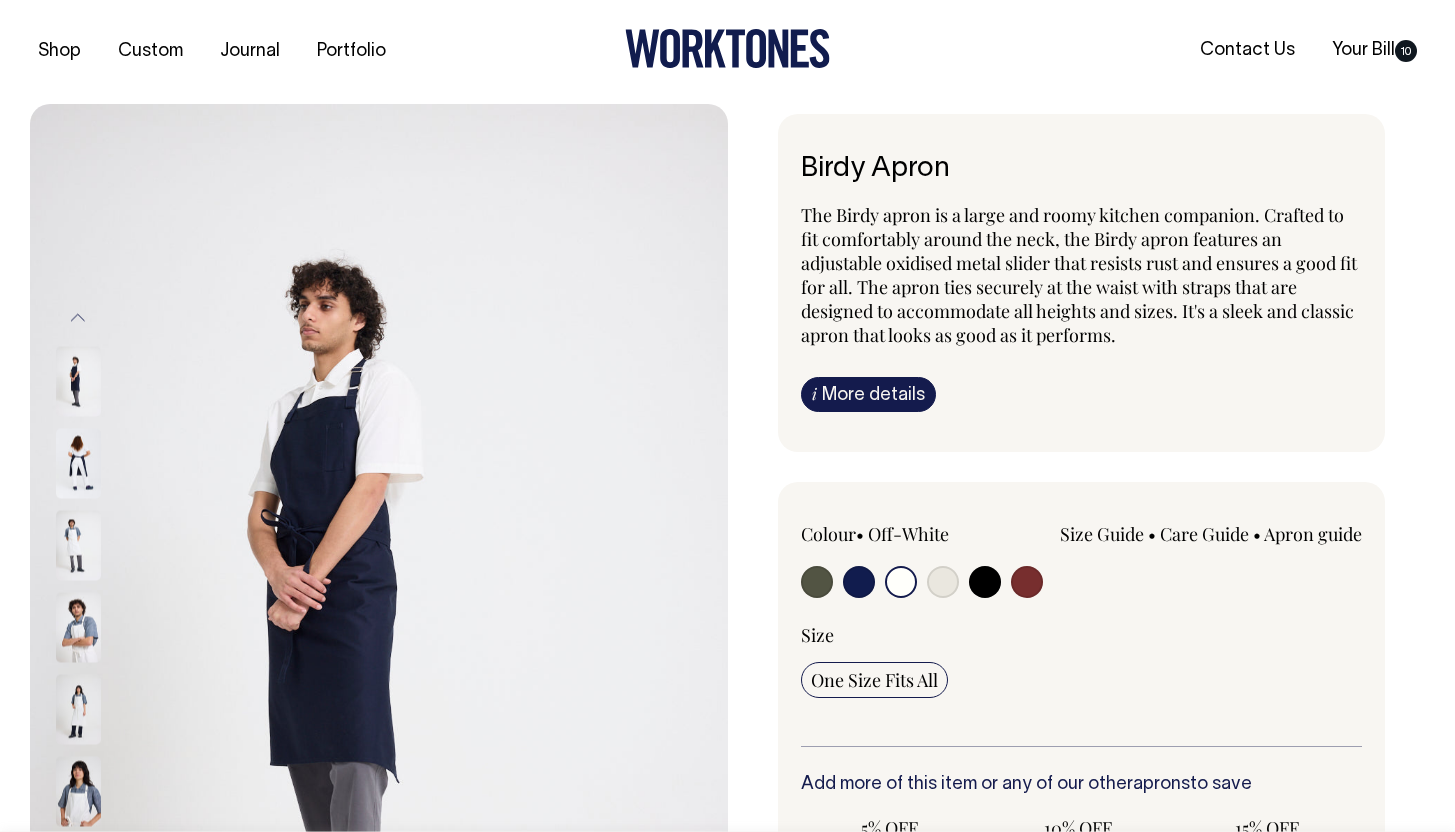 scroll, scrollTop: 0, scrollLeft: 0, axis: both 